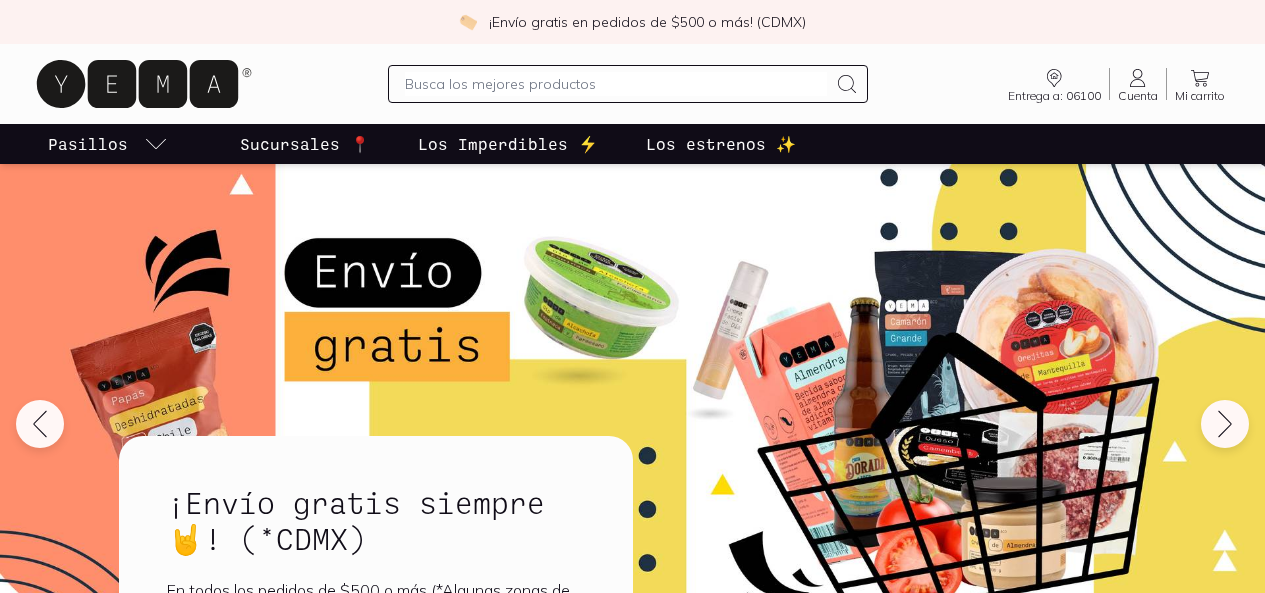 scroll, scrollTop: 0, scrollLeft: 0, axis: both 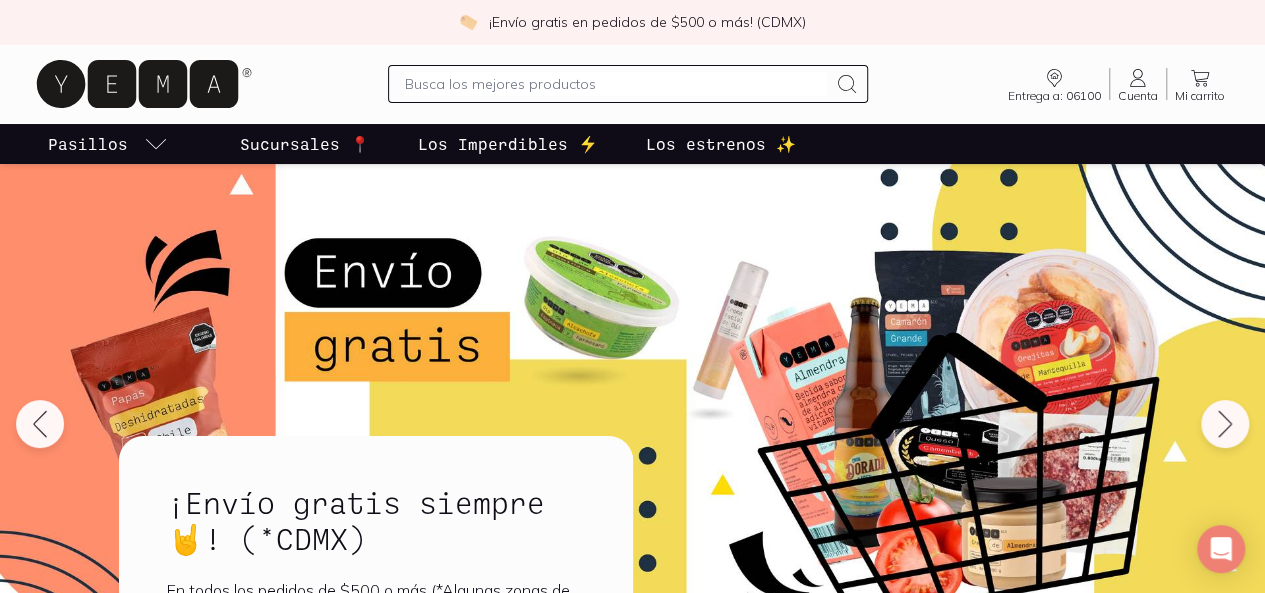 click at bounding box center (616, 84) 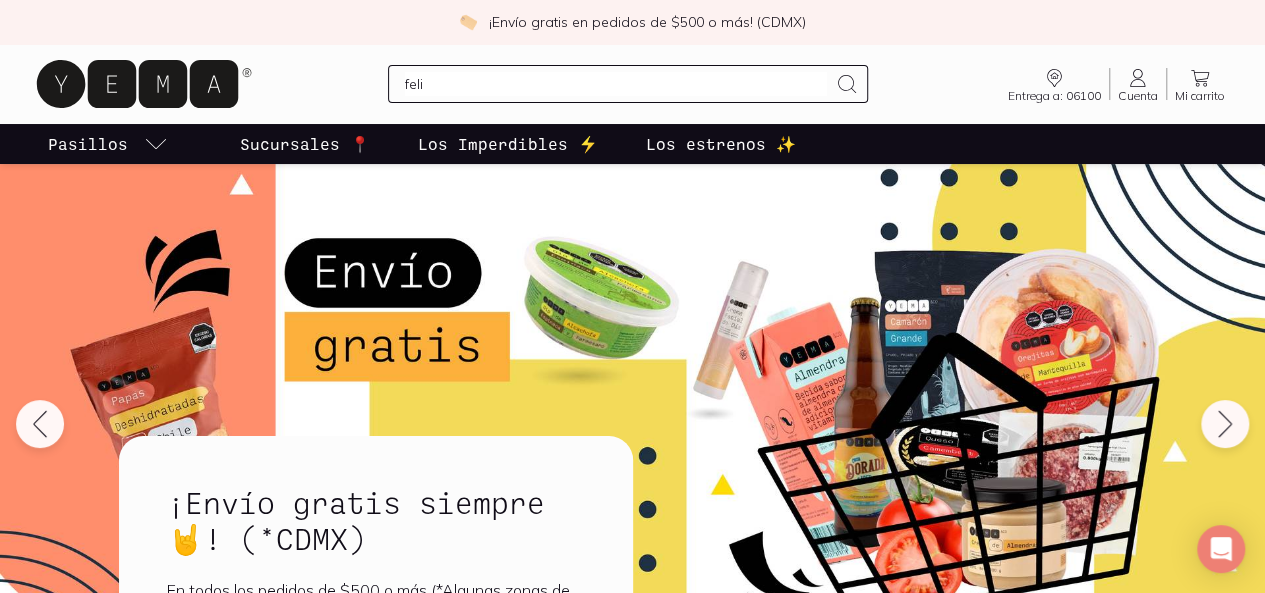 type on "feliu" 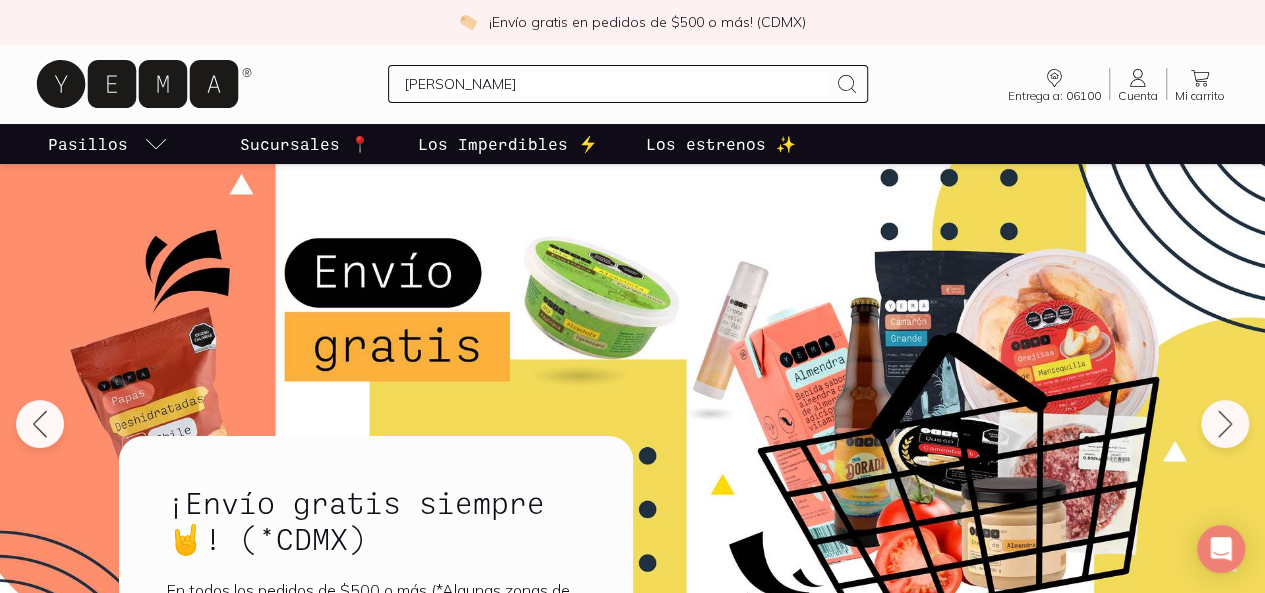 type 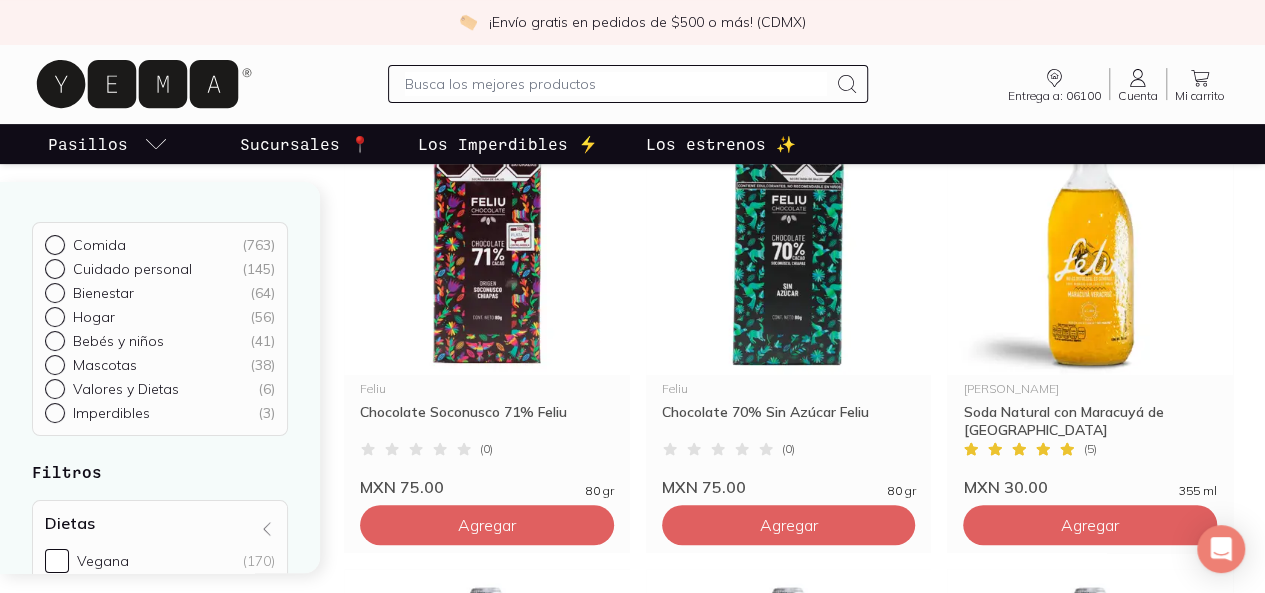scroll, scrollTop: 251, scrollLeft: 0, axis: vertical 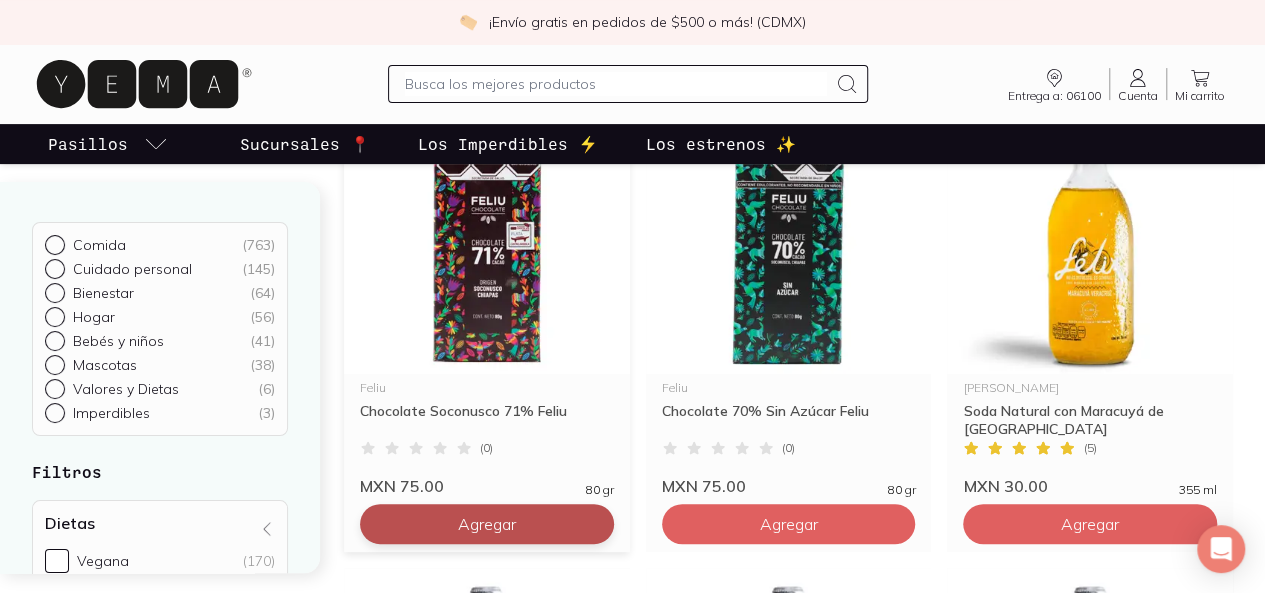 click on "Agregar" at bounding box center (487, 524) 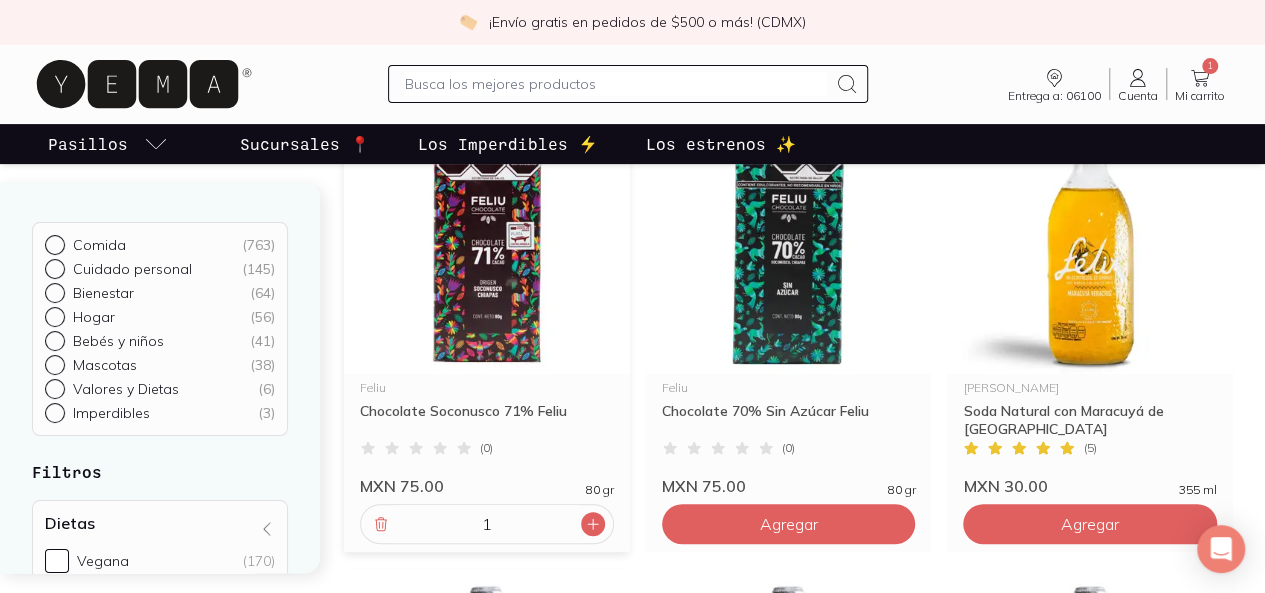 click 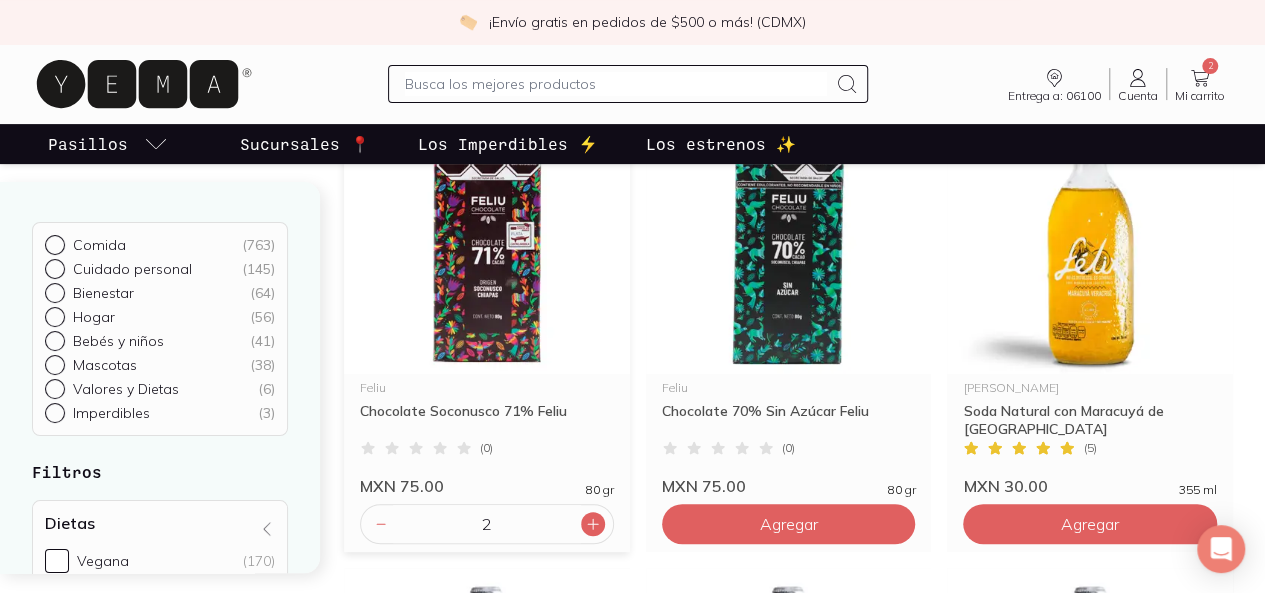 click 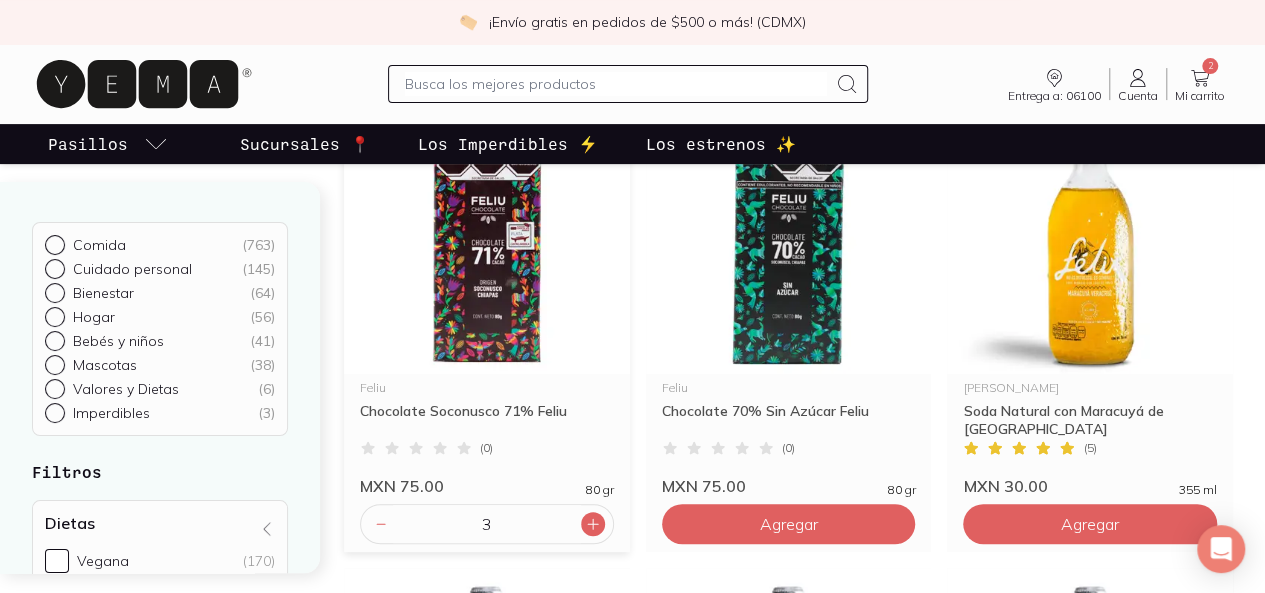 click 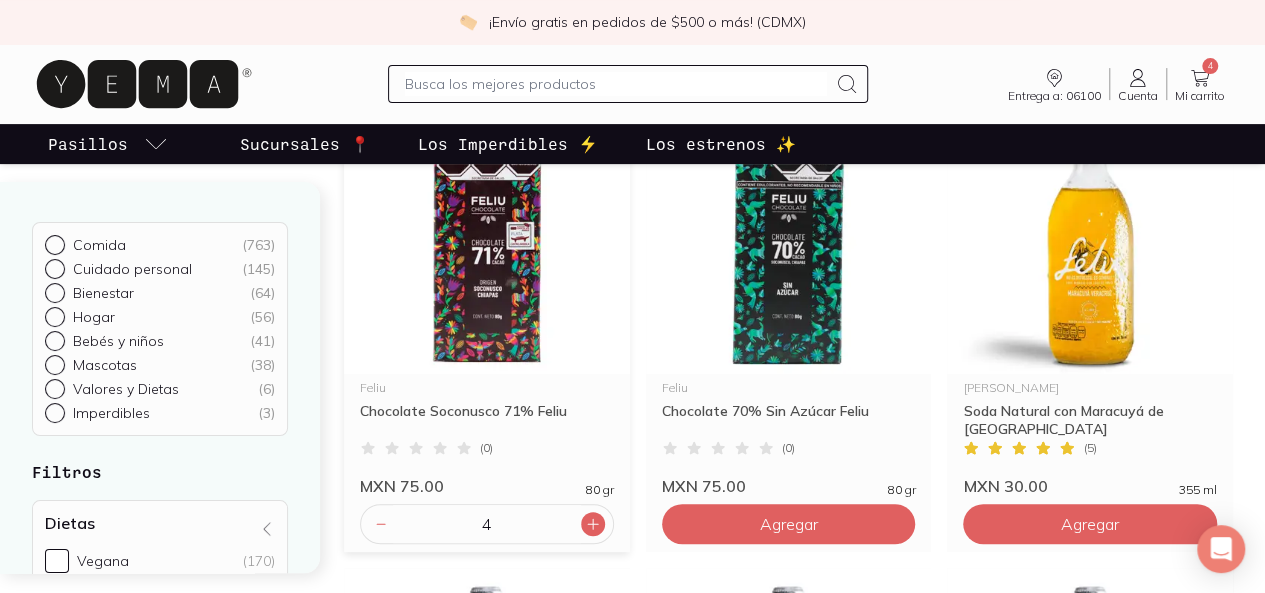 click 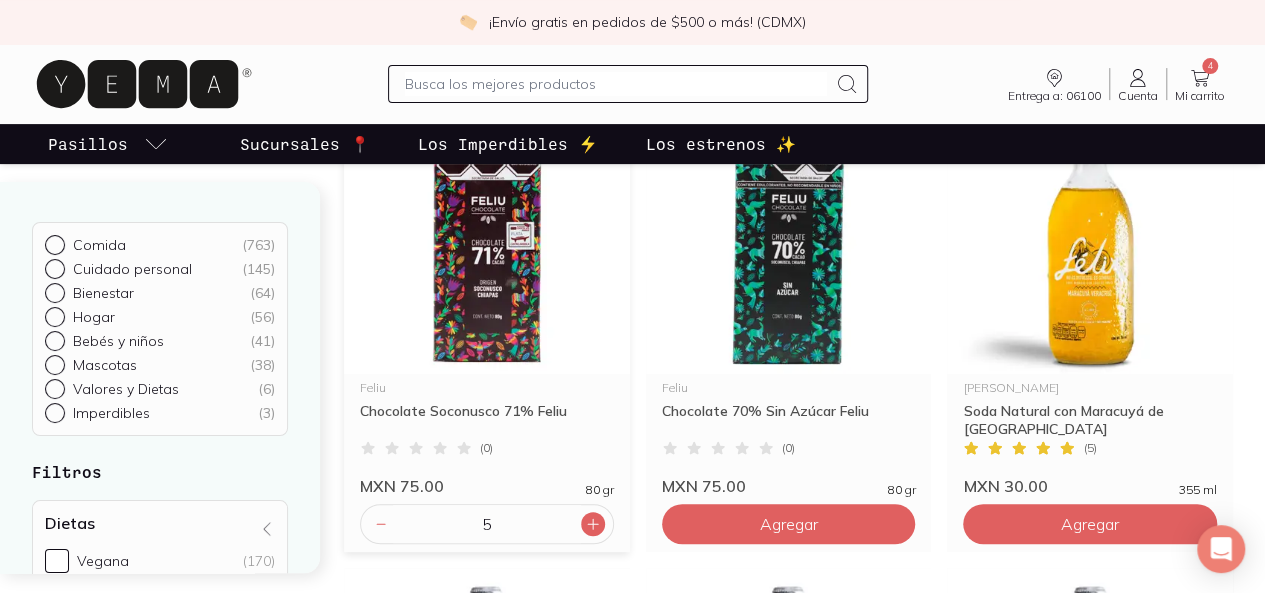 click 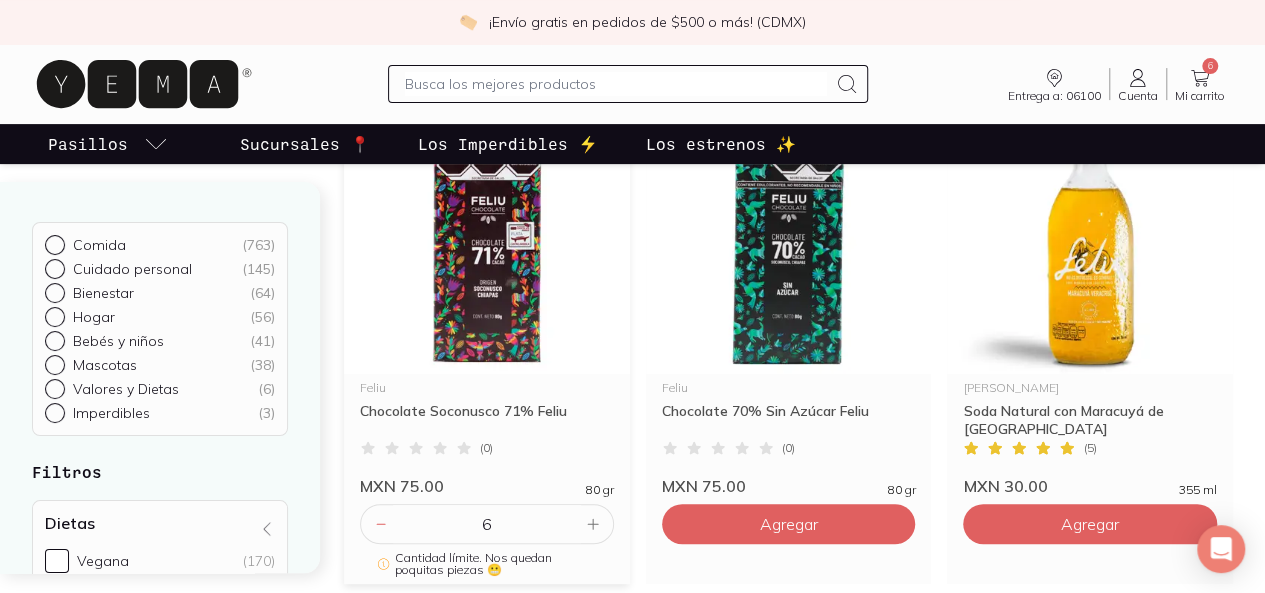 click 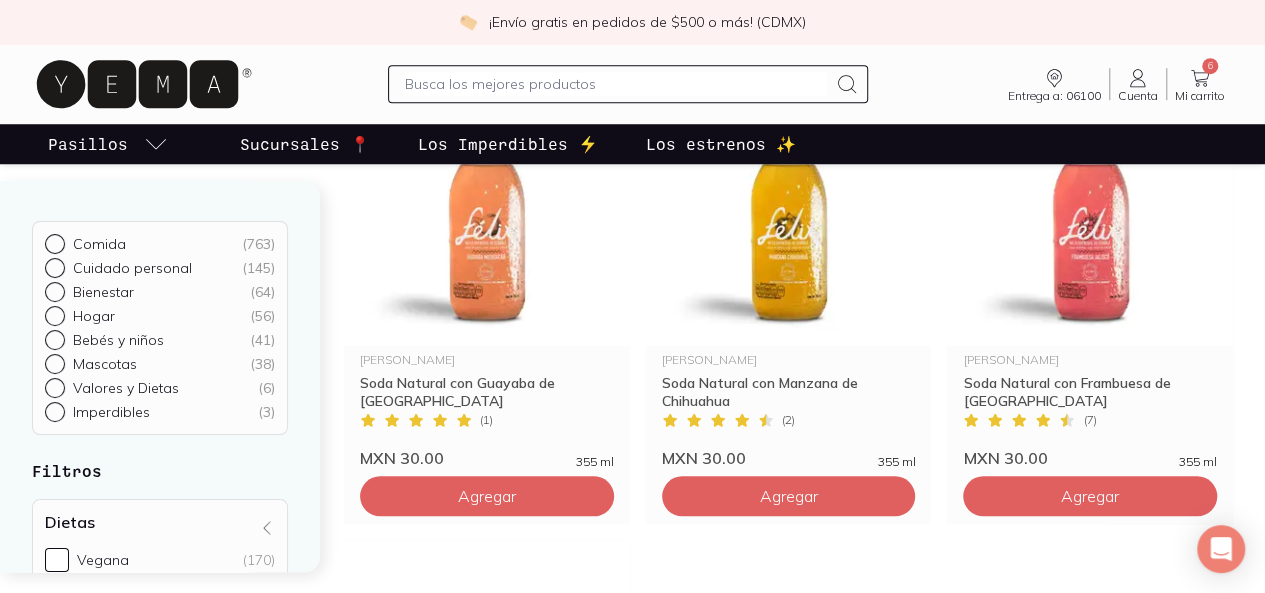 scroll, scrollTop: 820, scrollLeft: 0, axis: vertical 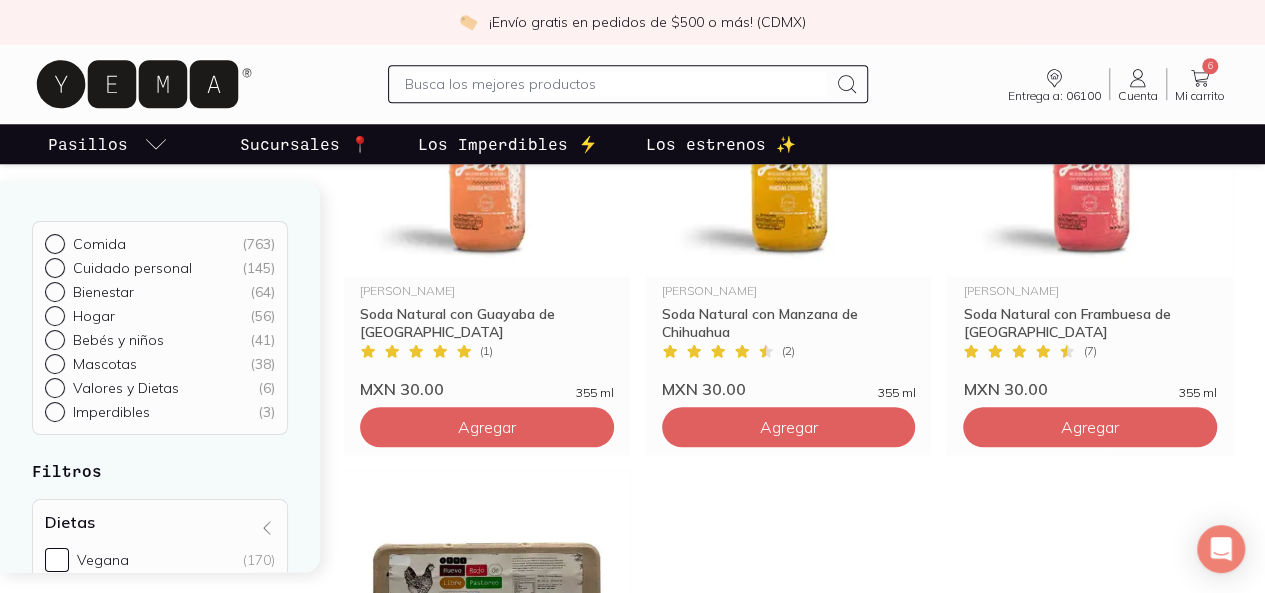 click on "Cuenta" at bounding box center [1138, 96] 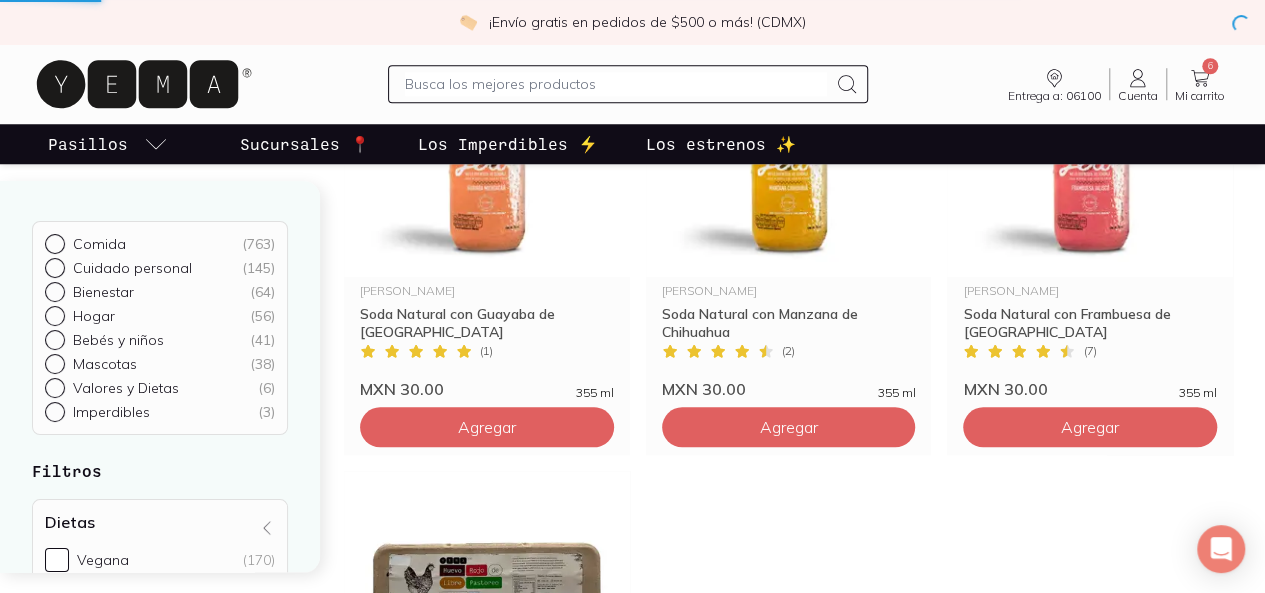 scroll, scrollTop: 0, scrollLeft: 0, axis: both 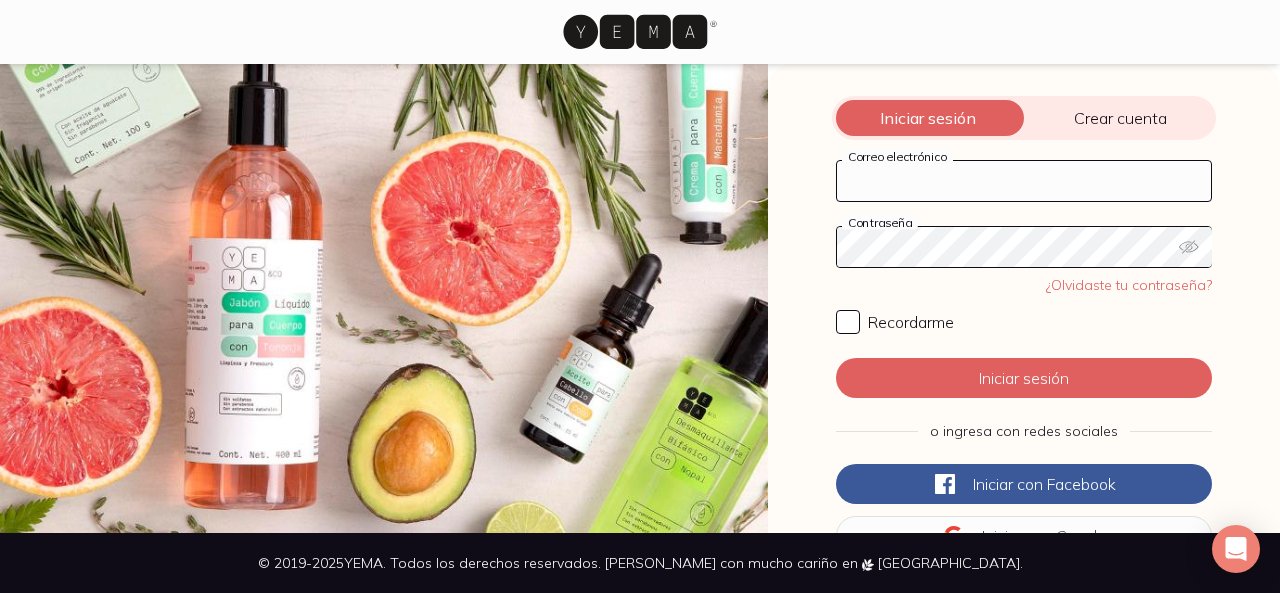 click on "Correo electrónico" at bounding box center [1024, 181] 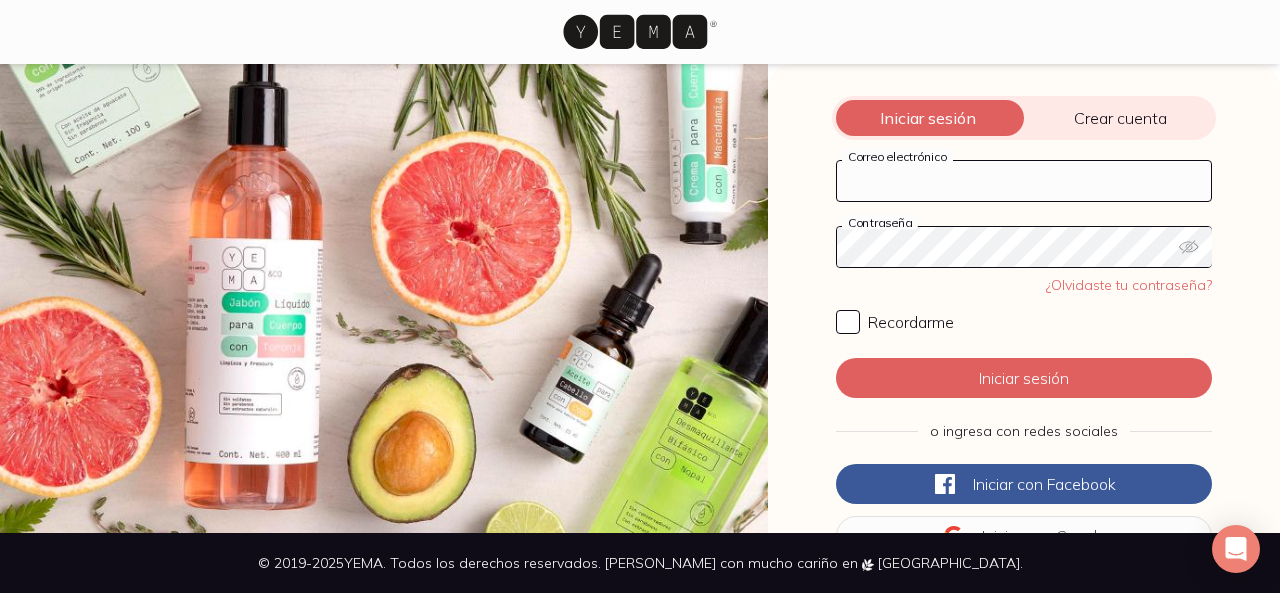 type on "[EMAIL_ADDRESS][DOMAIN_NAME]" 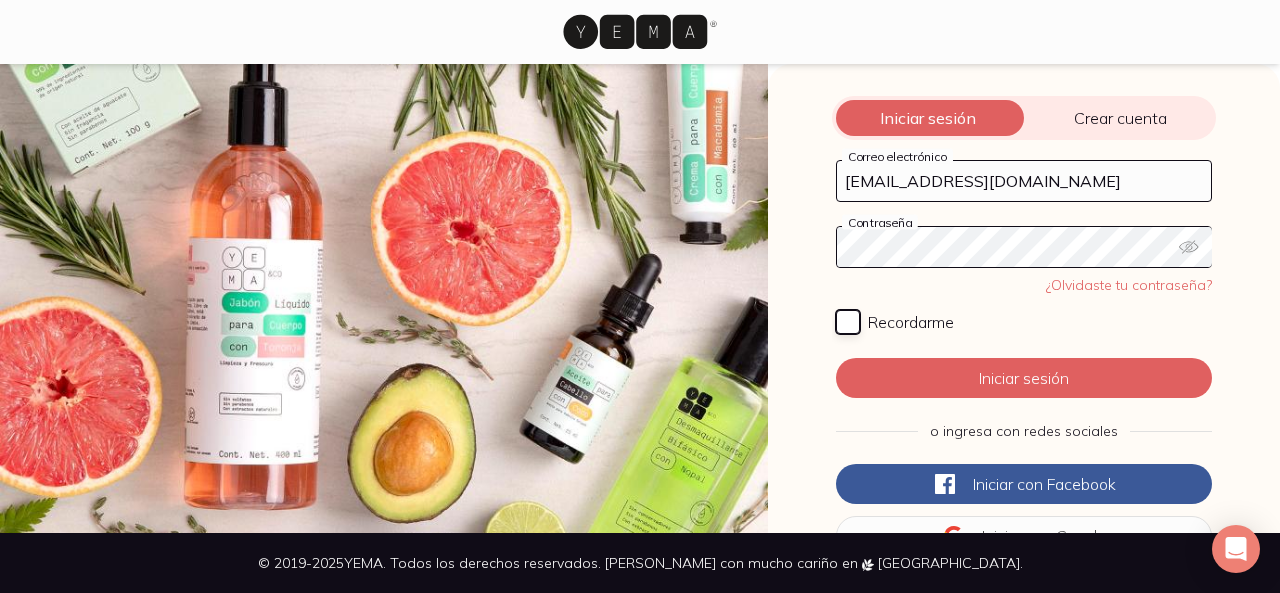 click on "Recordarme" at bounding box center (848, 322) 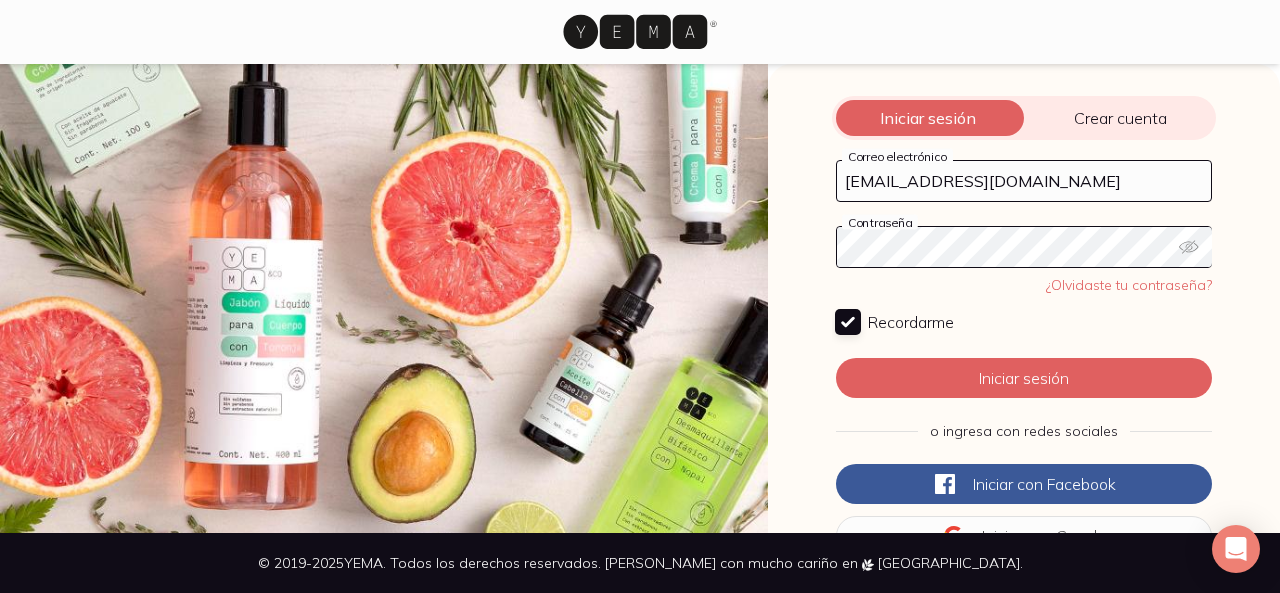checkbox on "true" 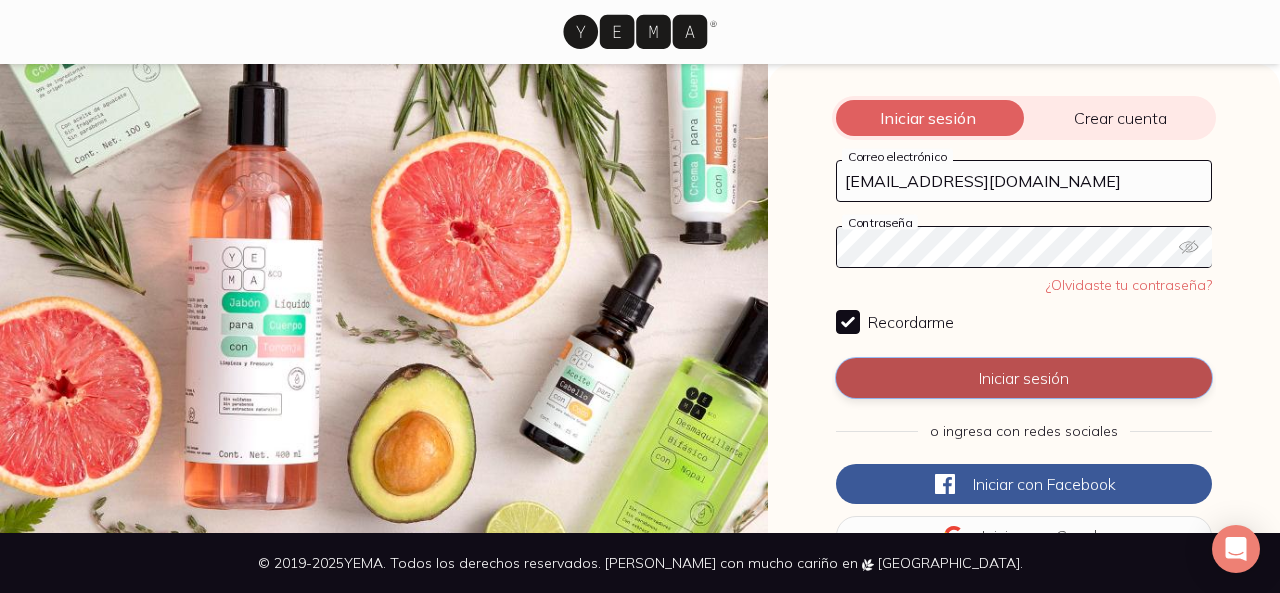click on "Iniciar sesión" at bounding box center [1024, 378] 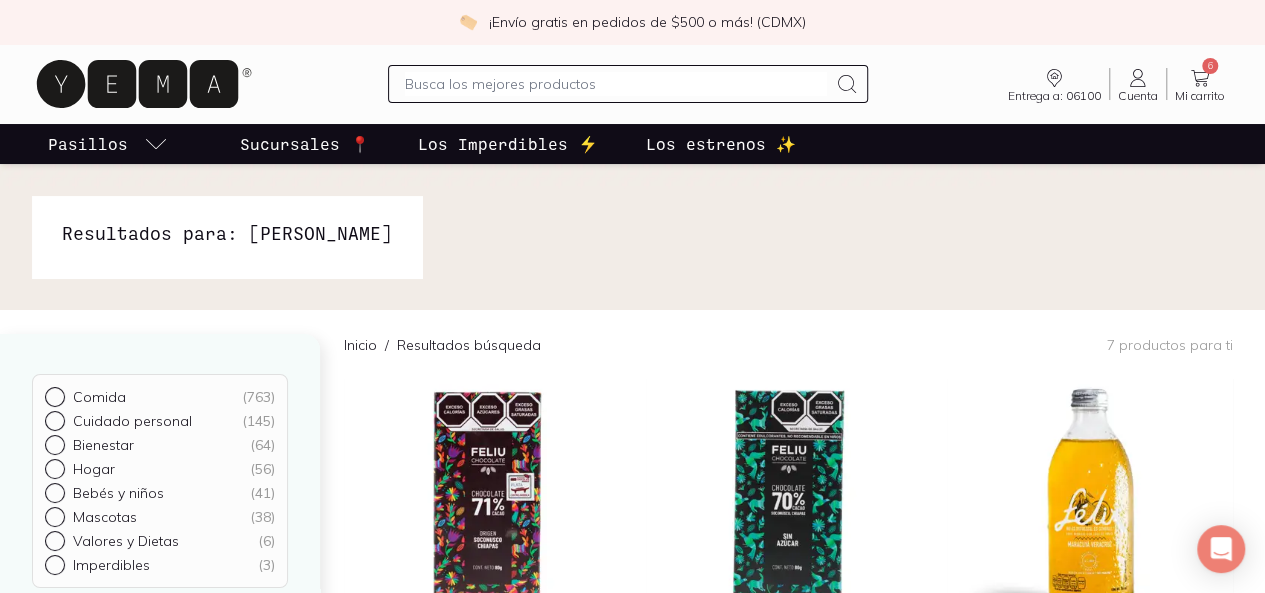 click at bounding box center [616, 84] 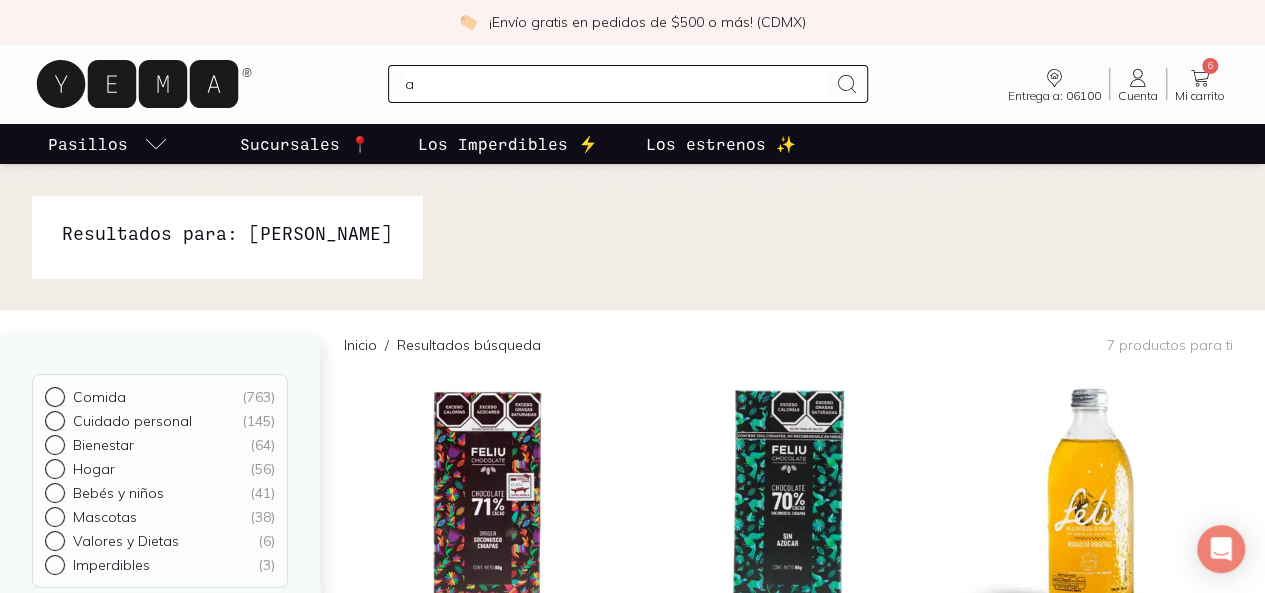 type on "ah" 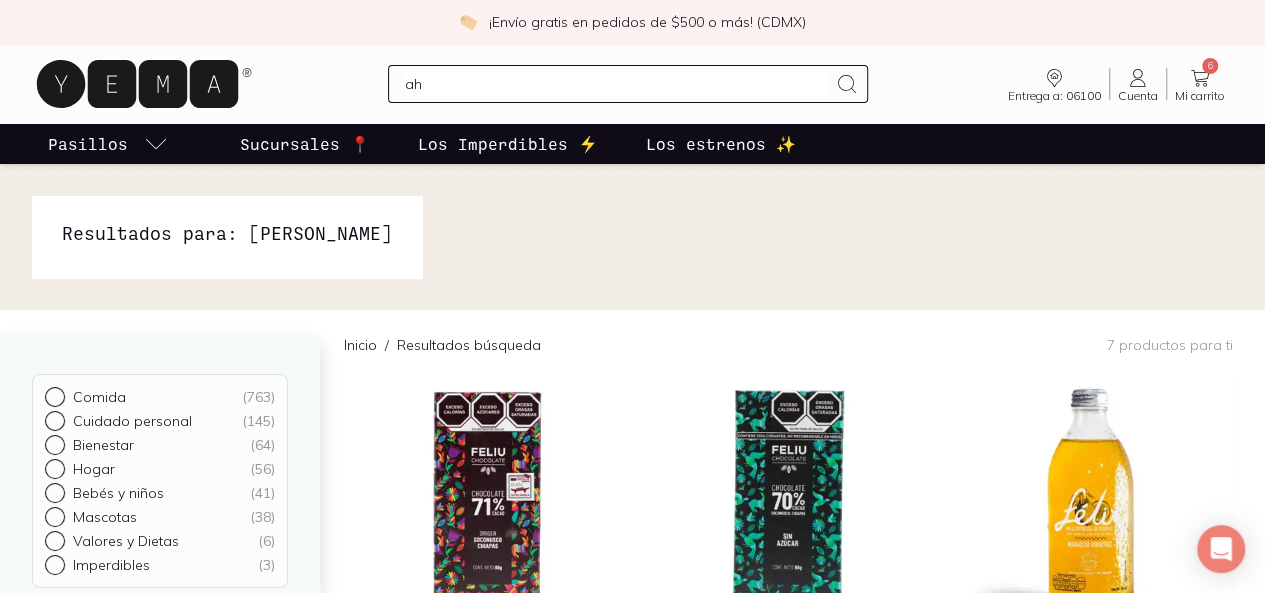 type 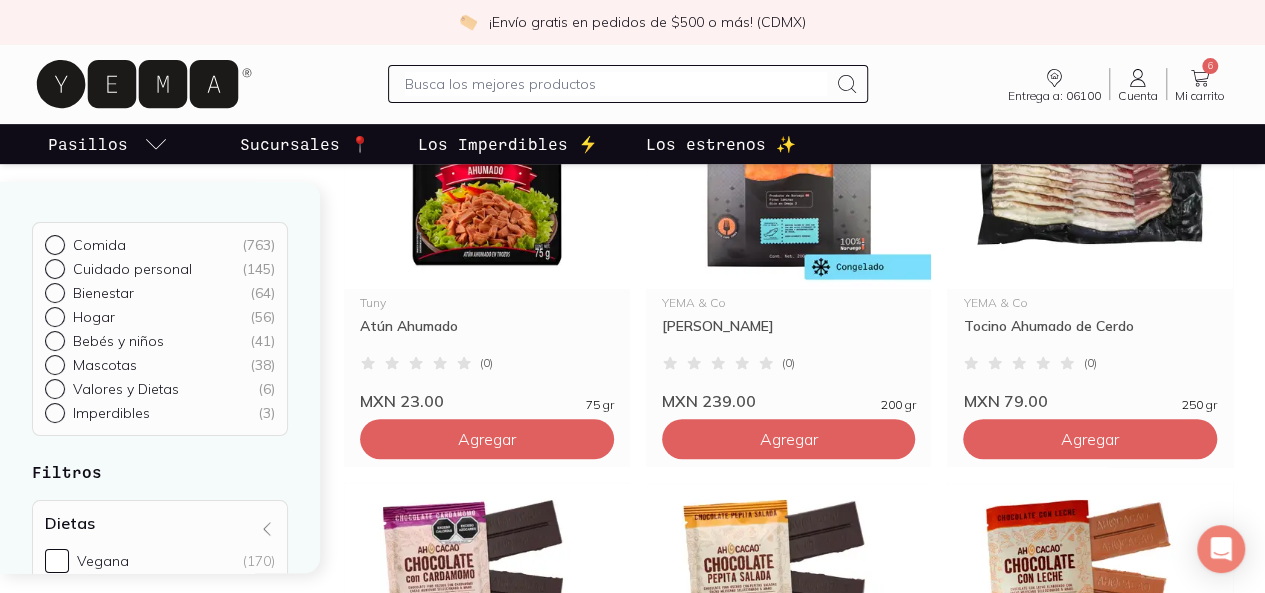 scroll, scrollTop: 271, scrollLeft: 0, axis: vertical 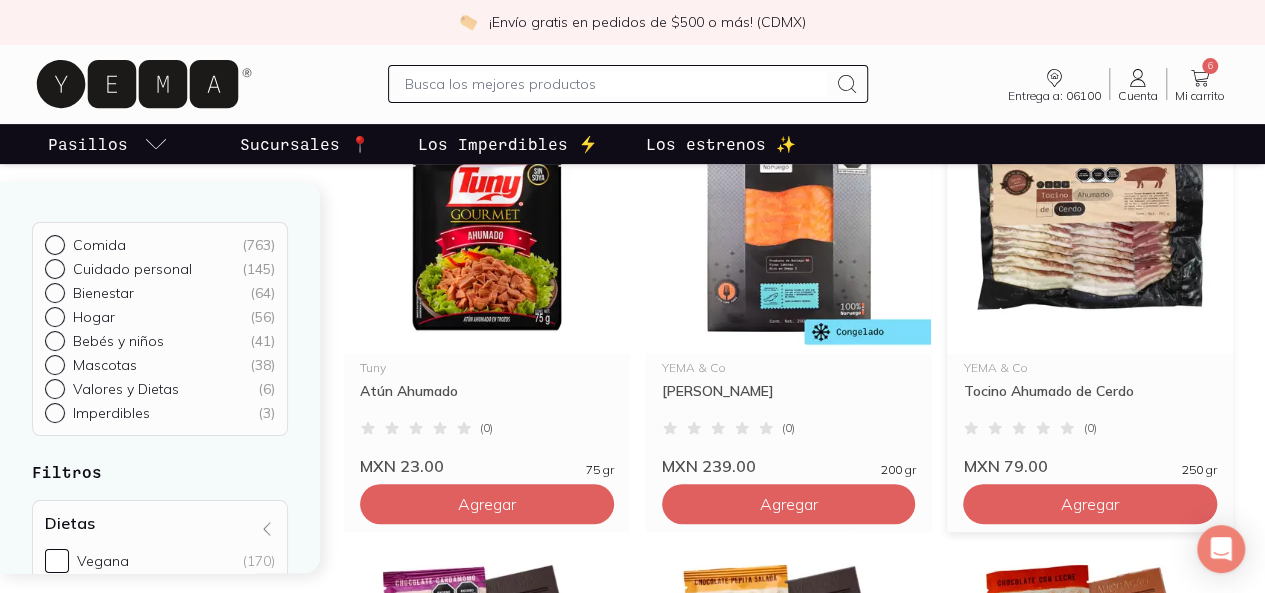 click at bounding box center [1090, 231] 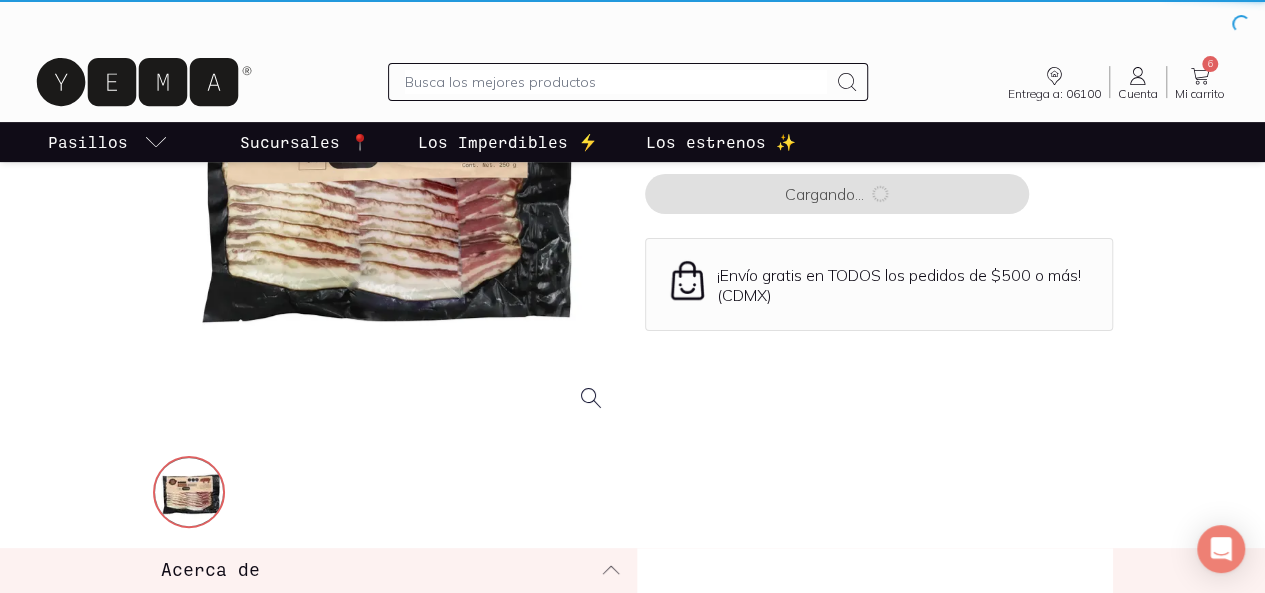 scroll, scrollTop: 0, scrollLeft: 0, axis: both 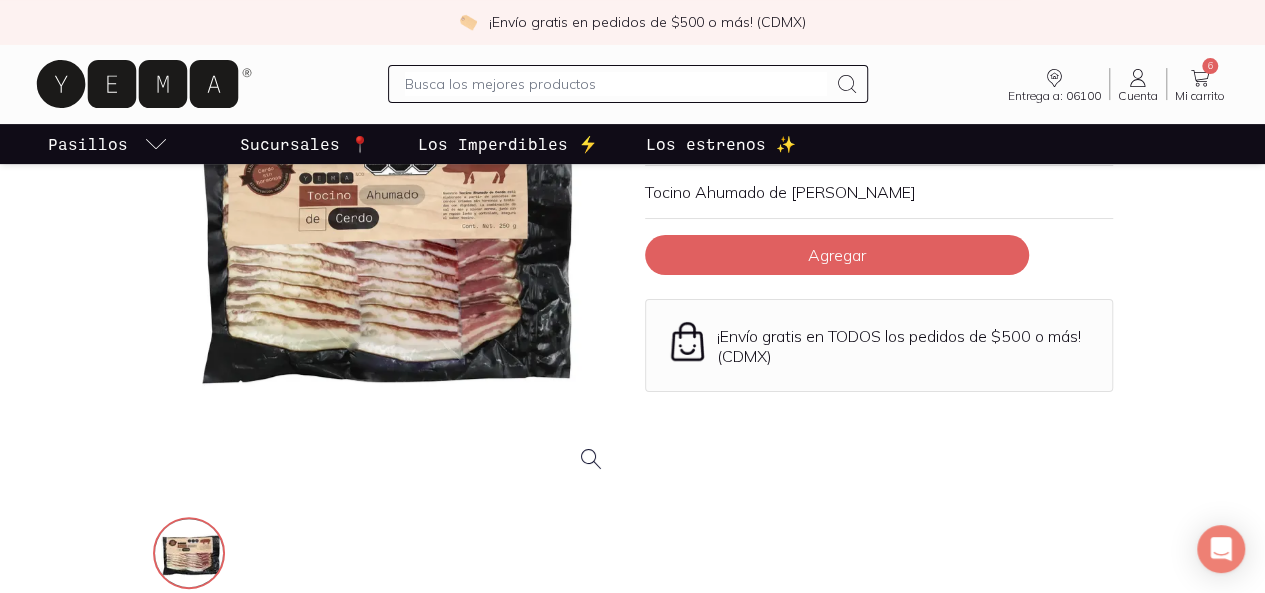 click at bounding box center [387, 255] 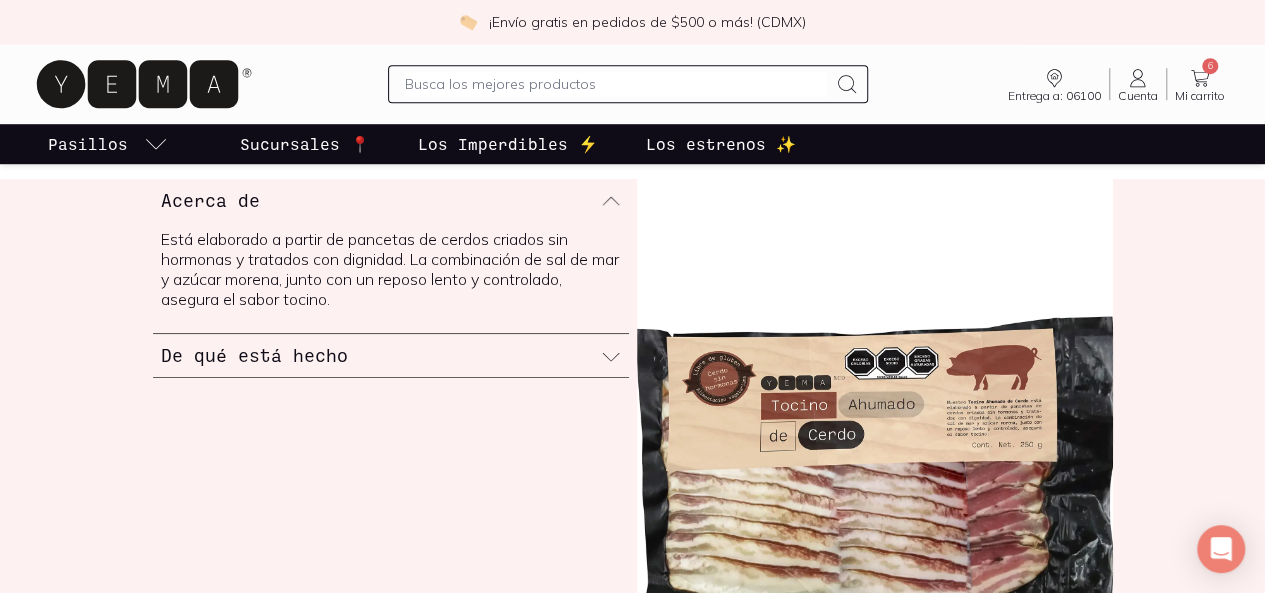 scroll, scrollTop: 706, scrollLeft: 0, axis: vertical 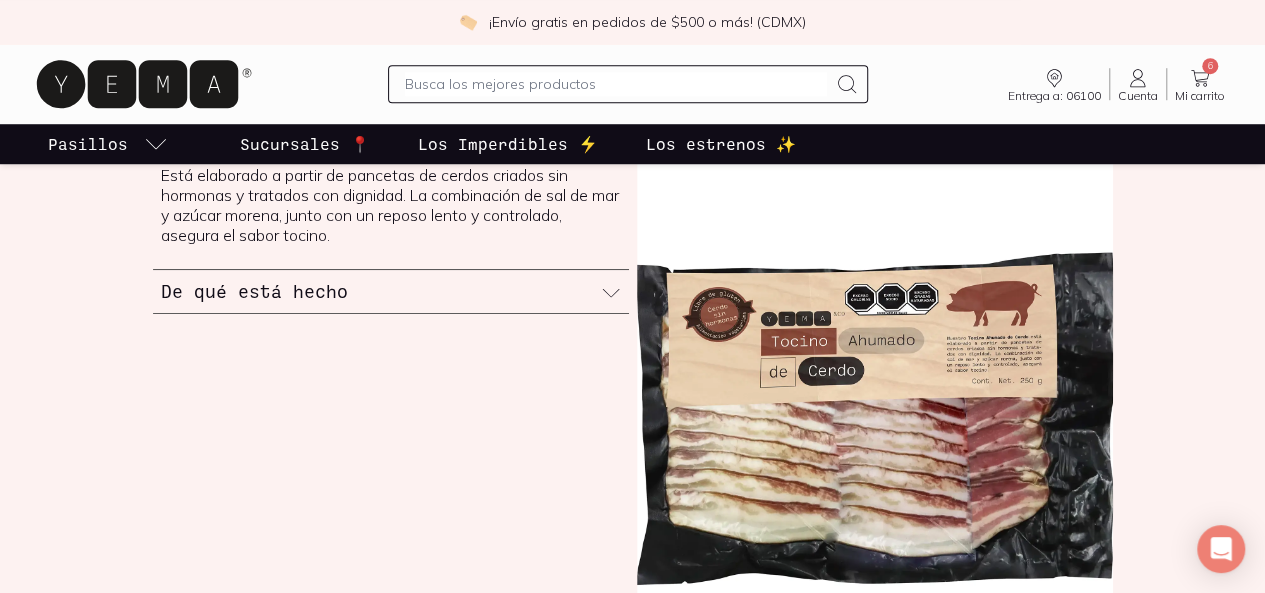 click 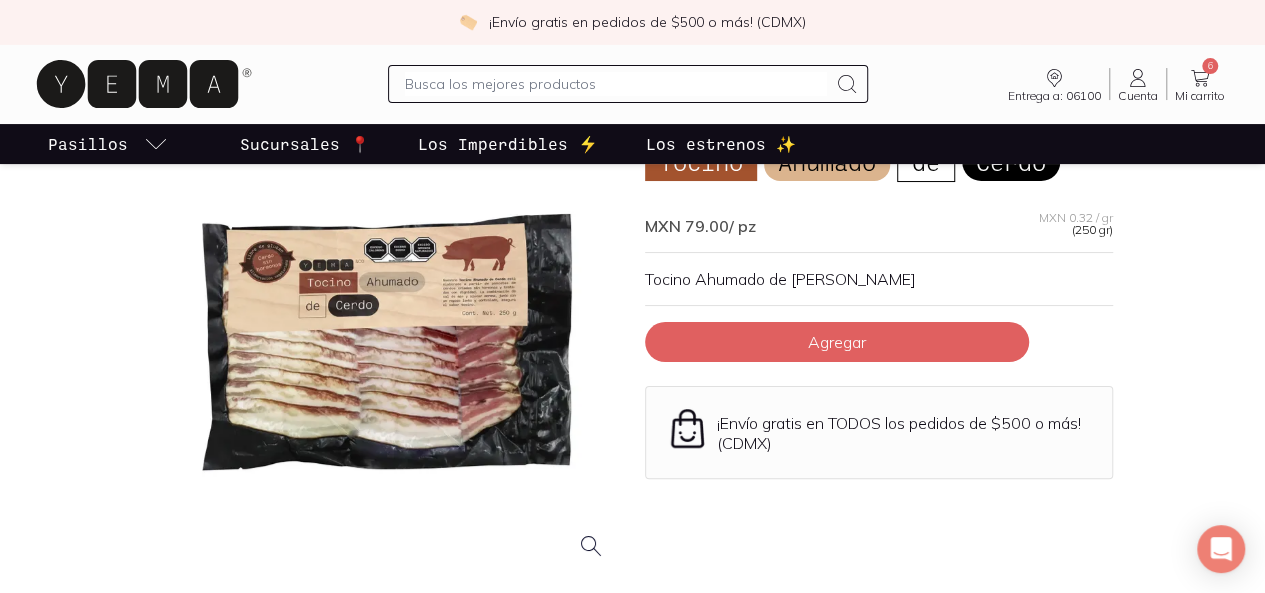 scroll, scrollTop: 42, scrollLeft: 0, axis: vertical 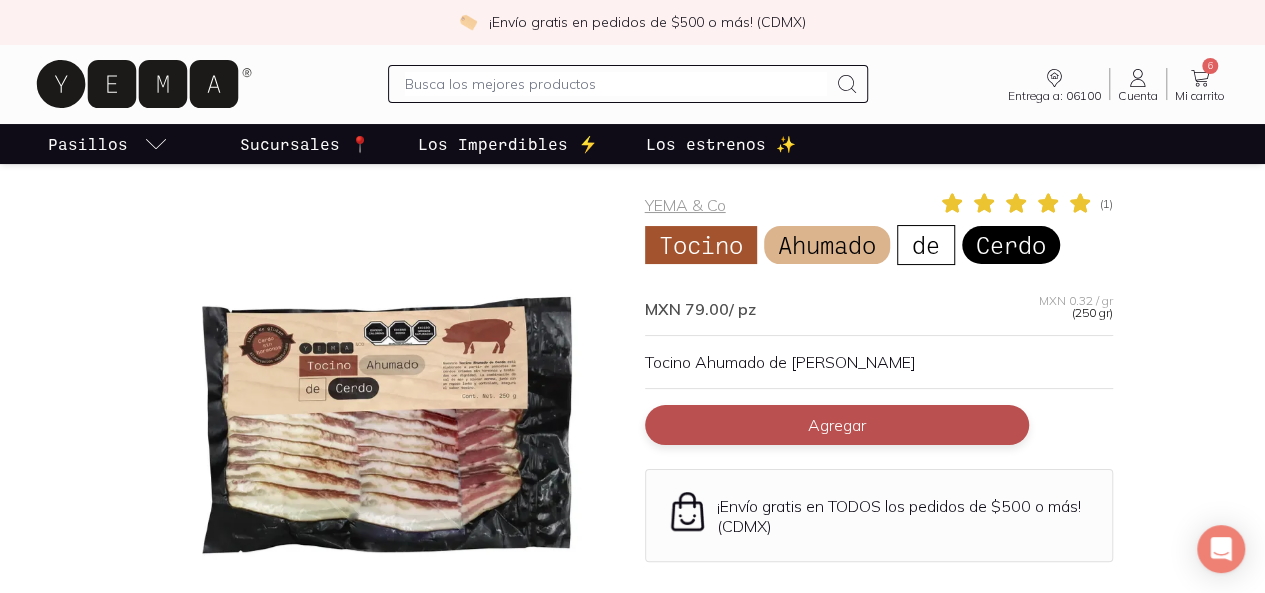 click on "Agregar" at bounding box center (837, 425) 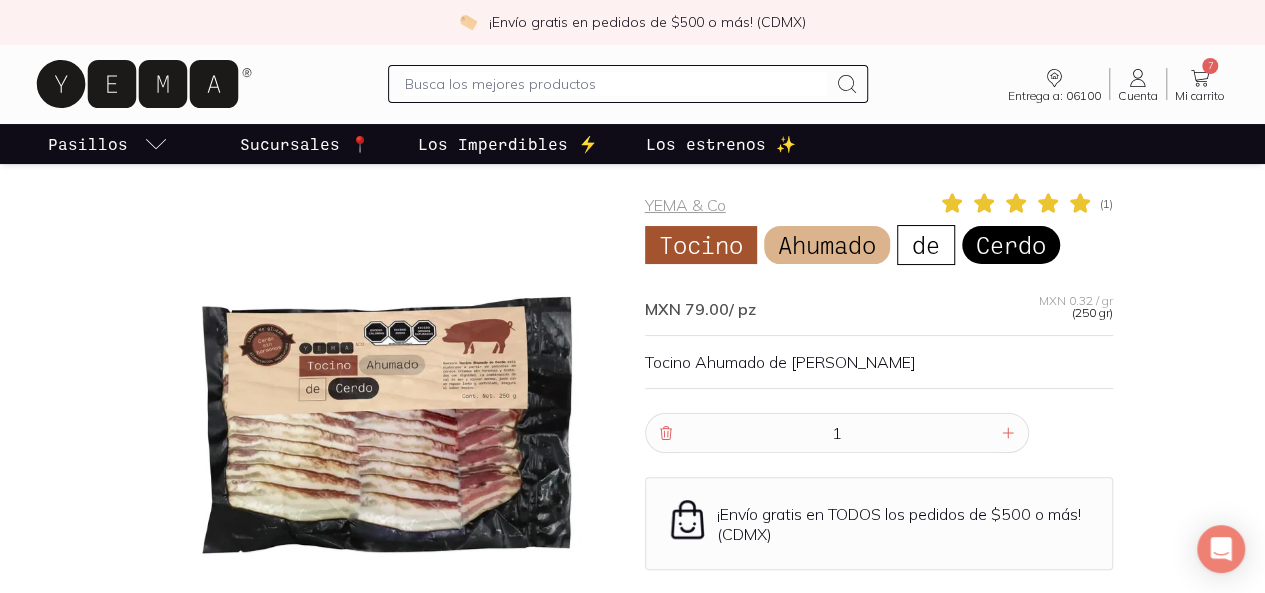 click at bounding box center (616, 84) 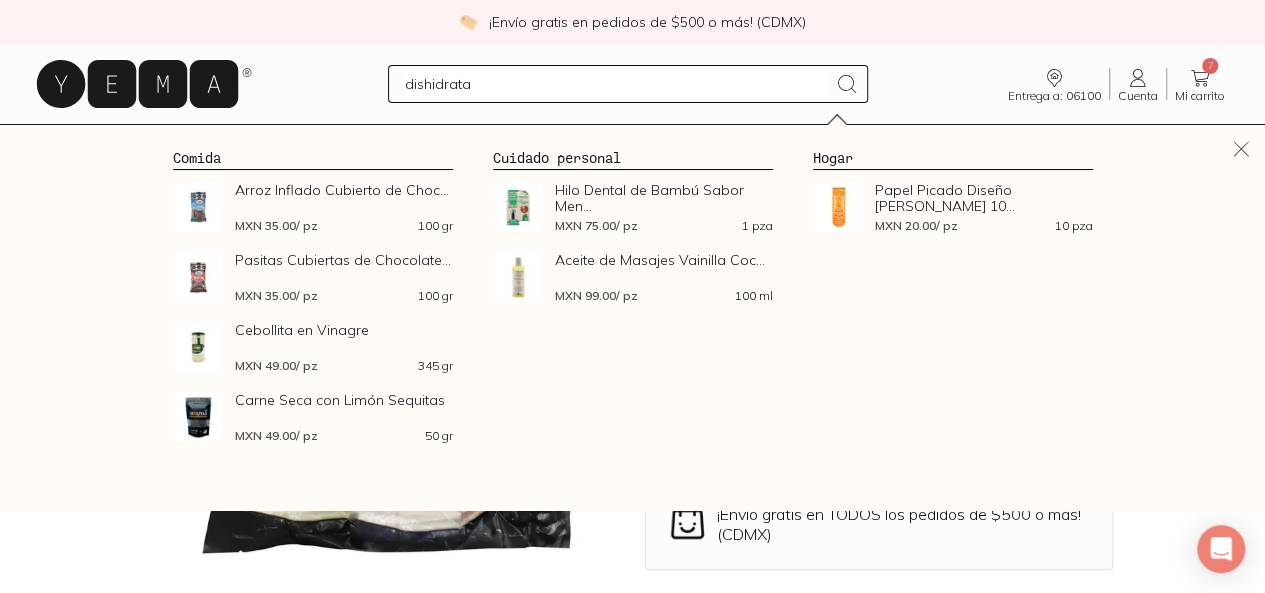 type on "dishidratas" 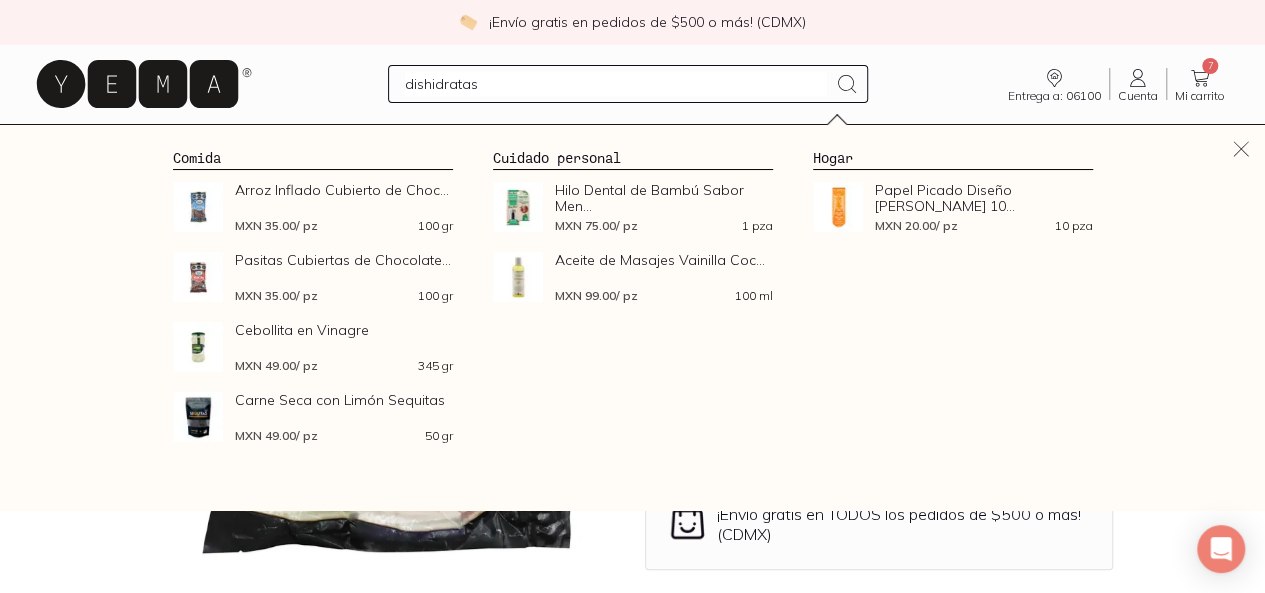 type 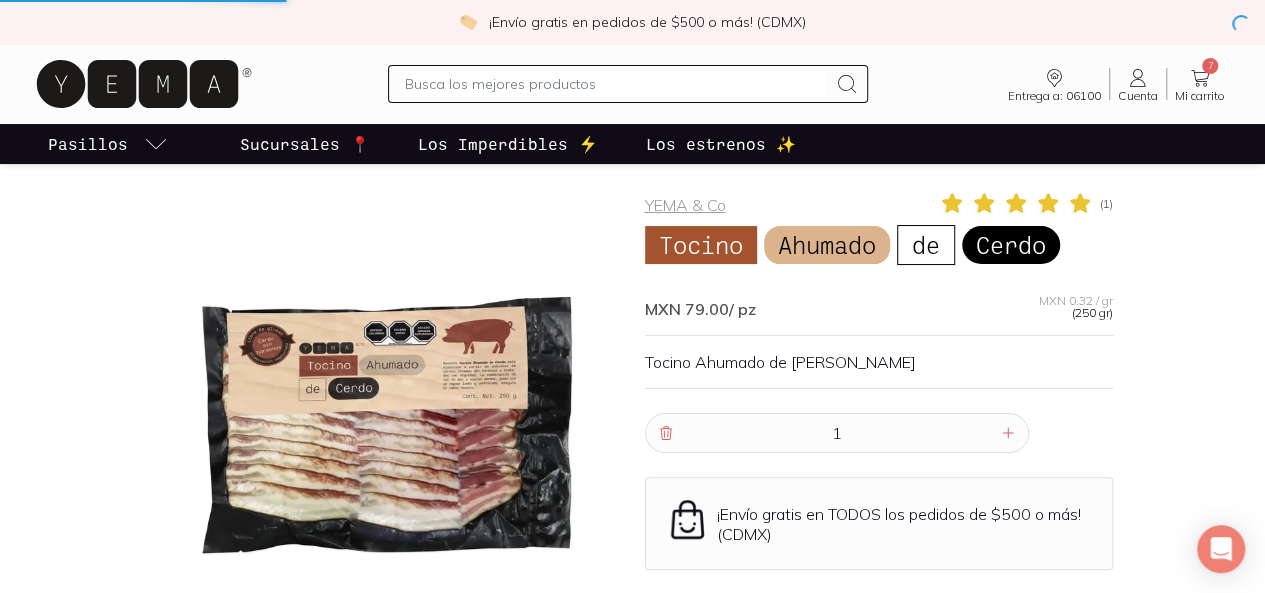 scroll, scrollTop: 0, scrollLeft: 0, axis: both 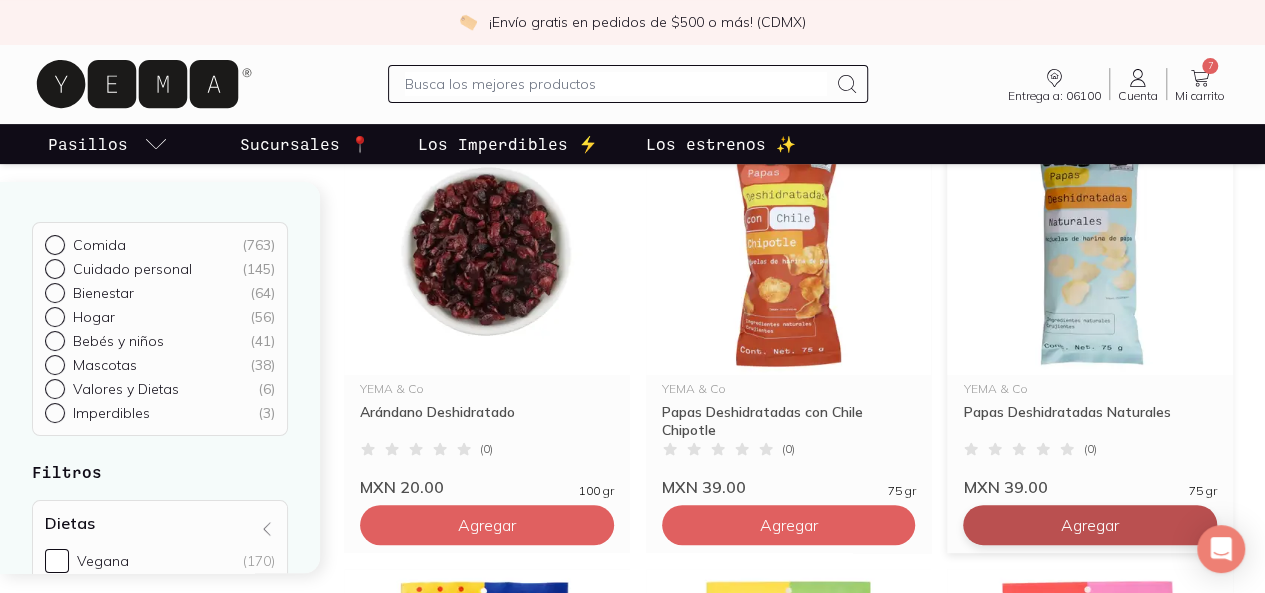 click on "Agregar" at bounding box center [487, 525] 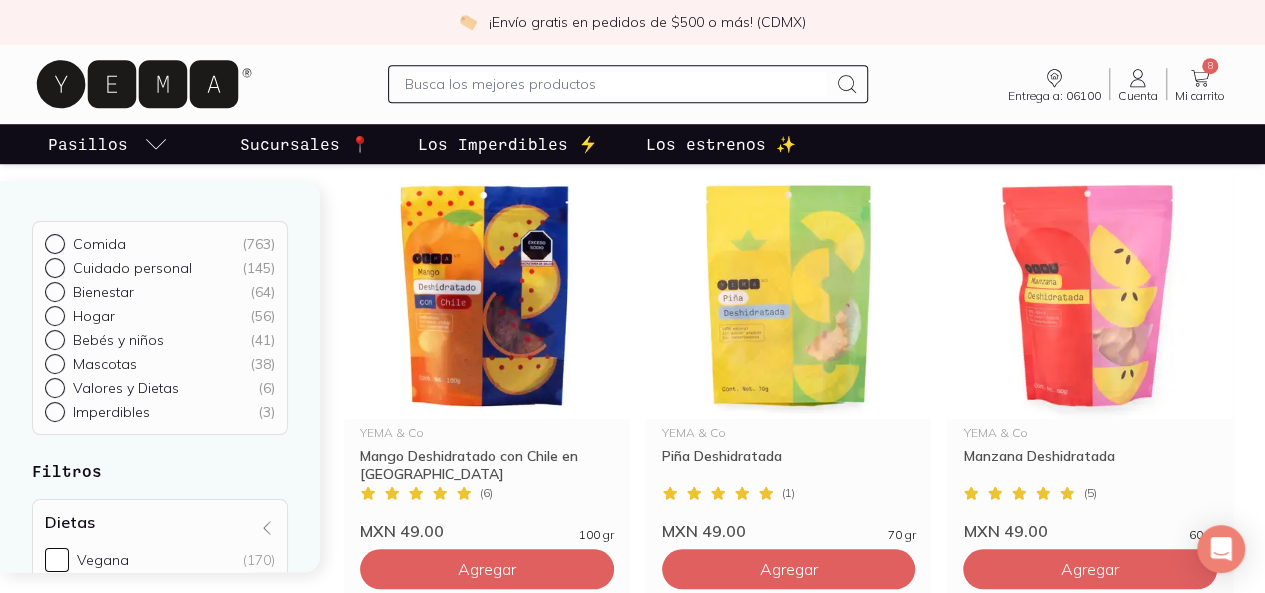 click on "Base para Pizza Artesanal con Salsa" at bounding box center [789, 905] 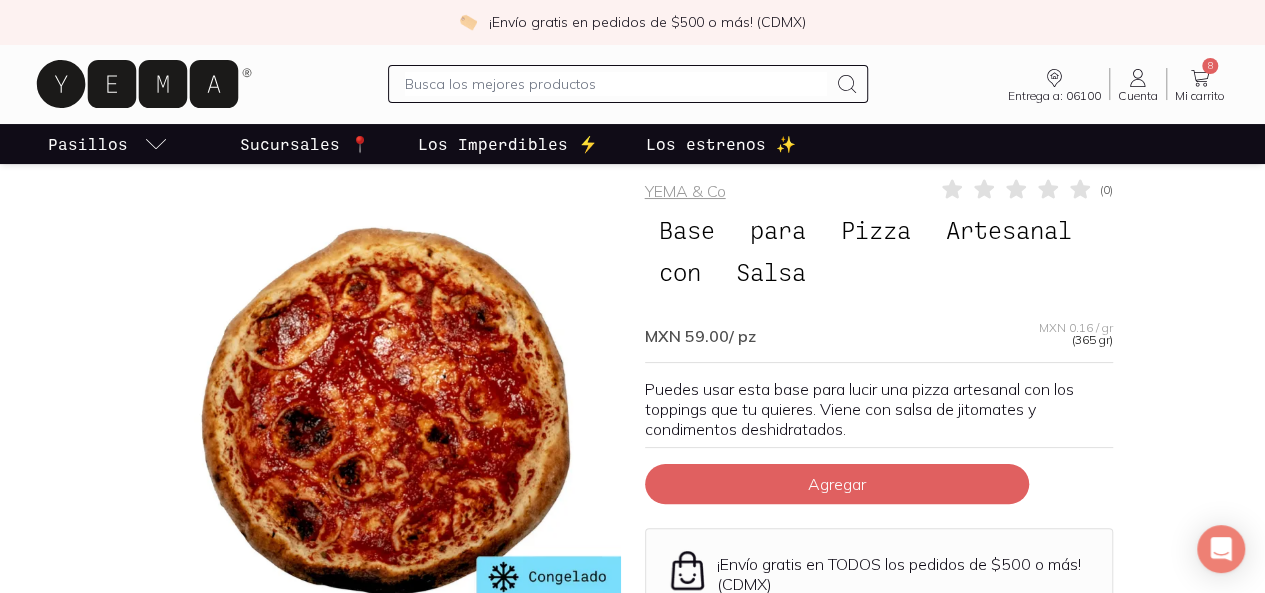 scroll, scrollTop: 62, scrollLeft: 0, axis: vertical 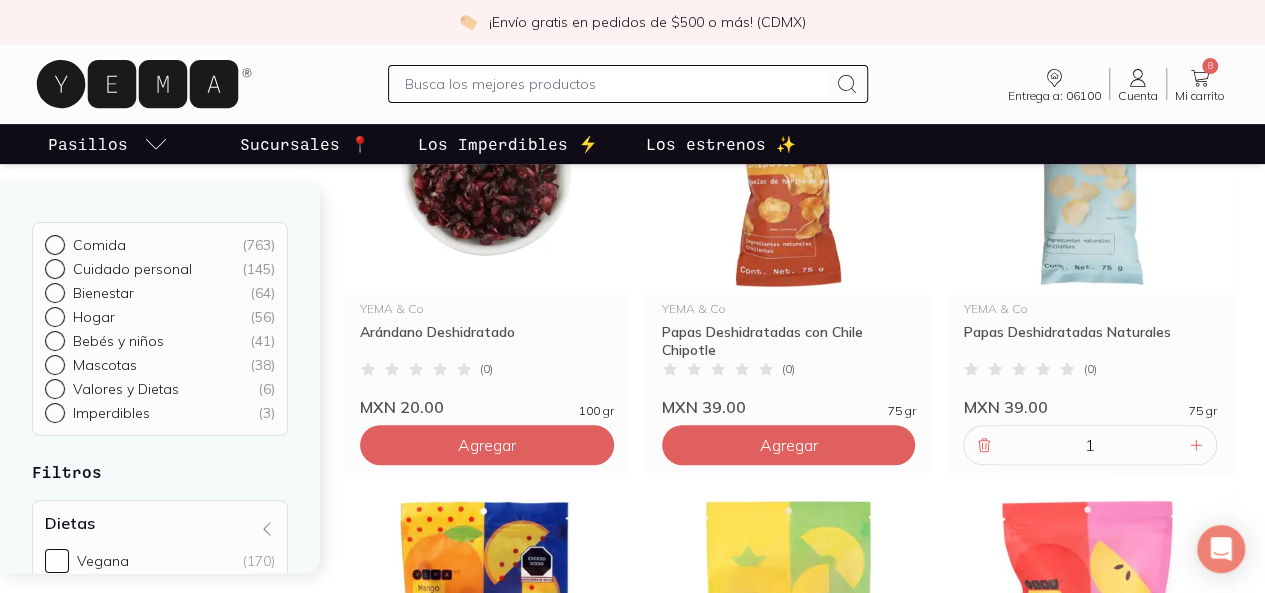 click at bounding box center (616, 84) 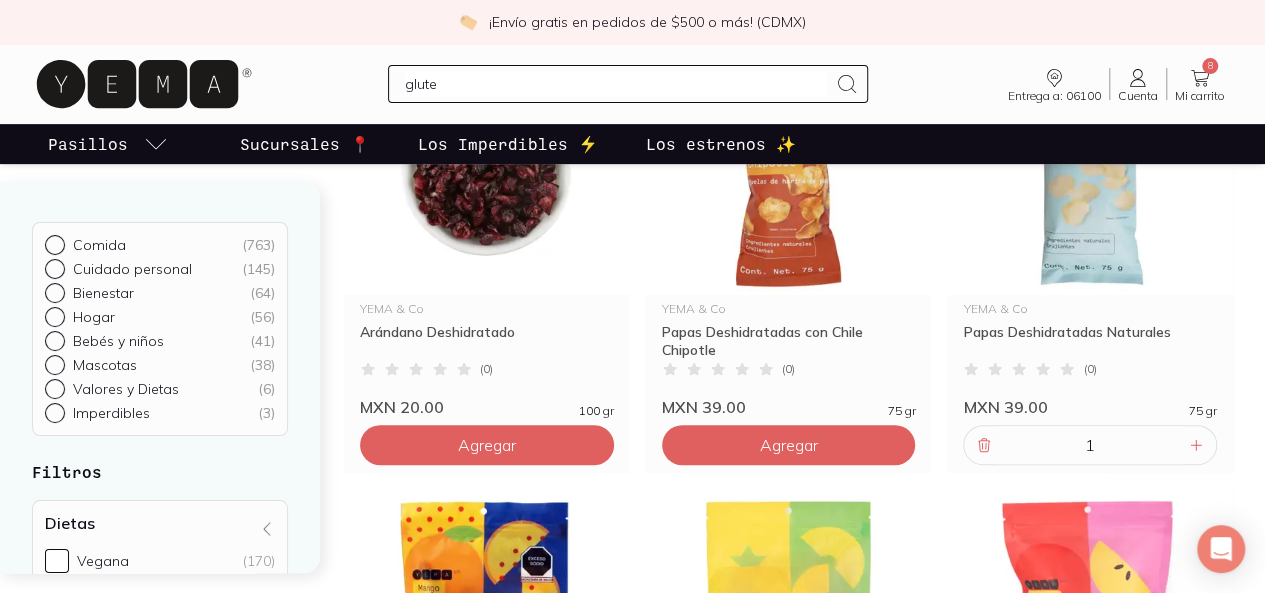 type on "gluten" 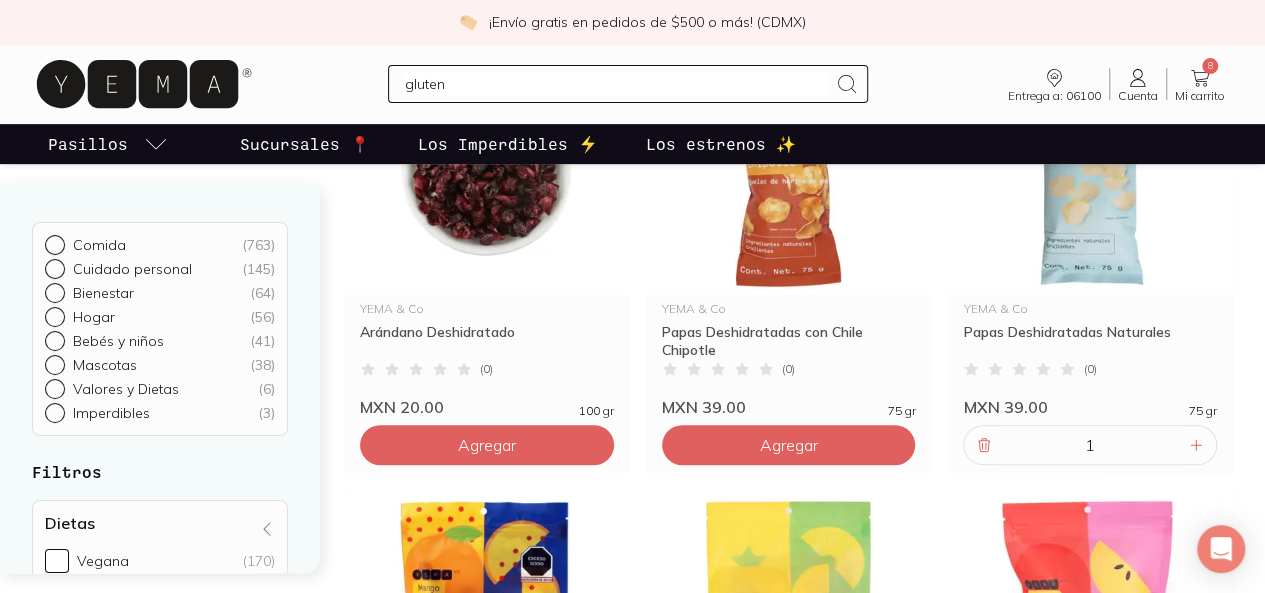 type 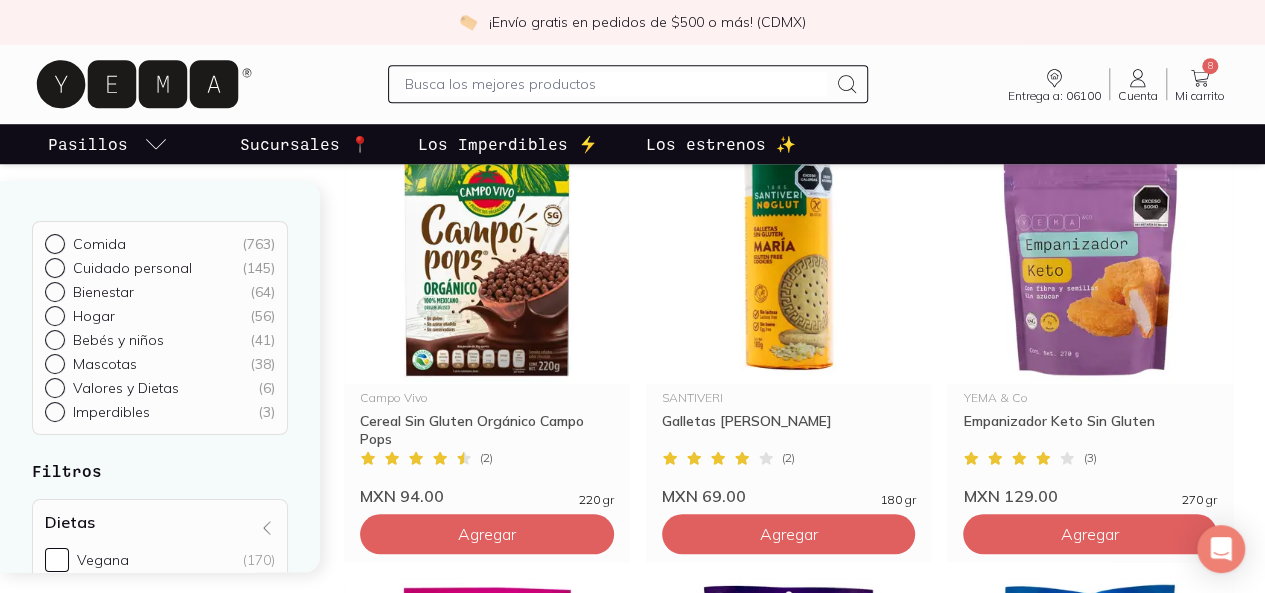 scroll, scrollTop: 692, scrollLeft: 0, axis: vertical 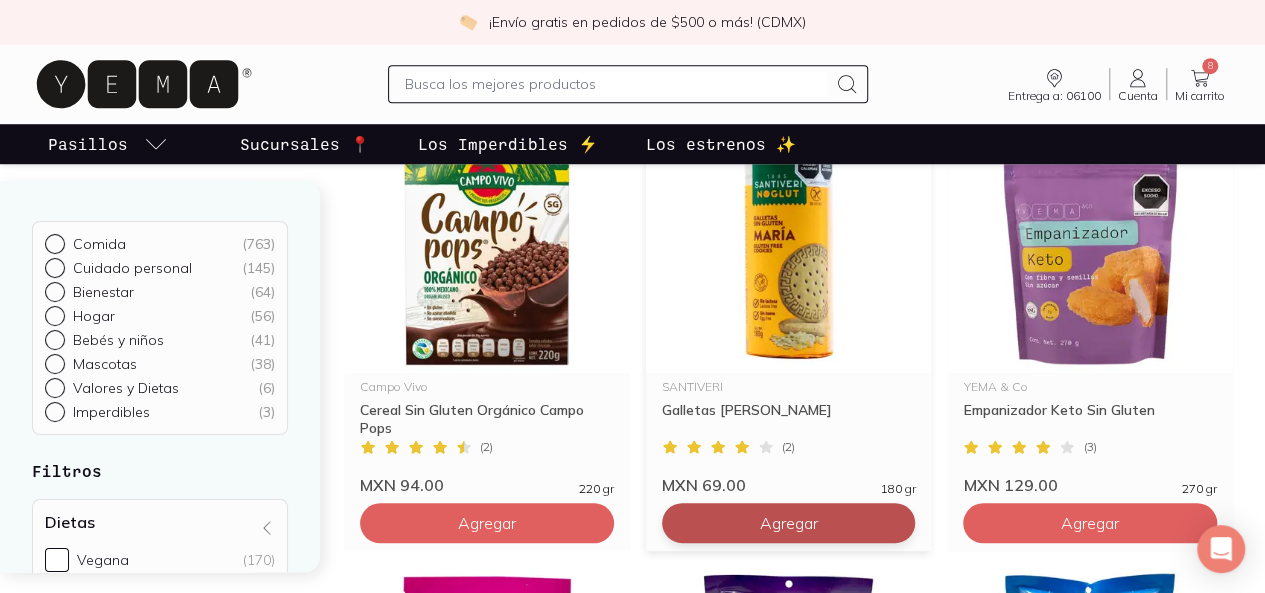 click on "Agregar" at bounding box center (487, 83) 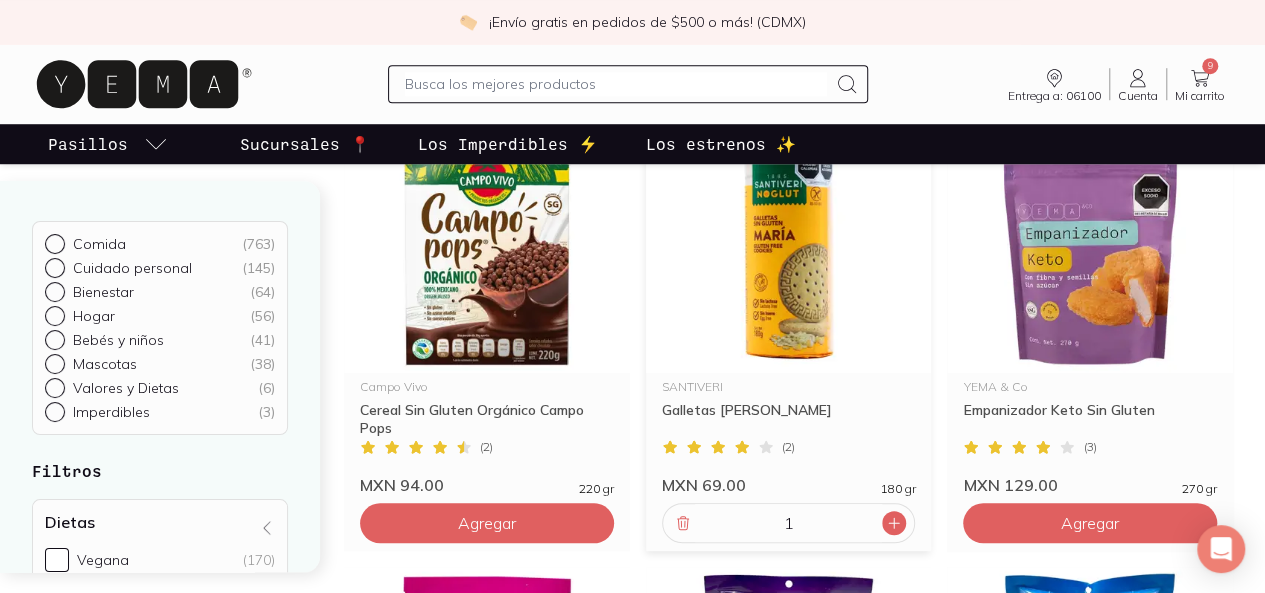 click 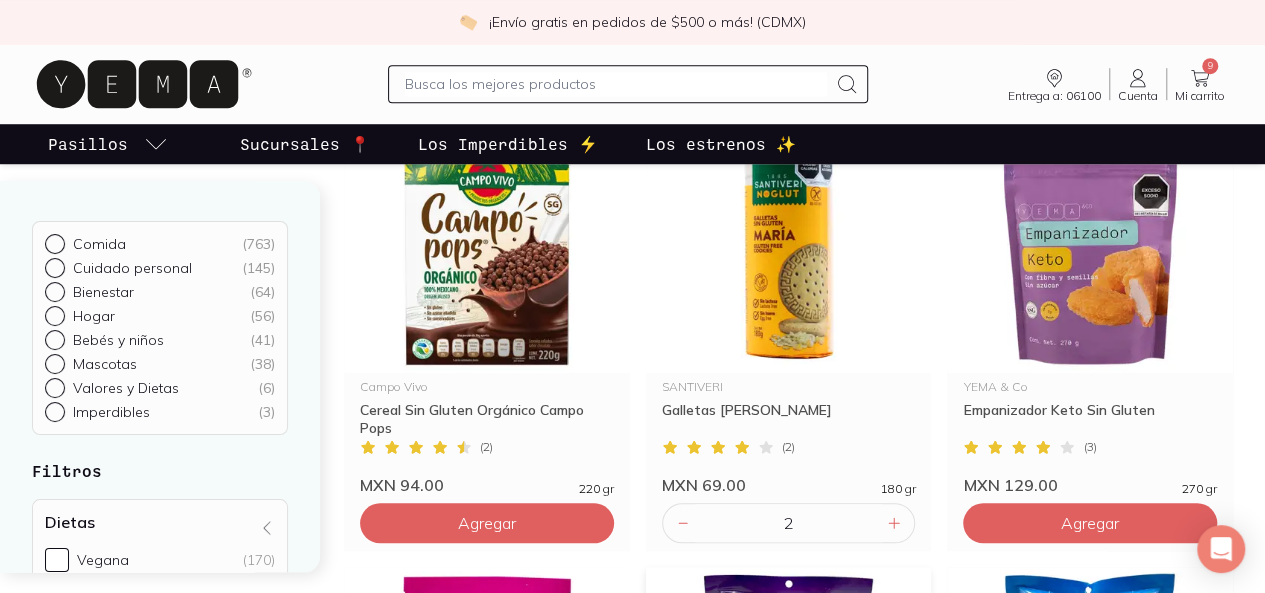 click on "Agregar" at bounding box center [487, 83] 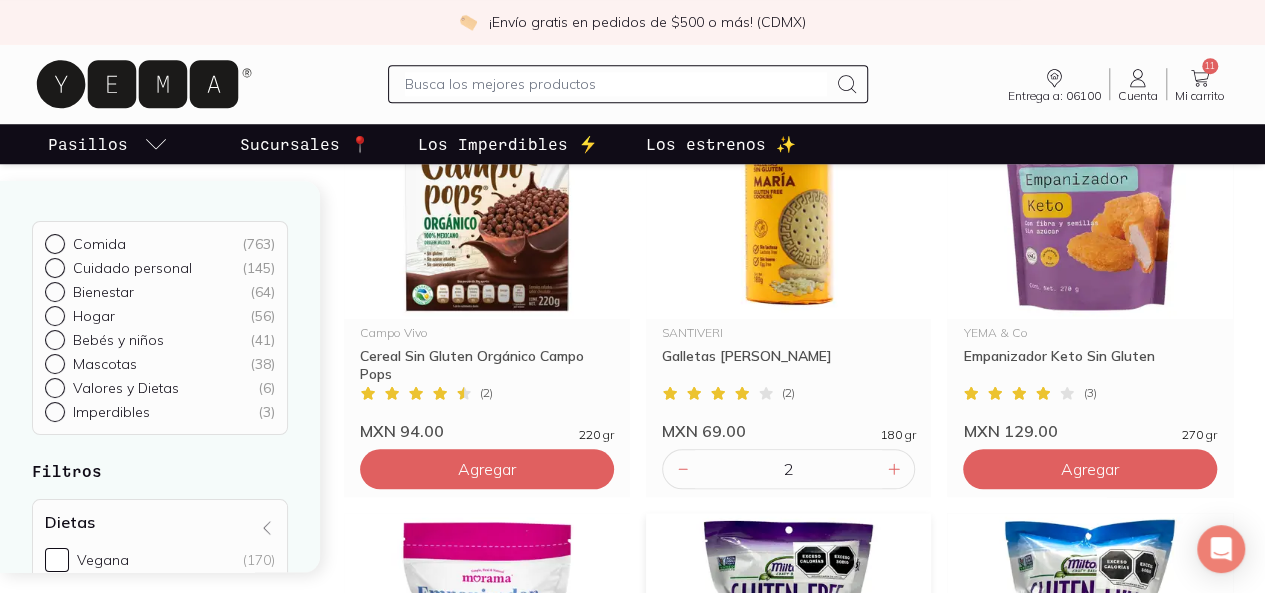 click 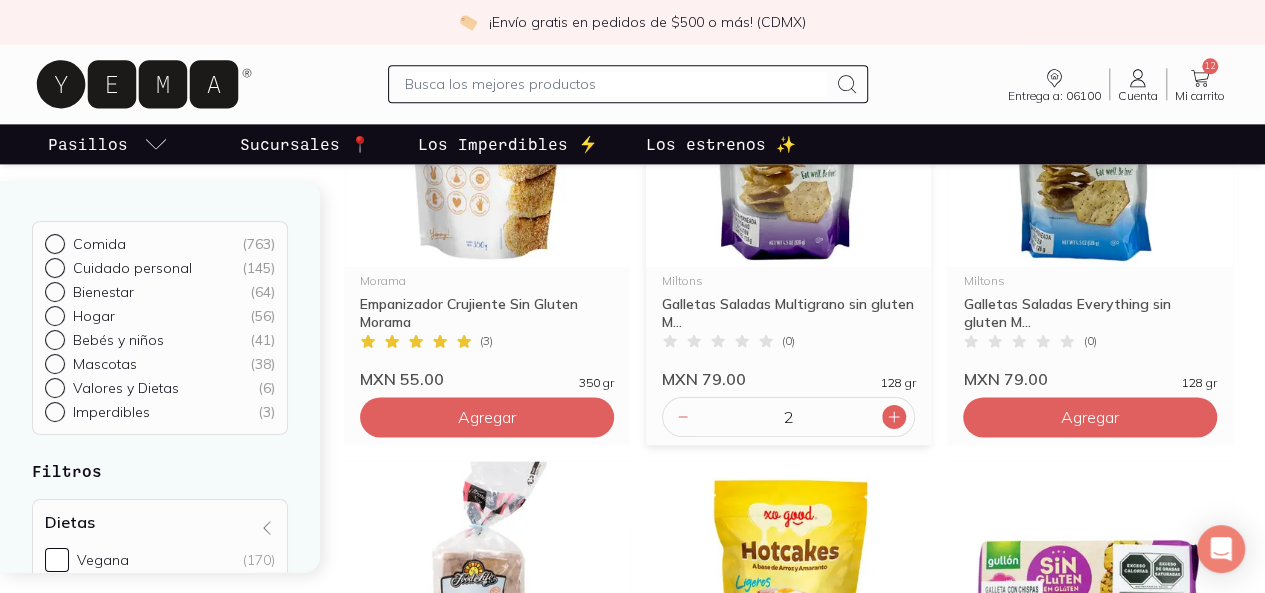 scroll, scrollTop: 1239, scrollLeft: 0, axis: vertical 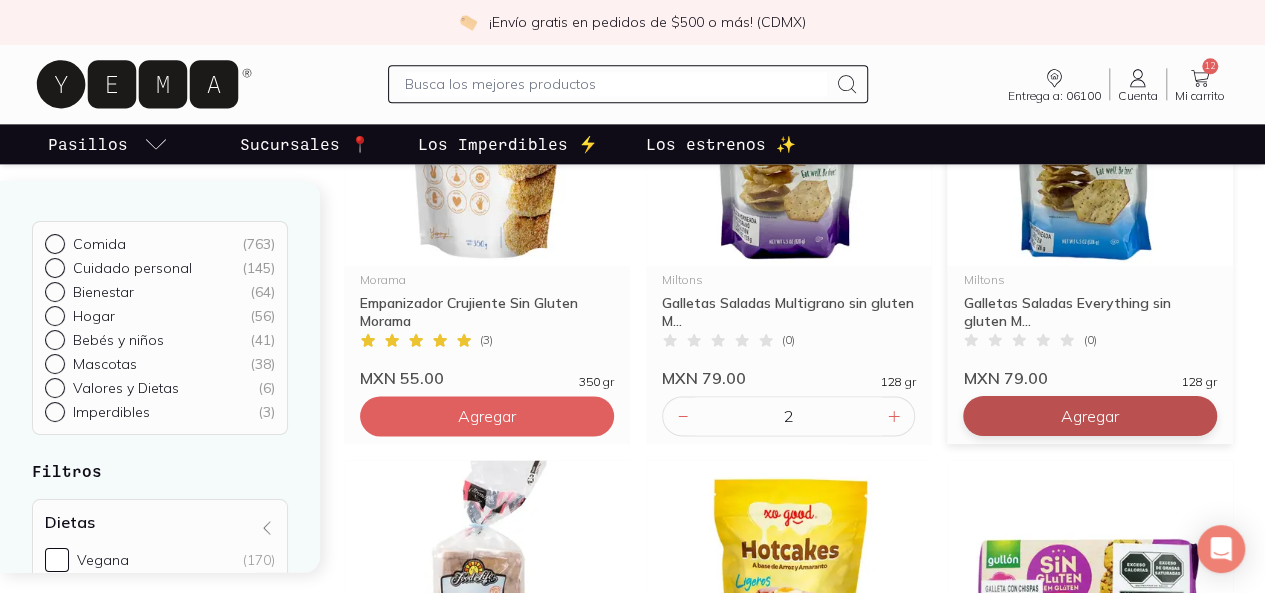 click on "Agregar" at bounding box center (487, -464) 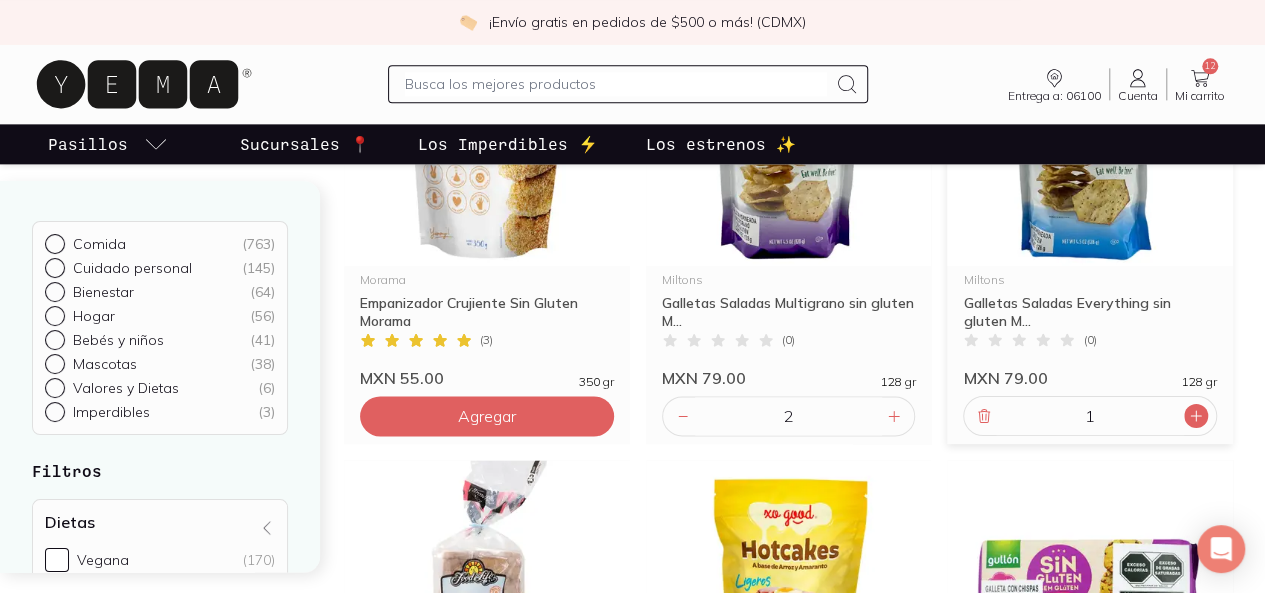 click at bounding box center (1196, 416) 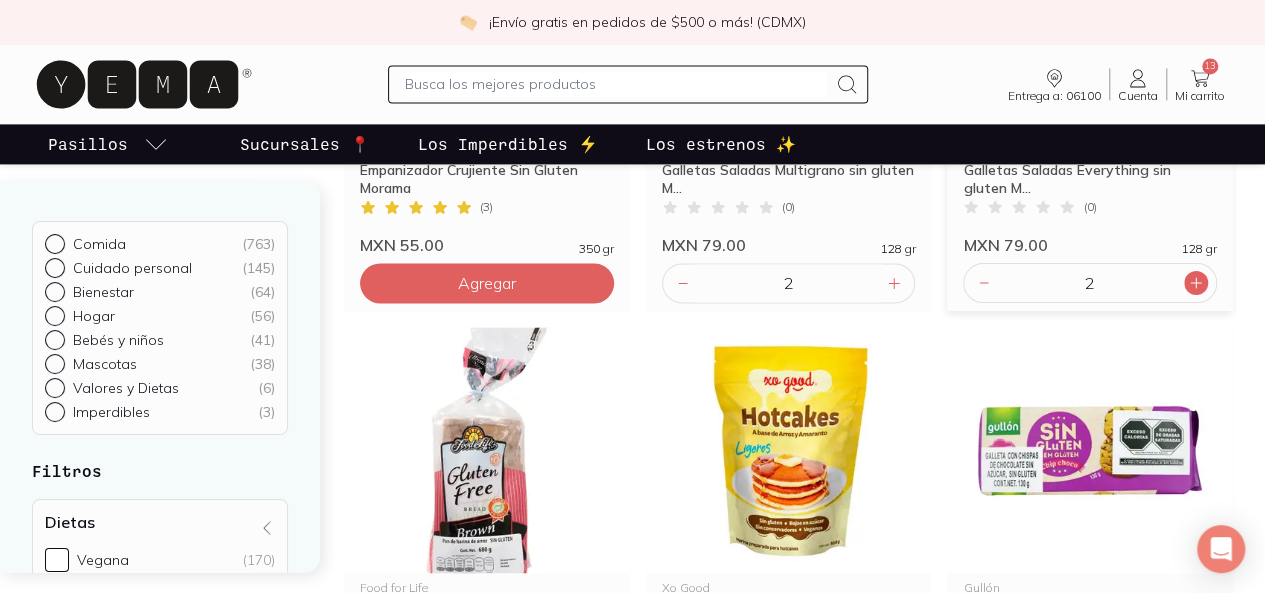 scroll, scrollTop: 1238, scrollLeft: 0, axis: vertical 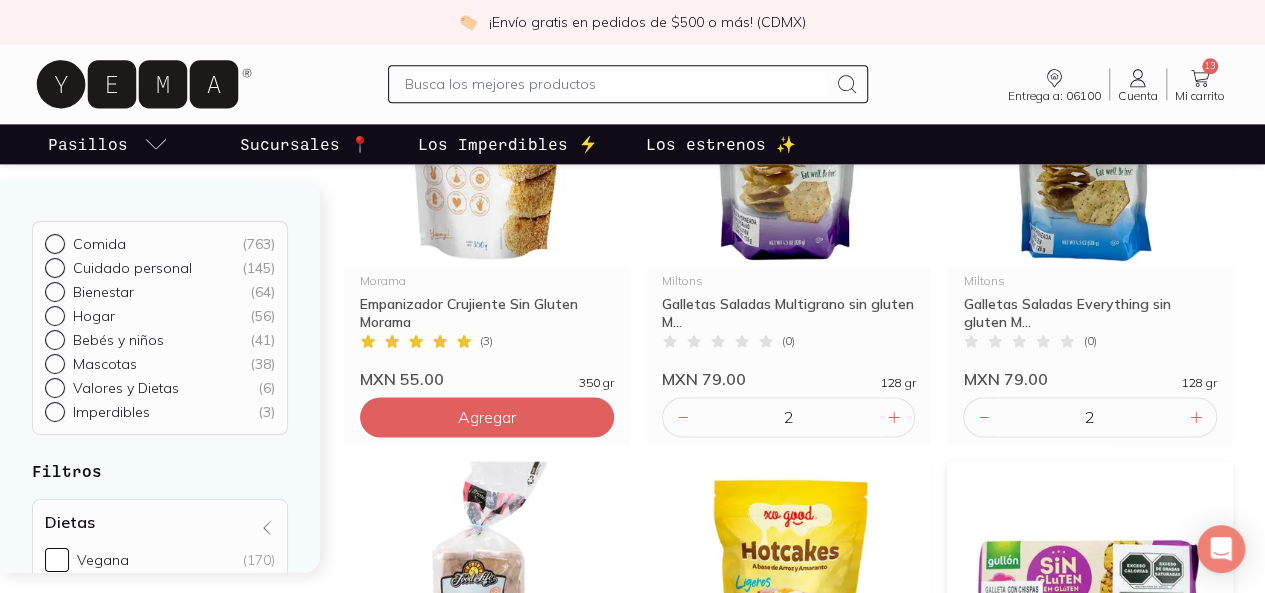 click on "Agregar" at bounding box center (487, -463) 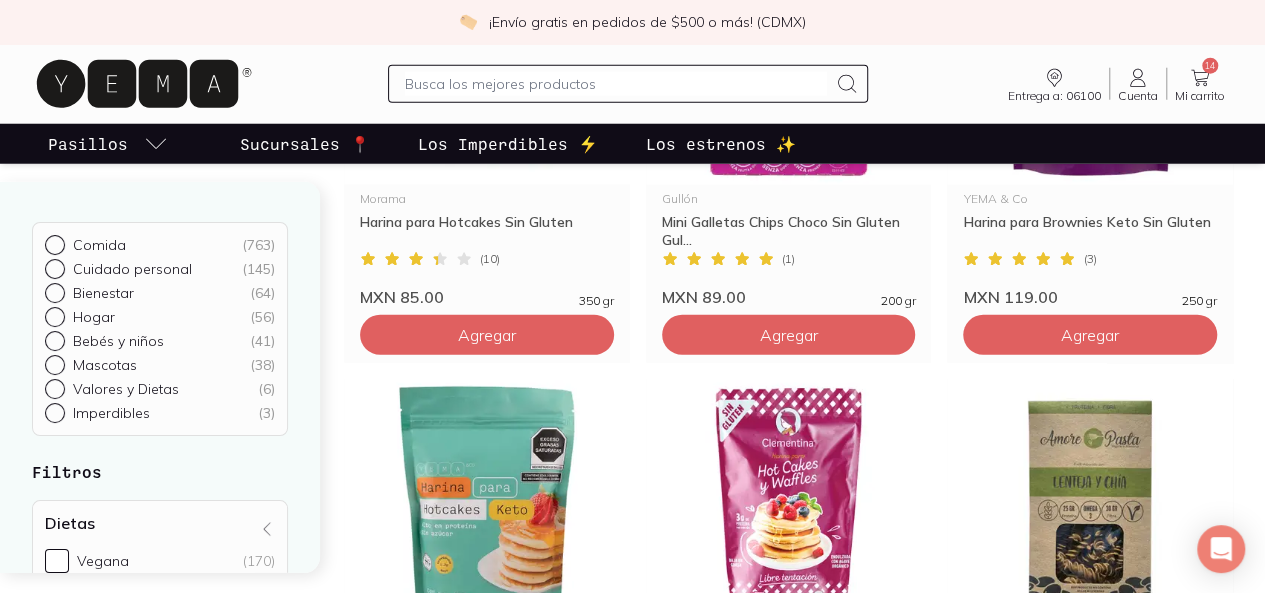 scroll, scrollTop: 2641, scrollLeft: 0, axis: vertical 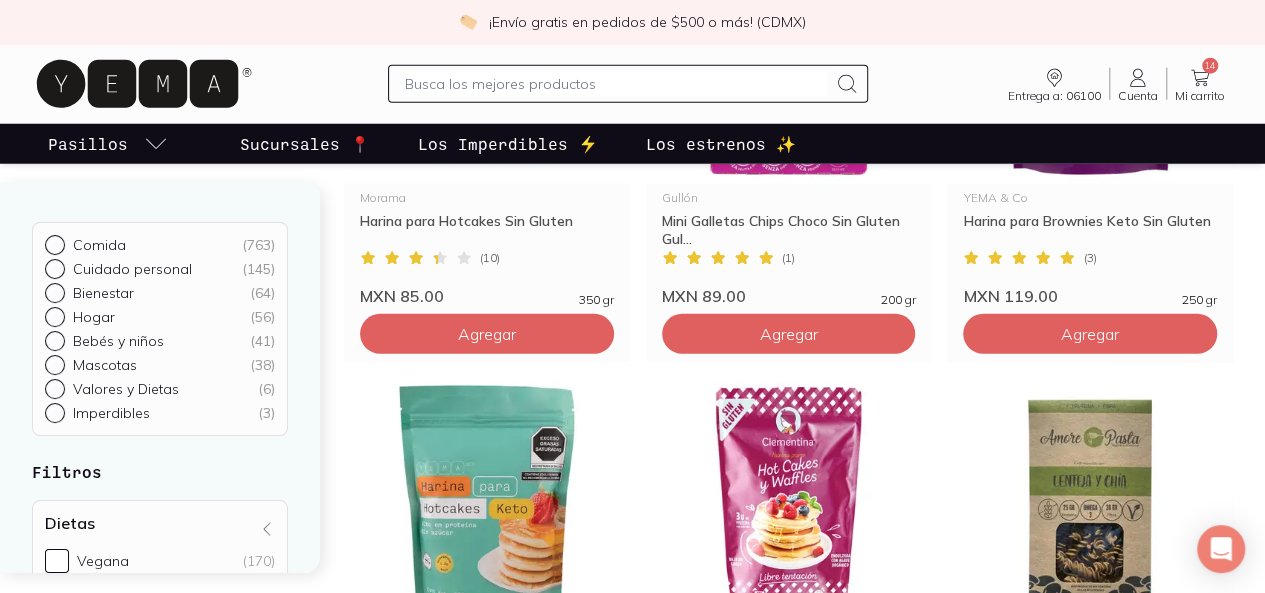 click on "2" at bounding box center (713, 1306) 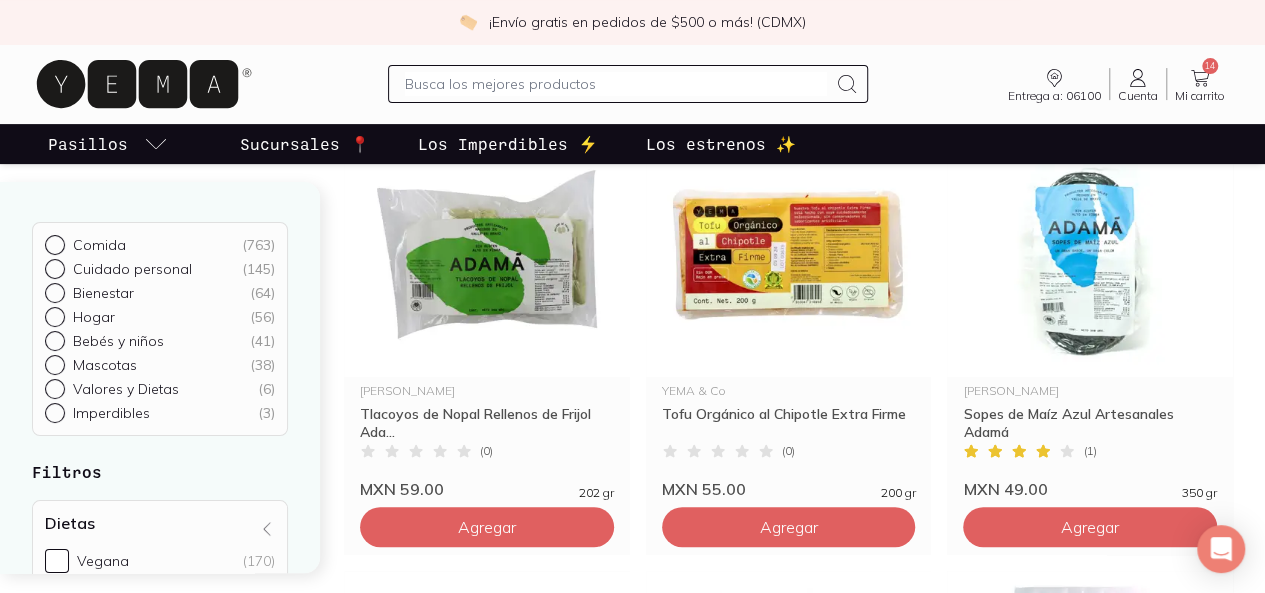 scroll, scrollTop: 250, scrollLeft: 0, axis: vertical 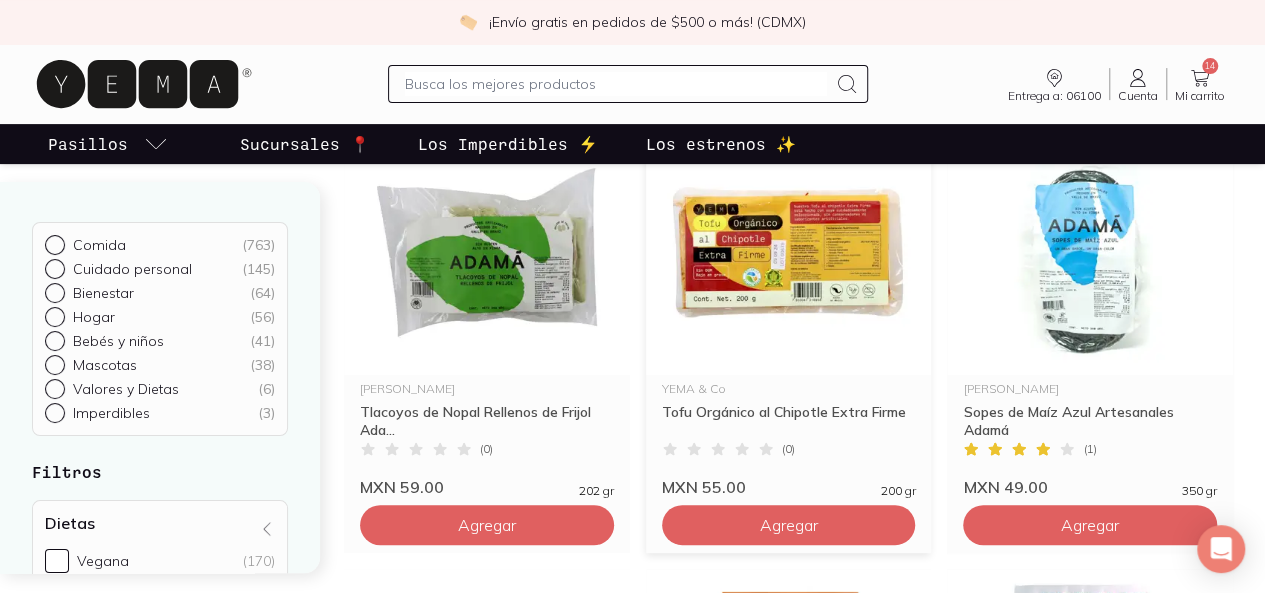 click at bounding box center [789, 252] 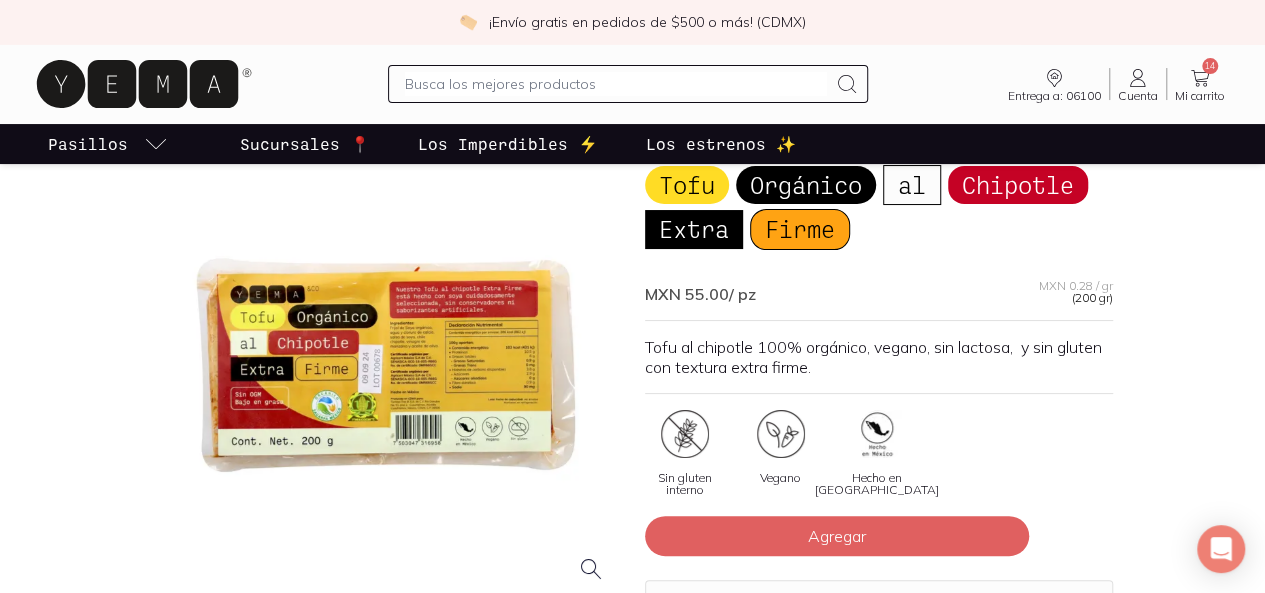 scroll, scrollTop: 103, scrollLeft: 0, axis: vertical 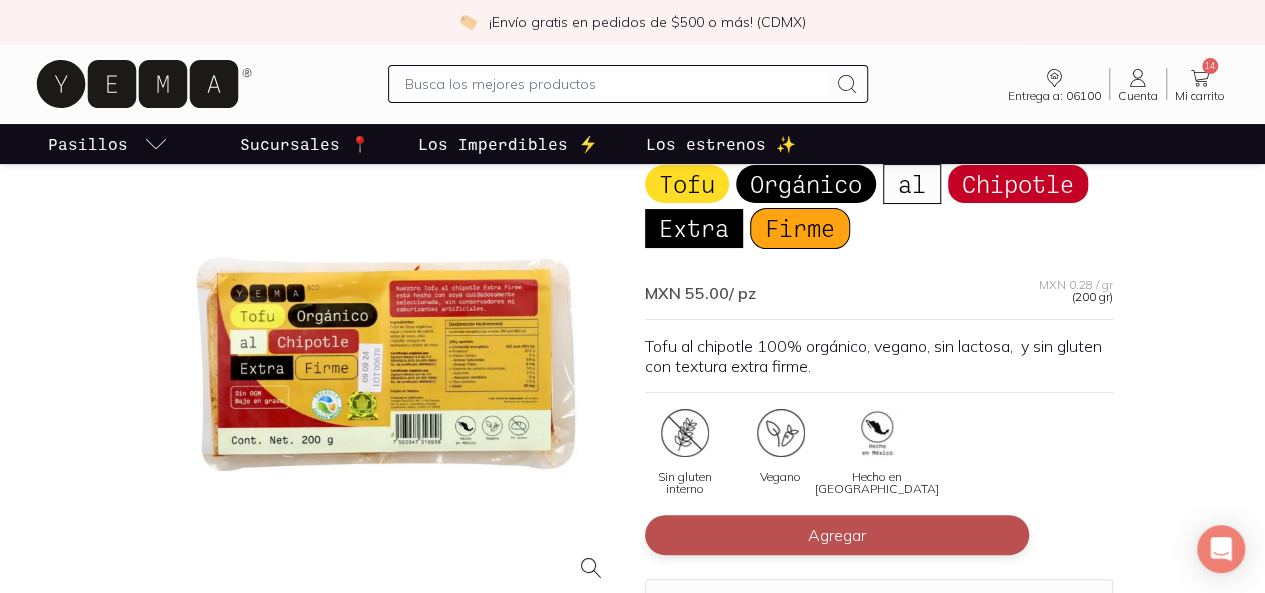 click on "Agregar" at bounding box center [837, 535] 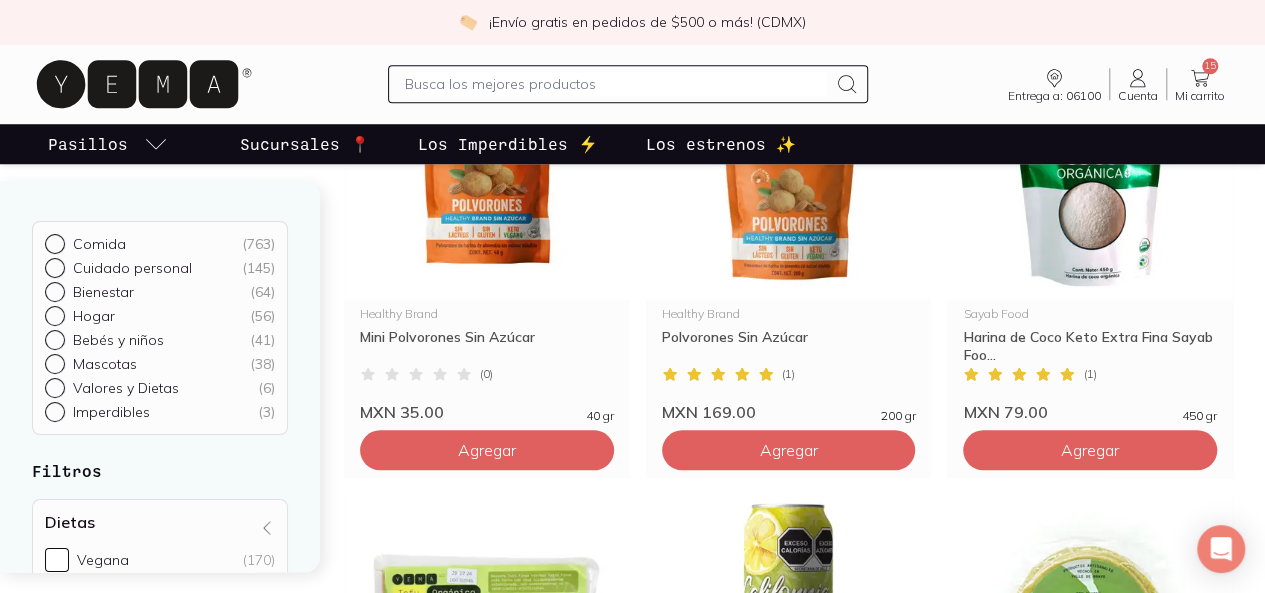 scroll, scrollTop: 768, scrollLeft: 0, axis: vertical 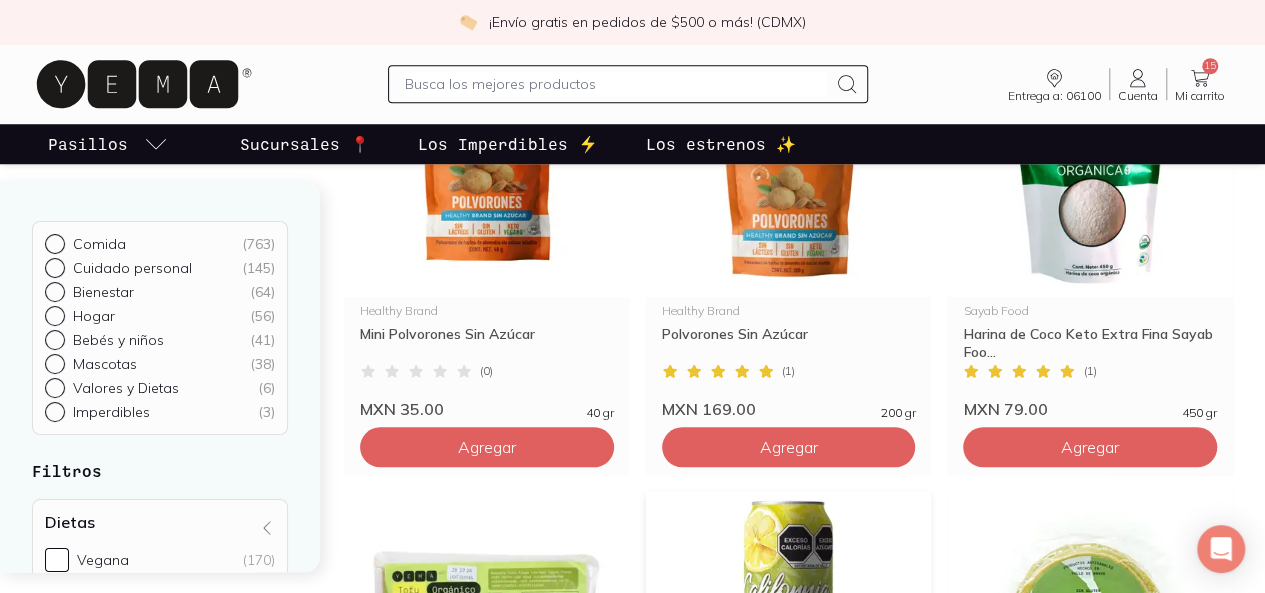 click on "Agregar" at bounding box center [487, 7] 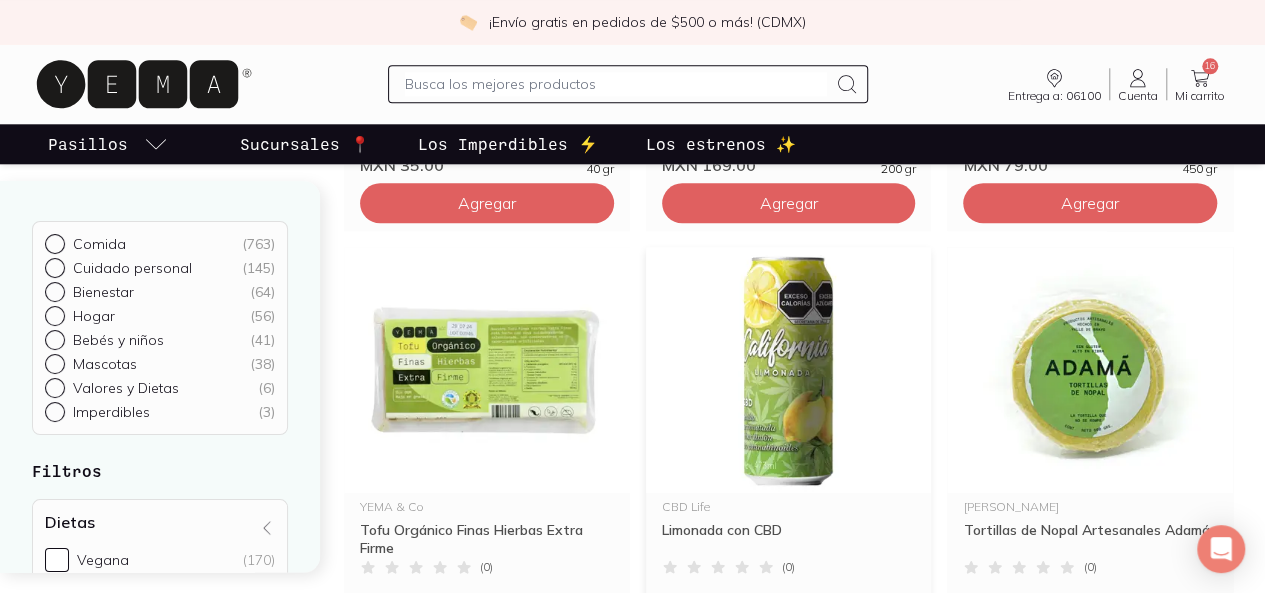 scroll, scrollTop: 1012, scrollLeft: 0, axis: vertical 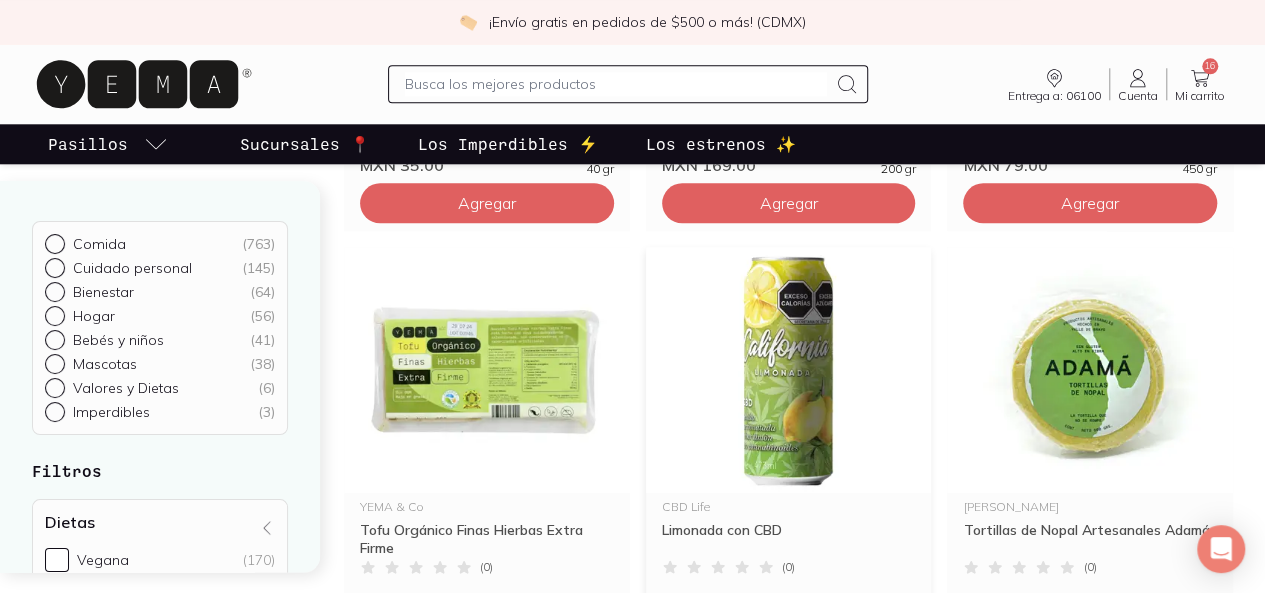 click on "Birdman" at bounding box center [1090, 947] 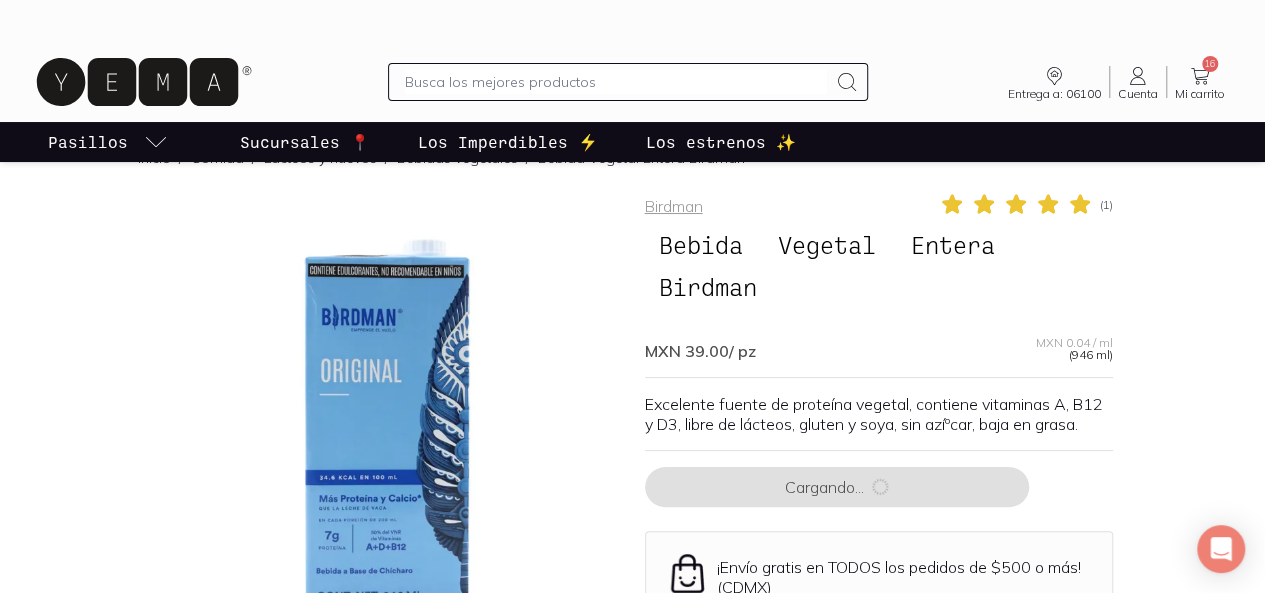 scroll, scrollTop: 41, scrollLeft: 0, axis: vertical 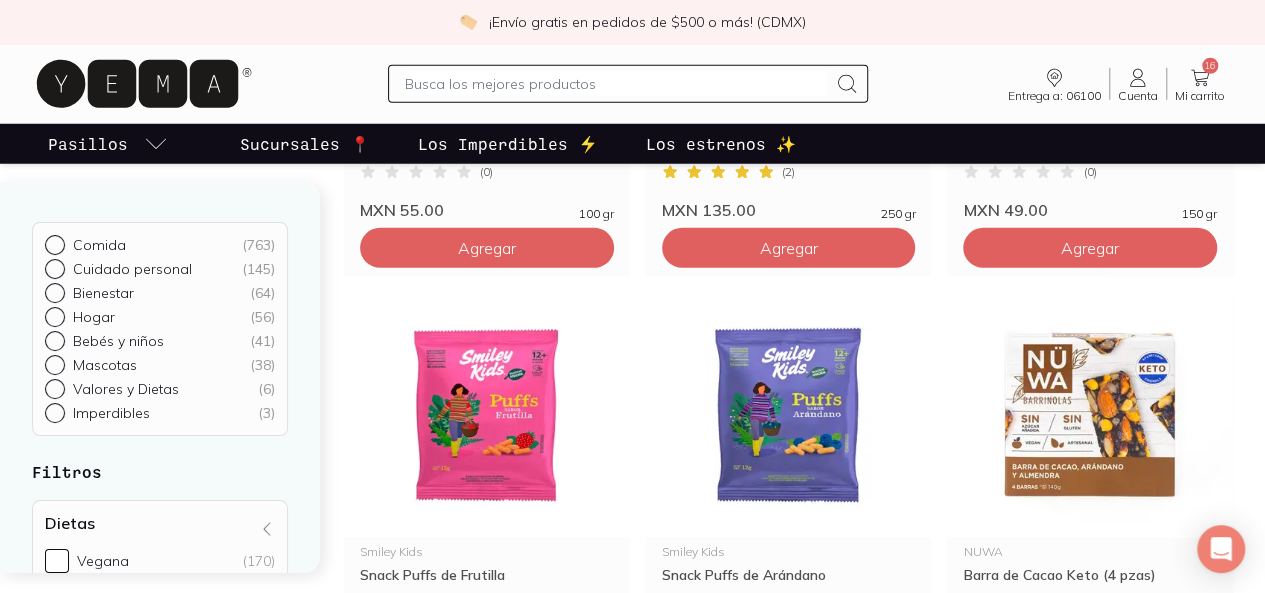 click on "3" at bounding box center (757, 1220) 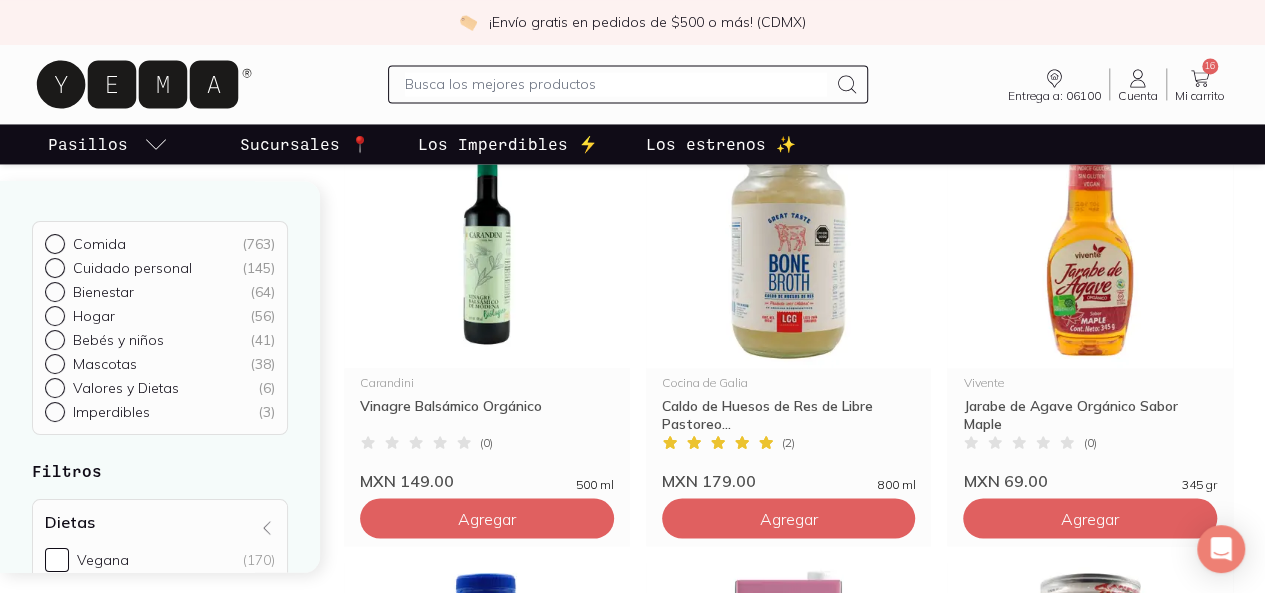 scroll, scrollTop: 1579, scrollLeft: 0, axis: vertical 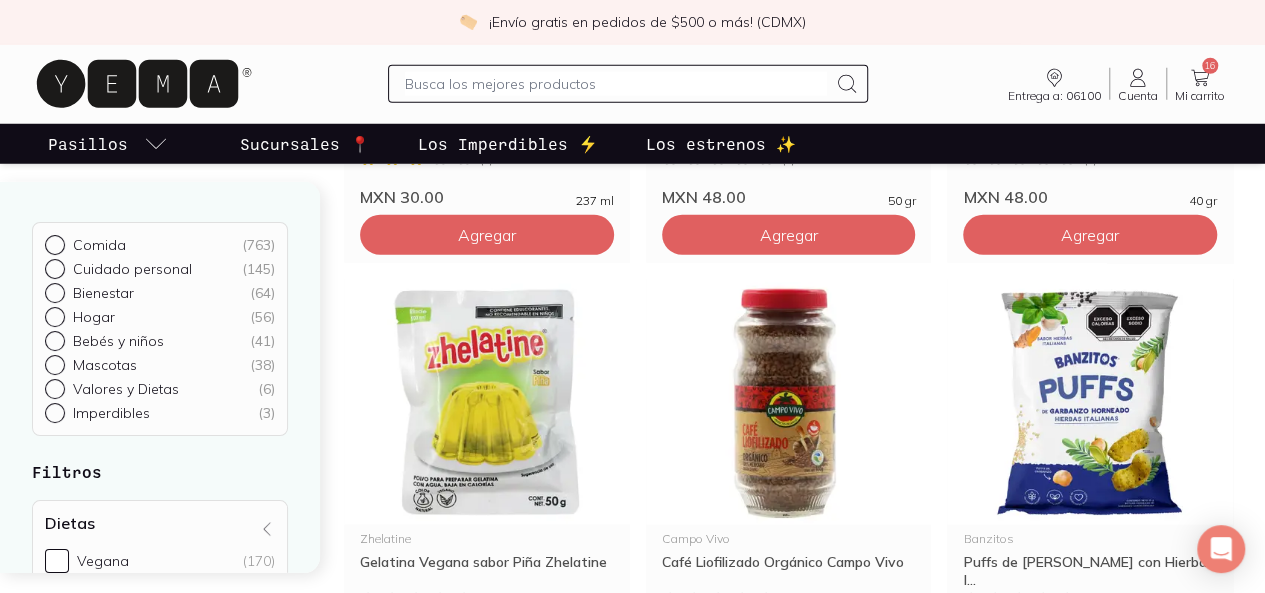 click on "4" at bounding box center (757, 1207) 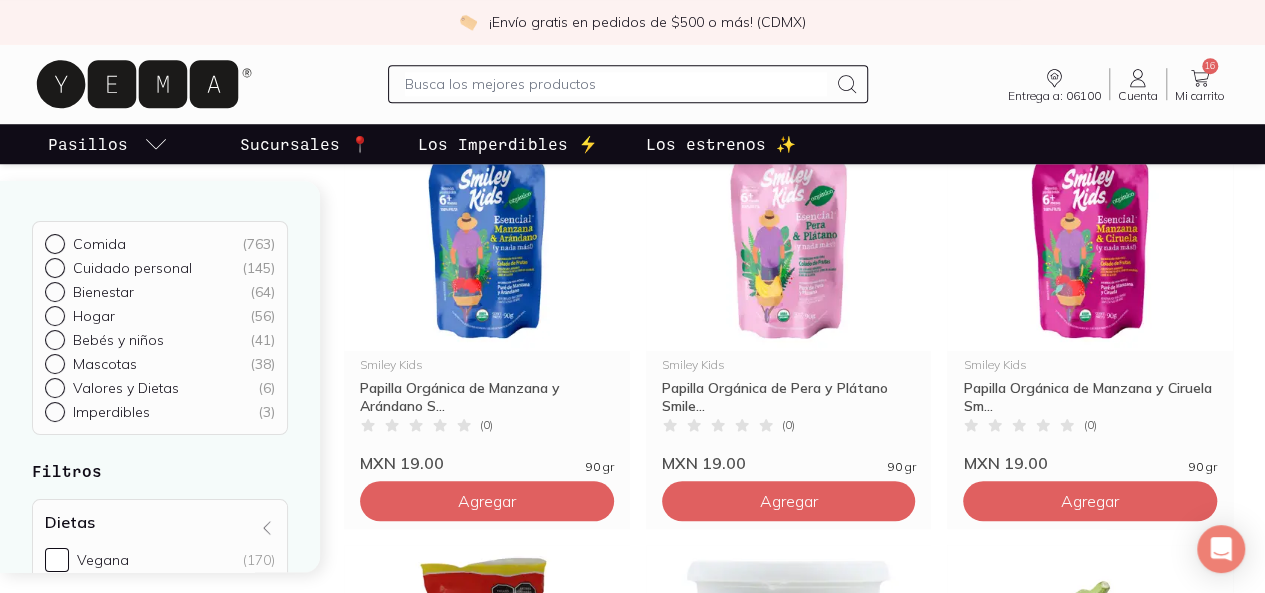 scroll, scrollTop: 677, scrollLeft: 0, axis: vertical 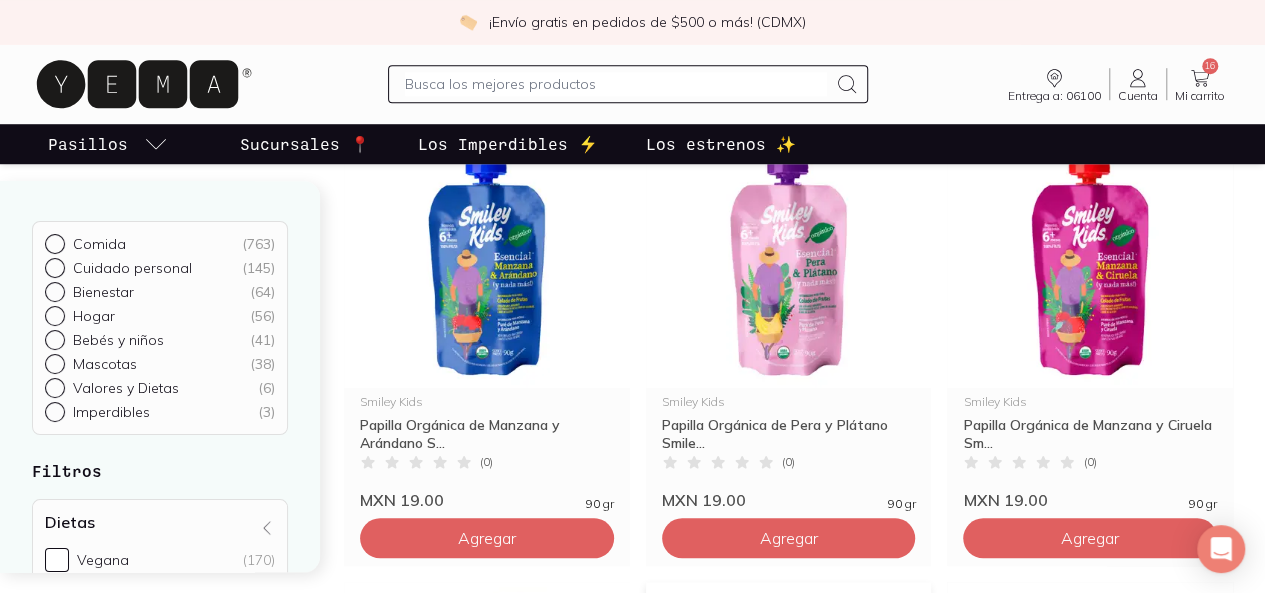 click on "Agregar" at bounding box center (487, 98) 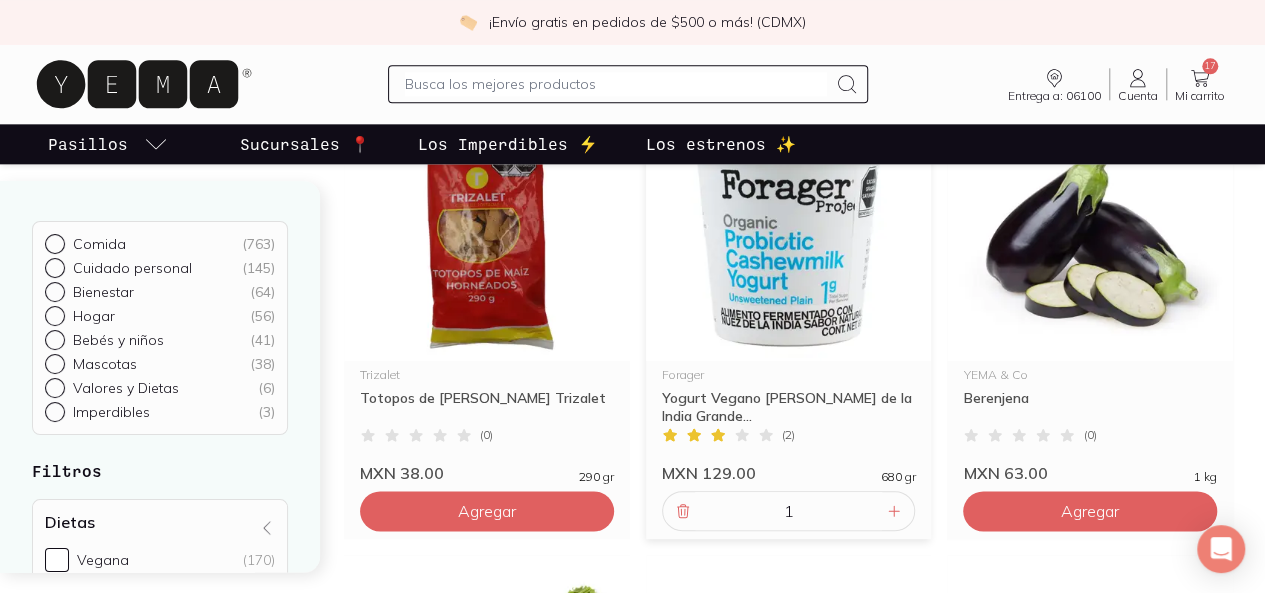 scroll, scrollTop: 1148, scrollLeft: 0, axis: vertical 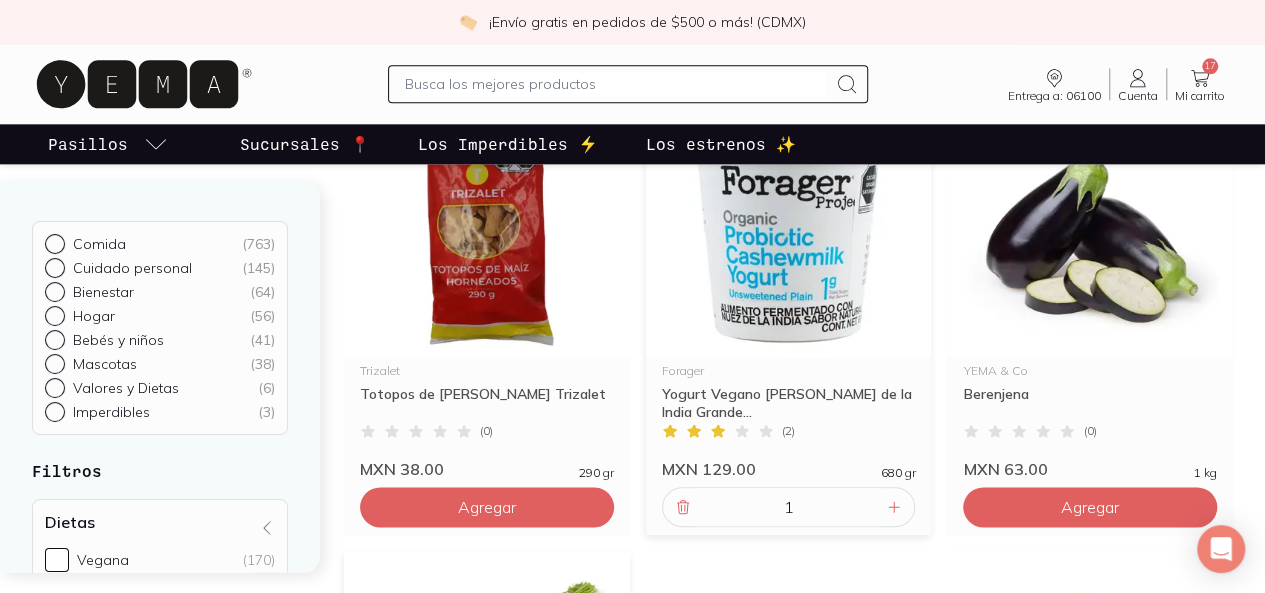 click on "Agregar" at bounding box center (487, -373) 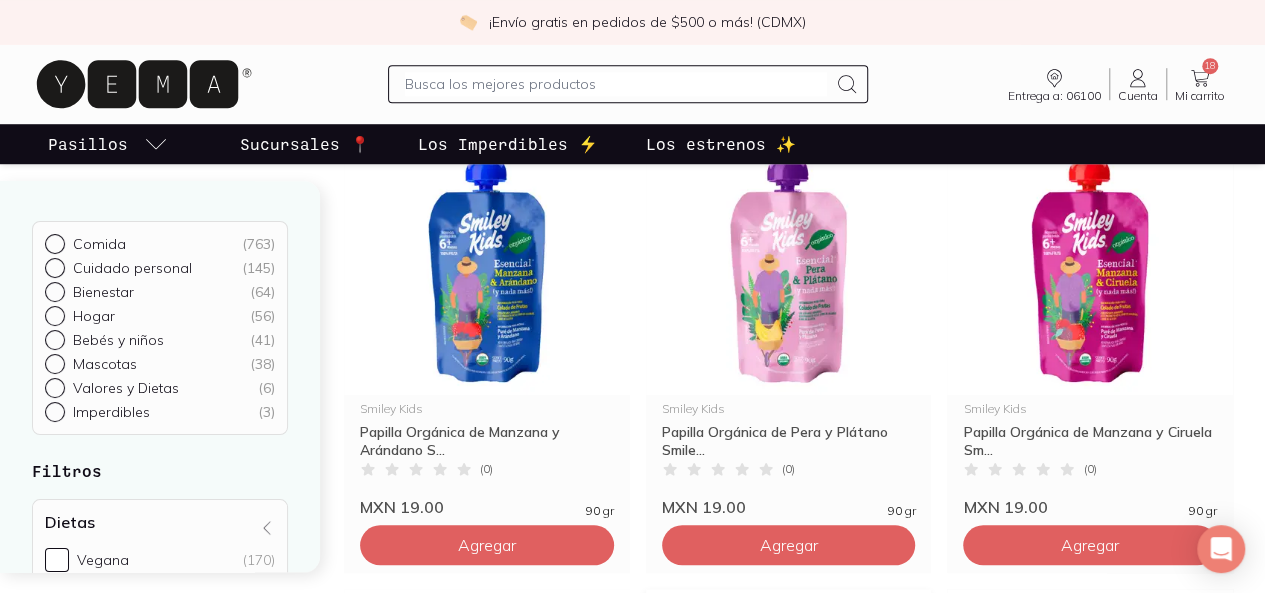 scroll, scrollTop: 670, scrollLeft: 0, axis: vertical 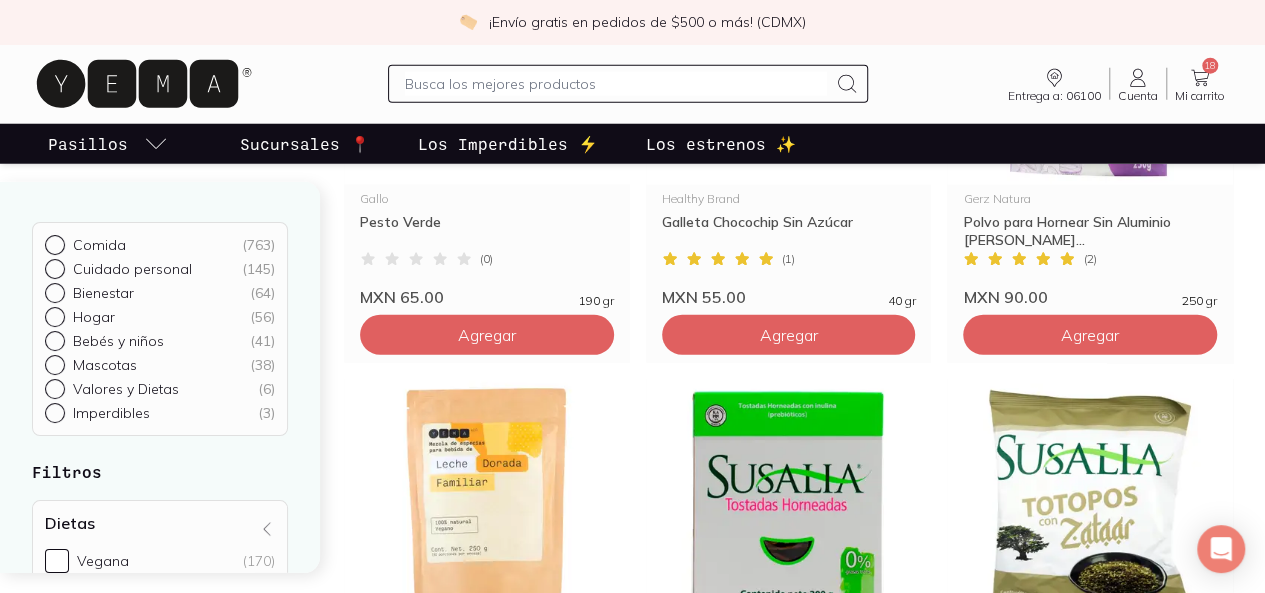 click on "5" at bounding box center [757, 1307] 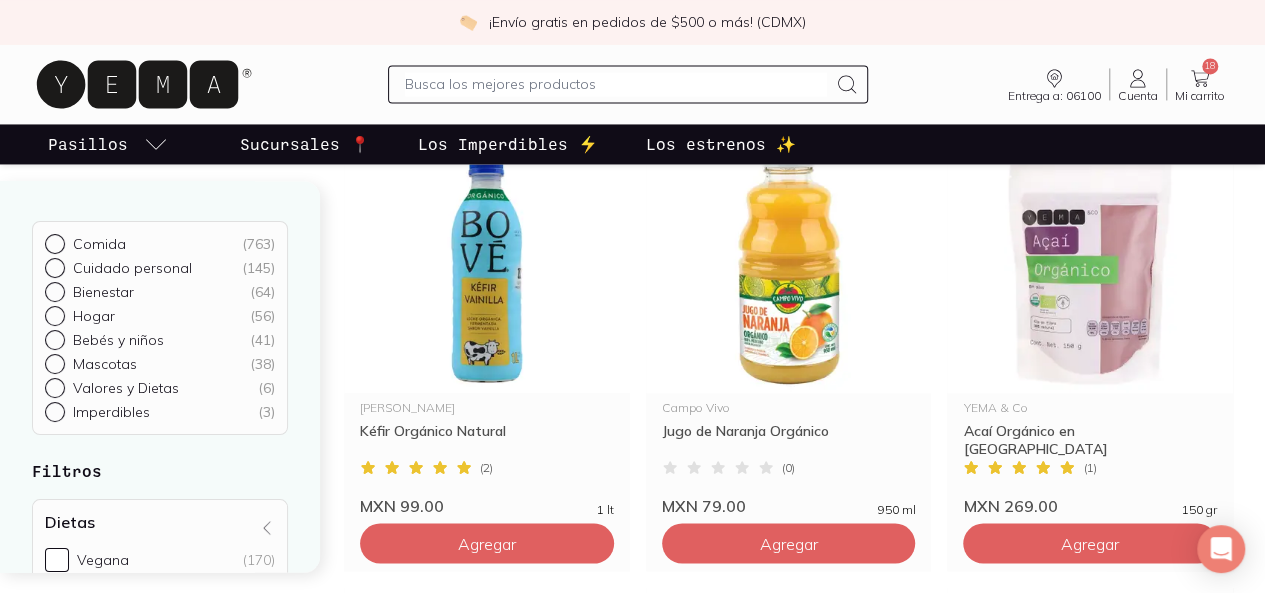 scroll, scrollTop: 1555, scrollLeft: 0, axis: vertical 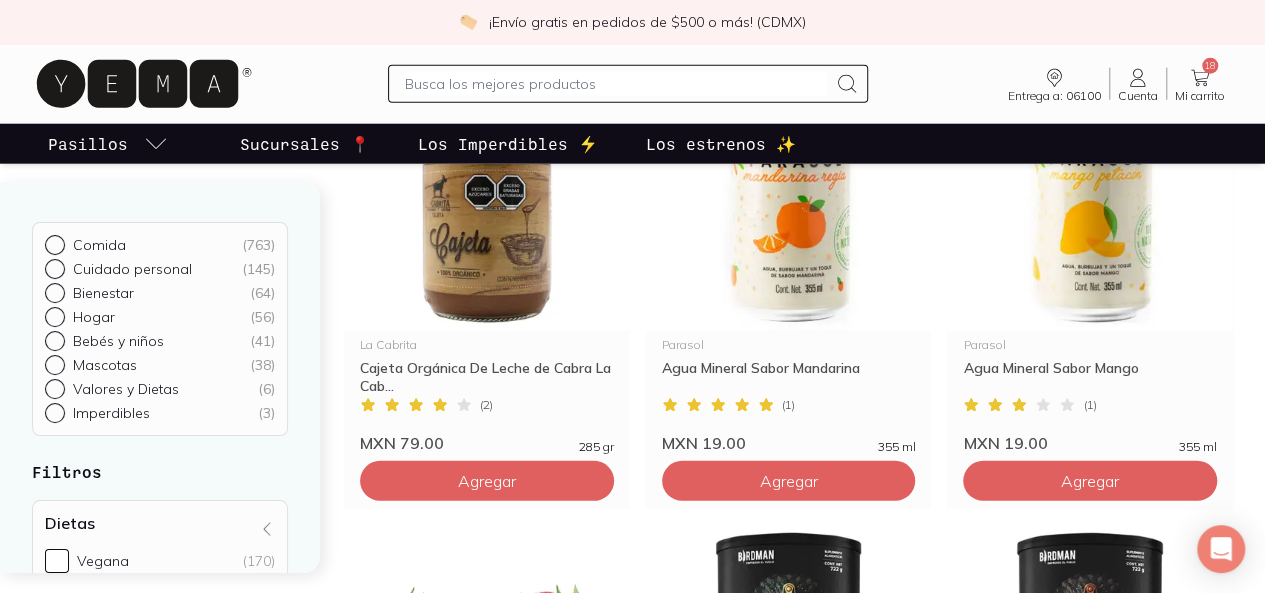 click on "Agregar" at bounding box center (487, -1719) 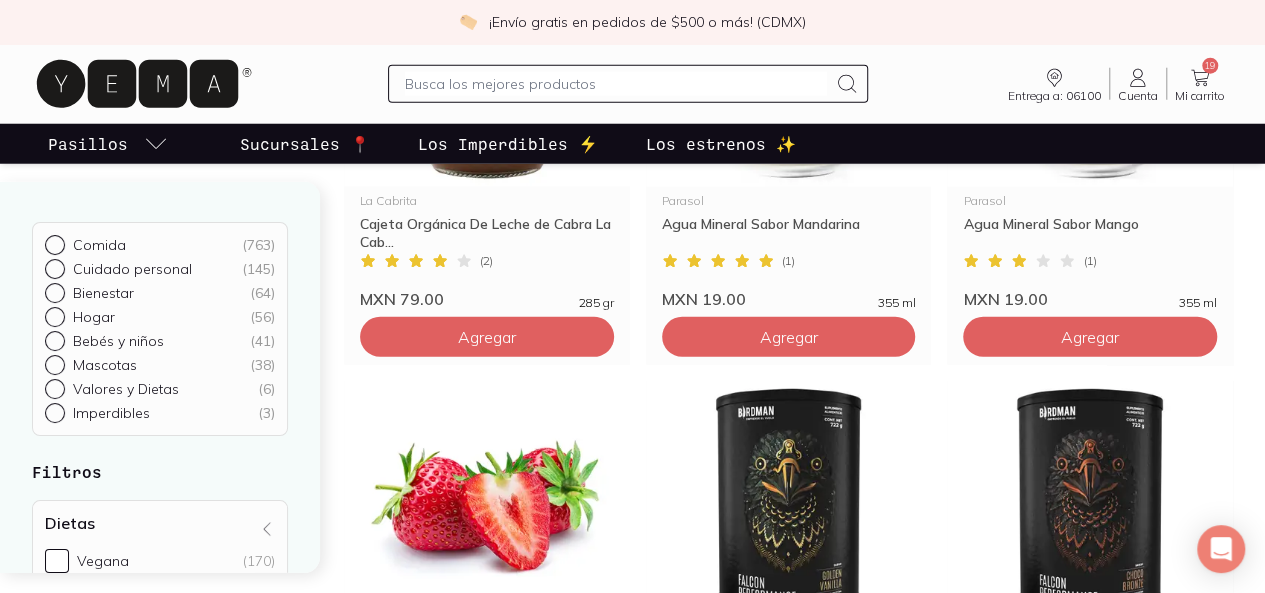 click on "6" at bounding box center (767, 1309) 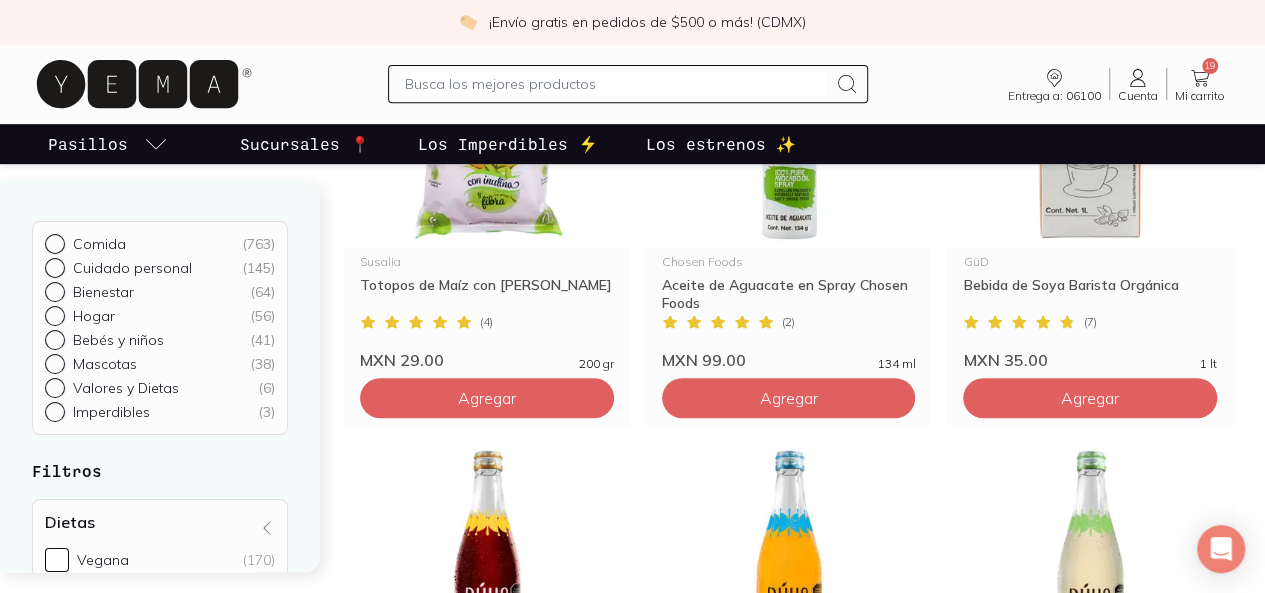 scroll, scrollTop: 376, scrollLeft: 0, axis: vertical 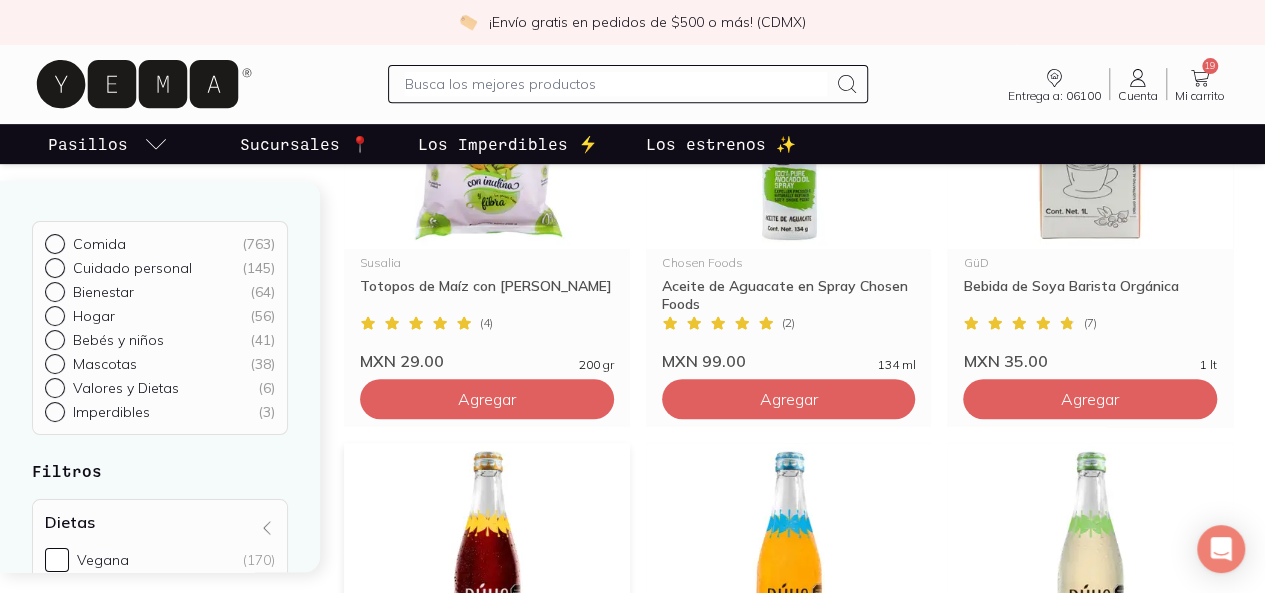 click on "Agregar" at bounding box center [487, 399] 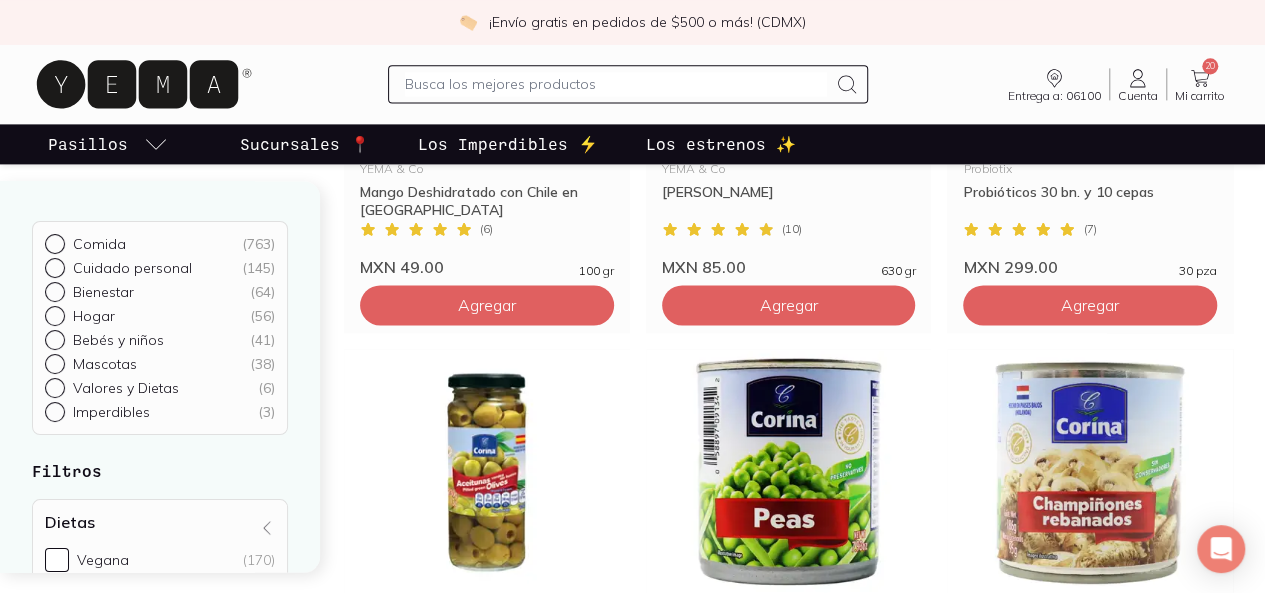 click at bounding box center [487, 1352] 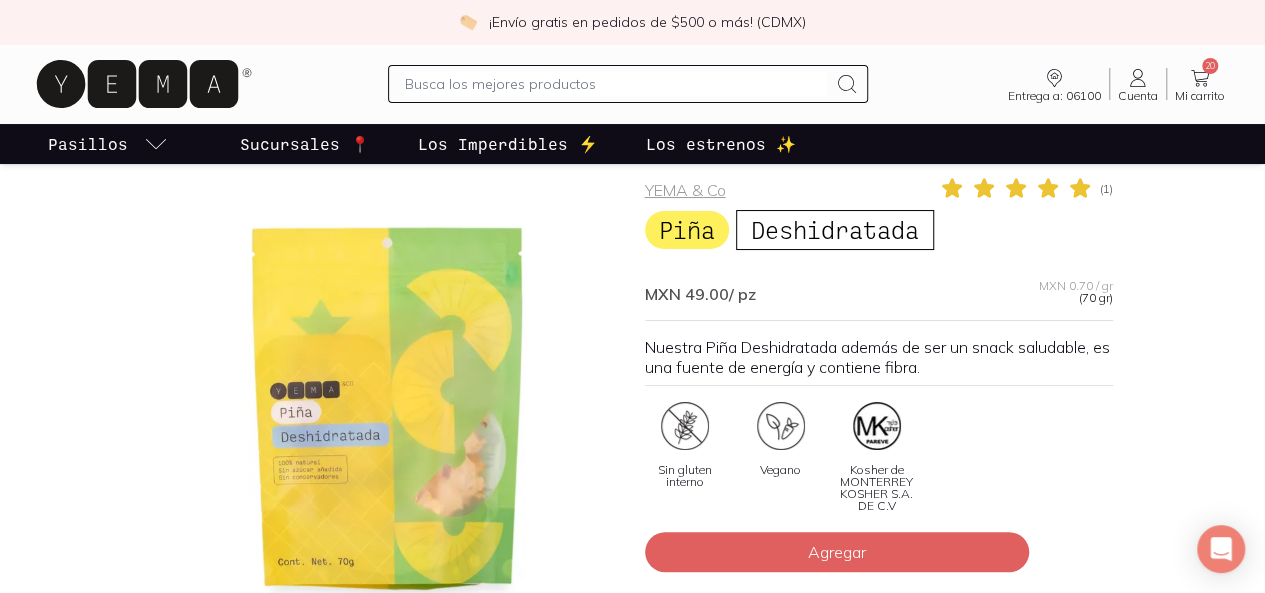 scroll, scrollTop: 64, scrollLeft: 0, axis: vertical 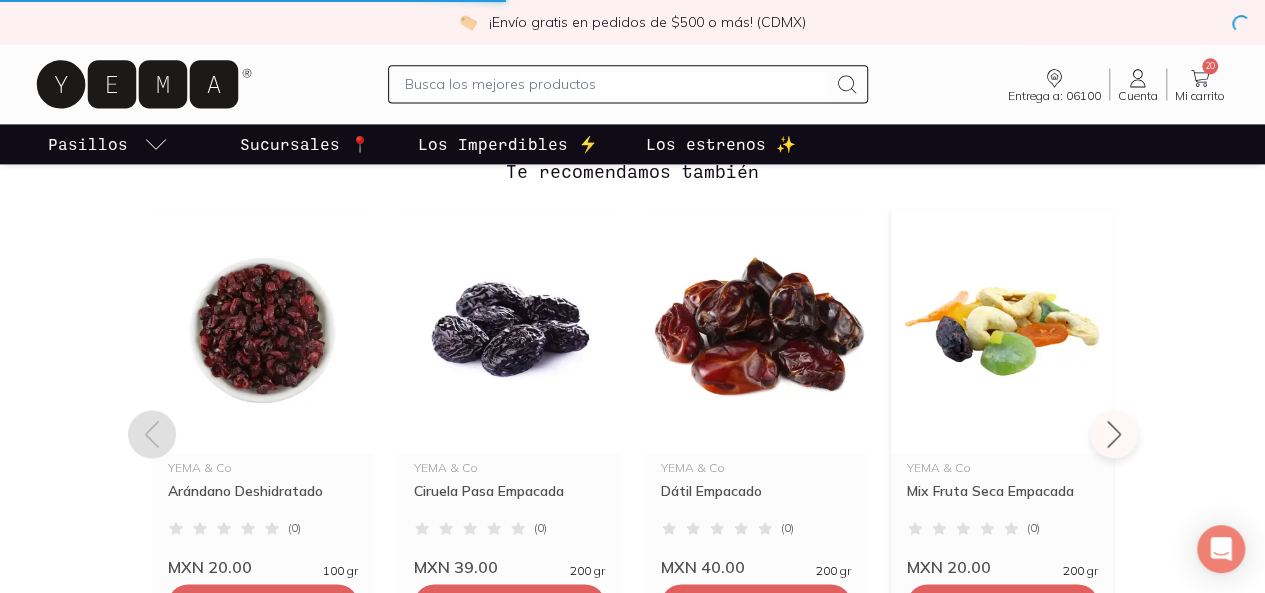 click at bounding box center (1002, 331) 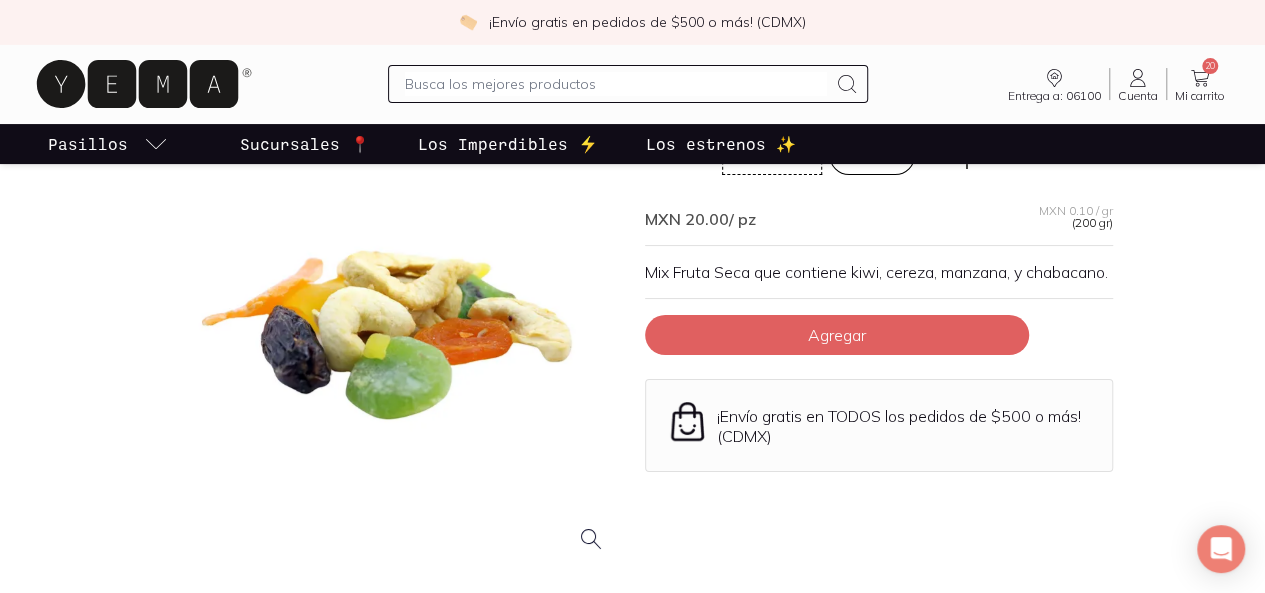 scroll, scrollTop: 0, scrollLeft: 0, axis: both 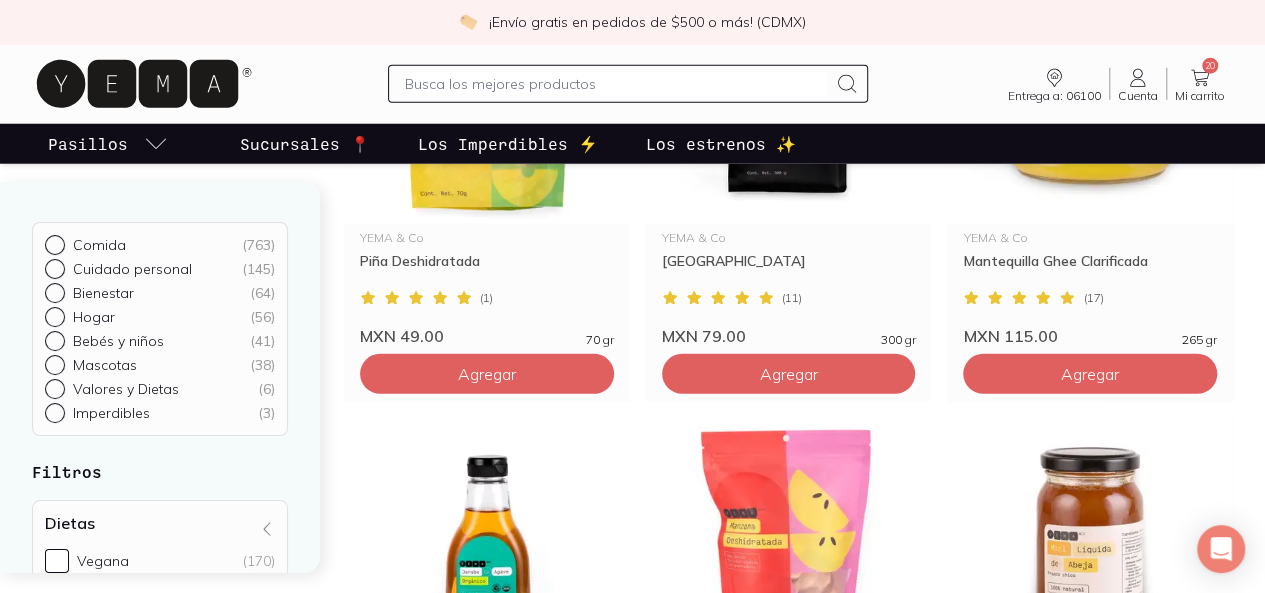 click on "7" at bounding box center [789, 1346] 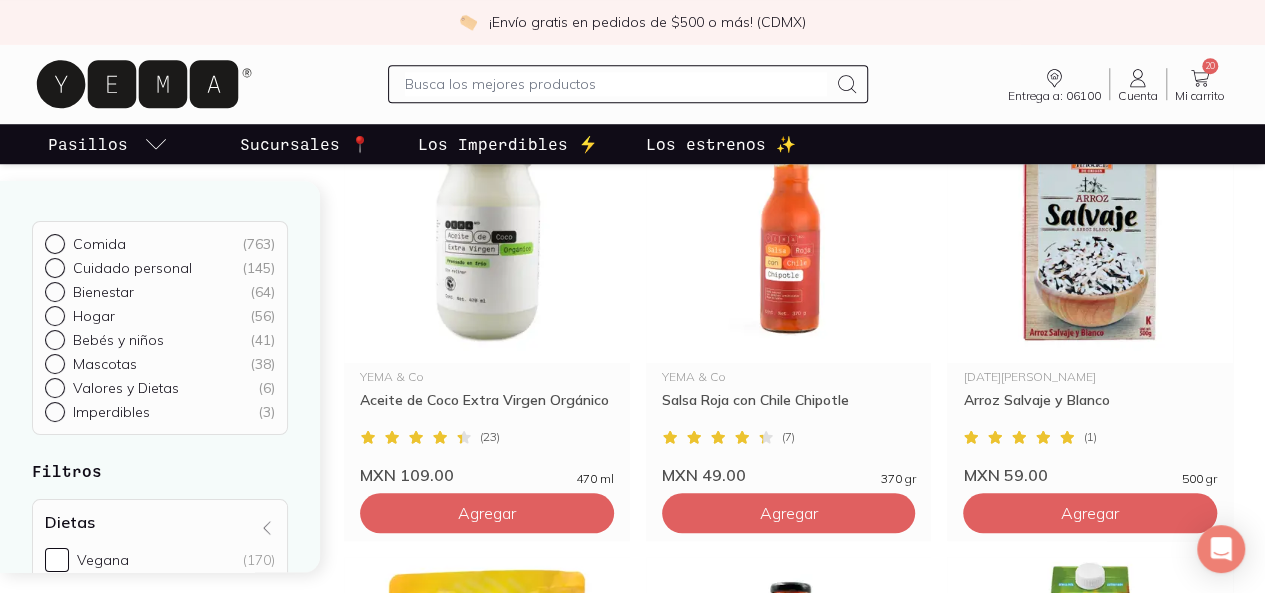 scroll, scrollTop: 702, scrollLeft: 0, axis: vertical 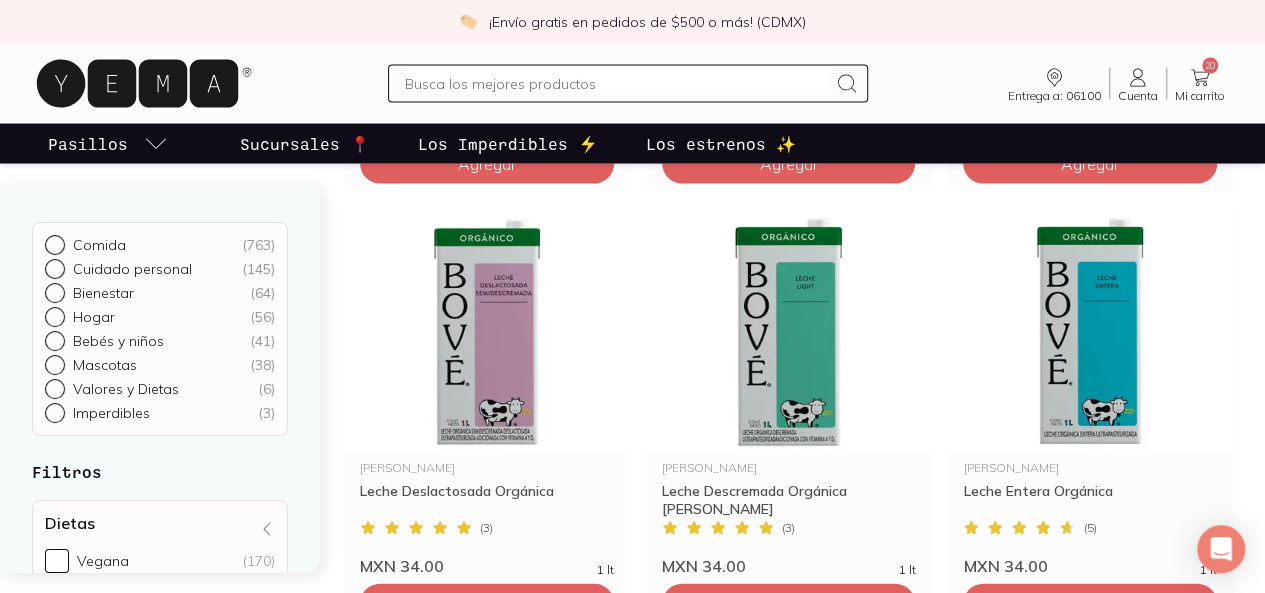 click at bounding box center (616, 84) 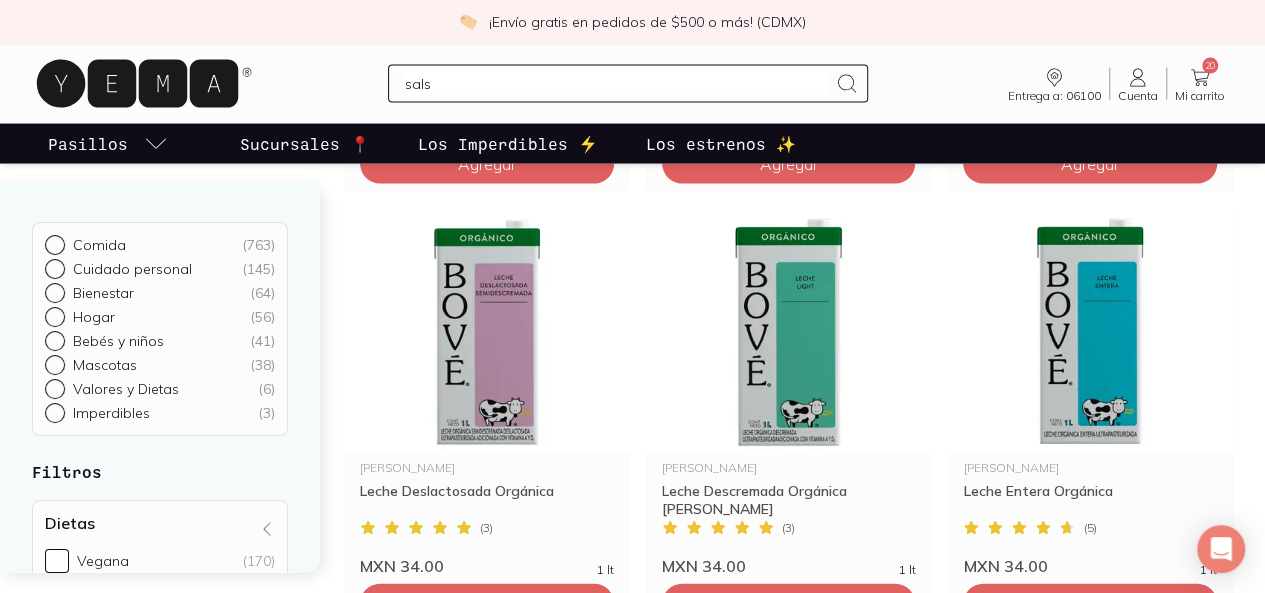 type on "salsa" 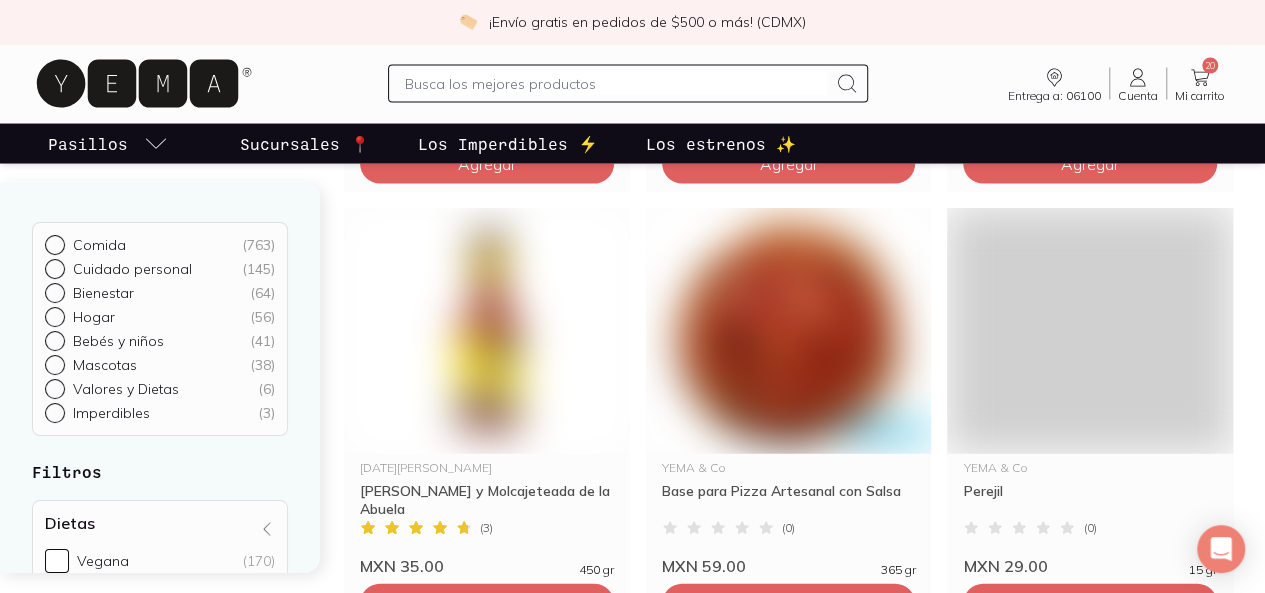 scroll, scrollTop: 0, scrollLeft: 0, axis: both 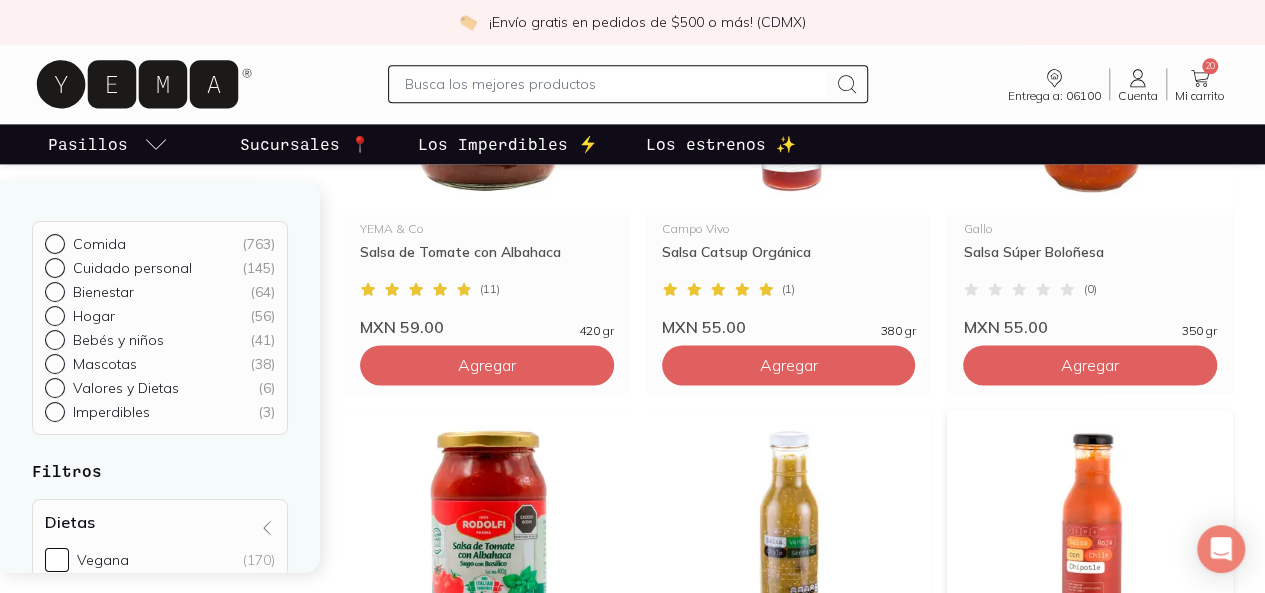 click on "Agregar" at bounding box center [487, -515] 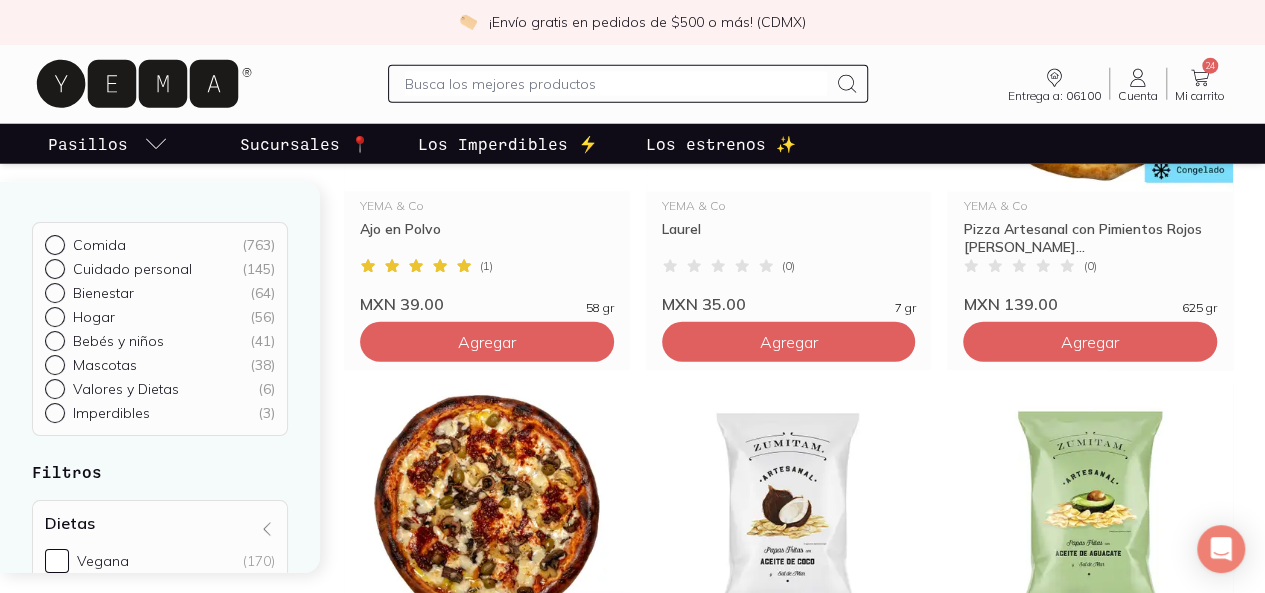 scroll, scrollTop: 2642, scrollLeft: 0, axis: vertical 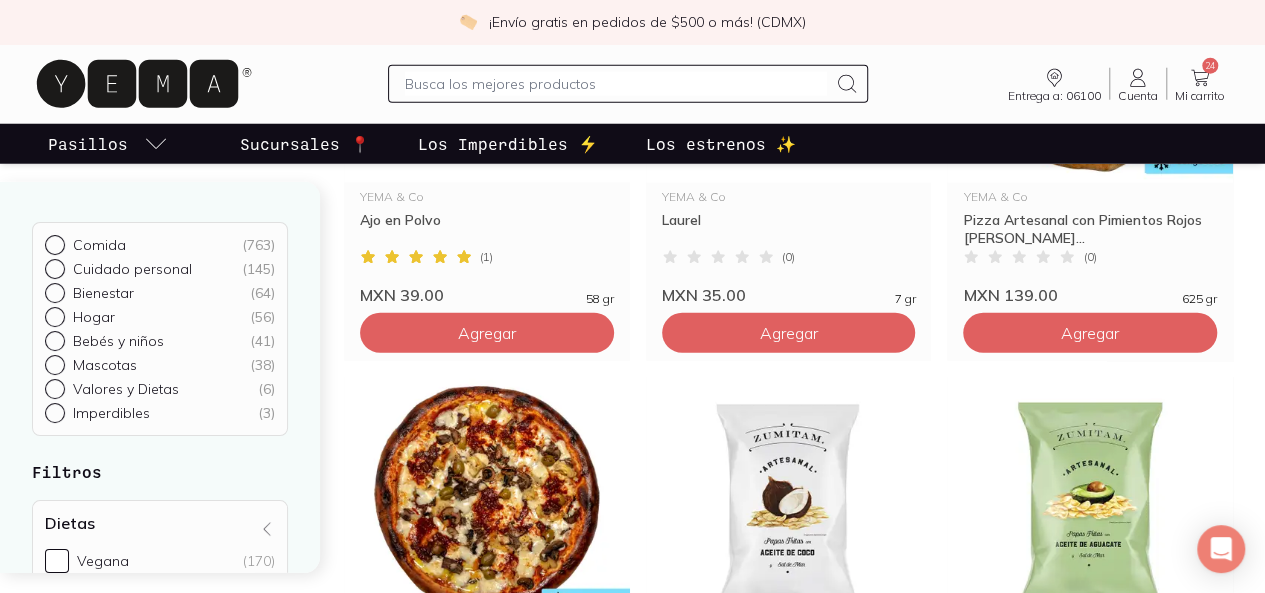 click at bounding box center (616, 84) 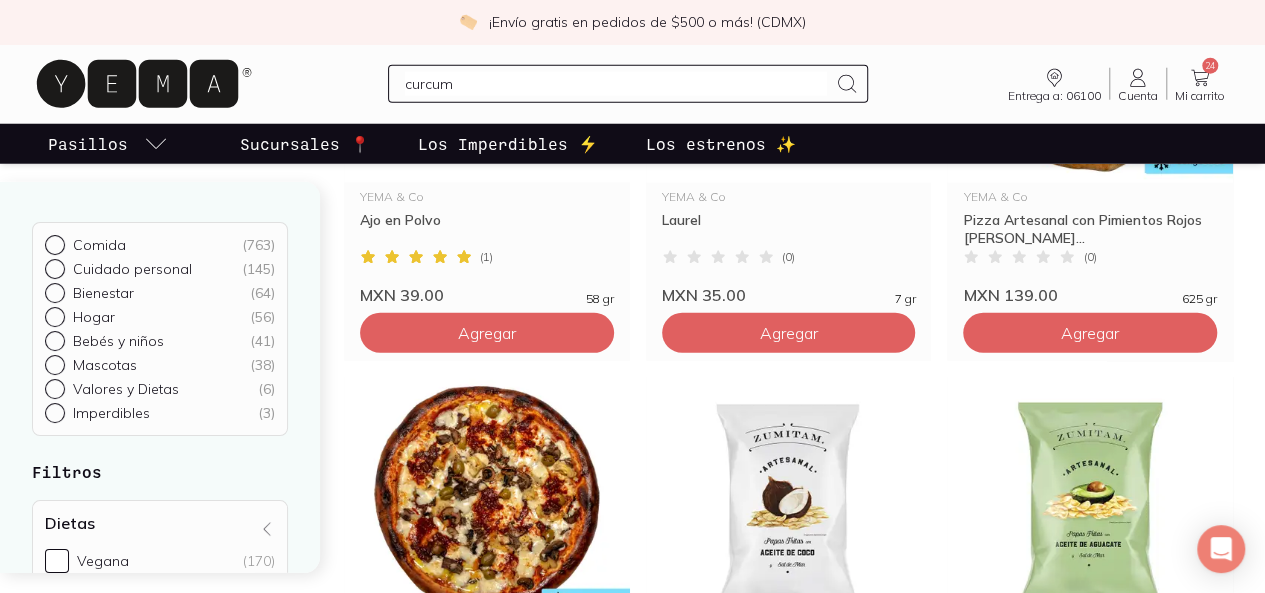 type on "curcuma" 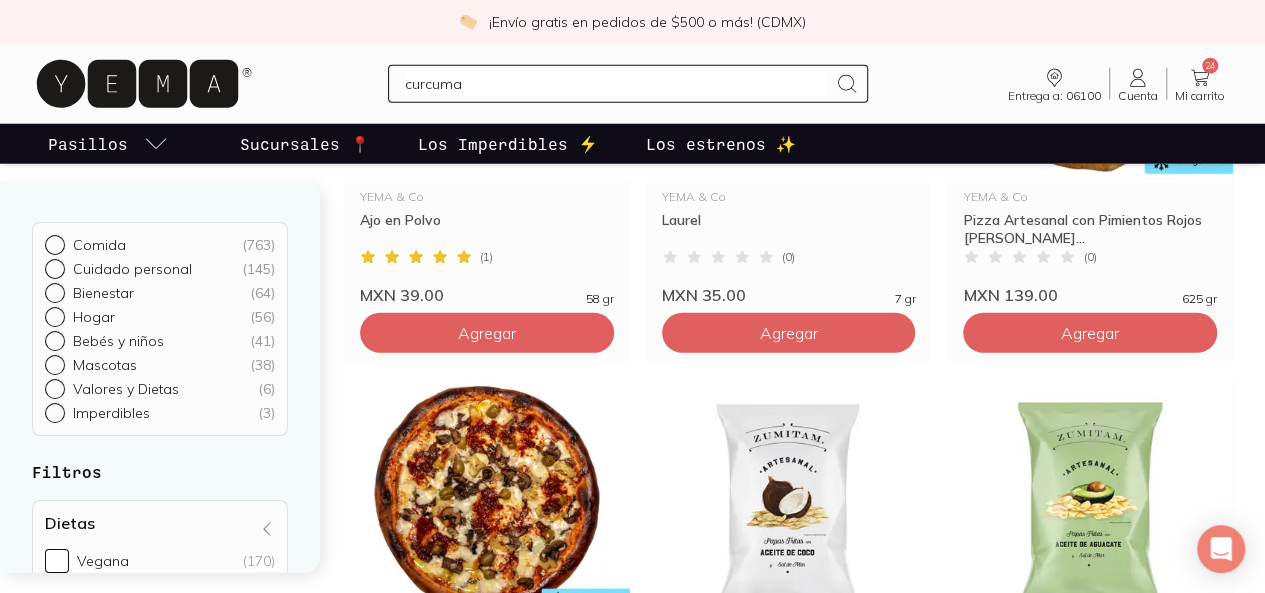 type 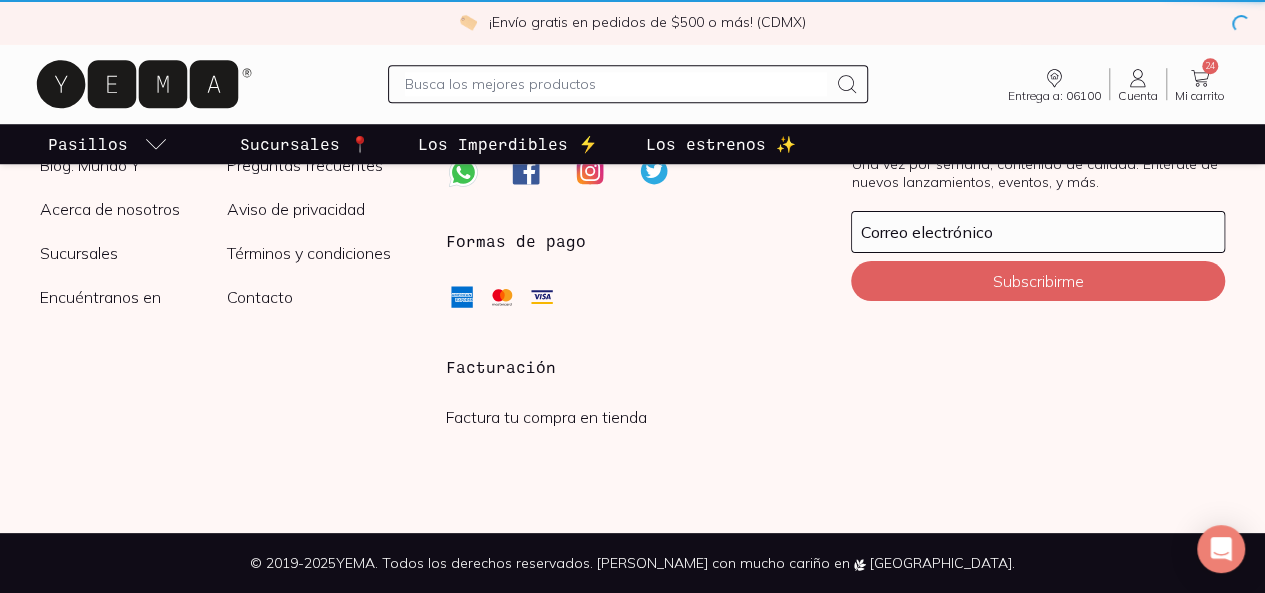 scroll, scrollTop: 0, scrollLeft: 0, axis: both 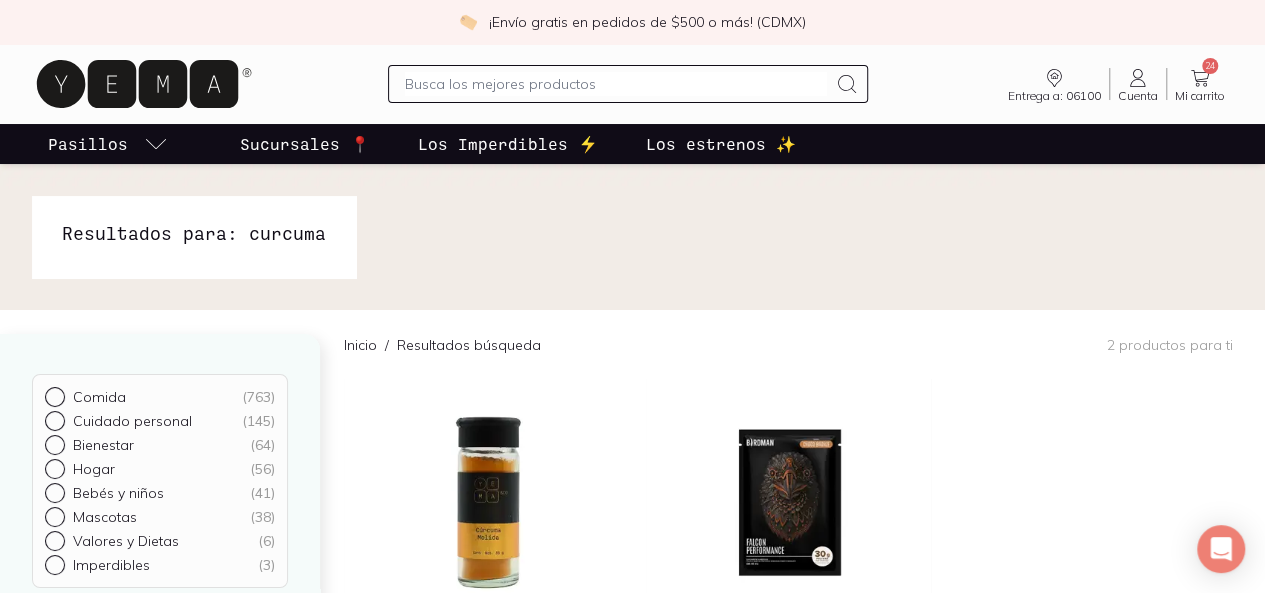 click 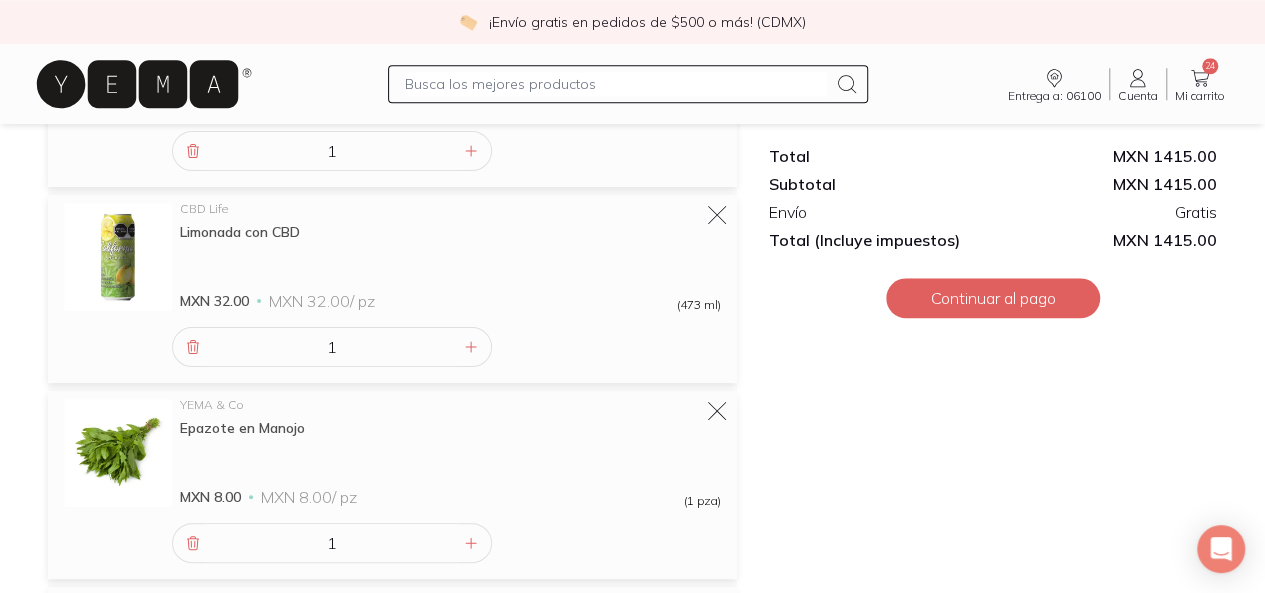 scroll, scrollTop: 796, scrollLeft: 0, axis: vertical 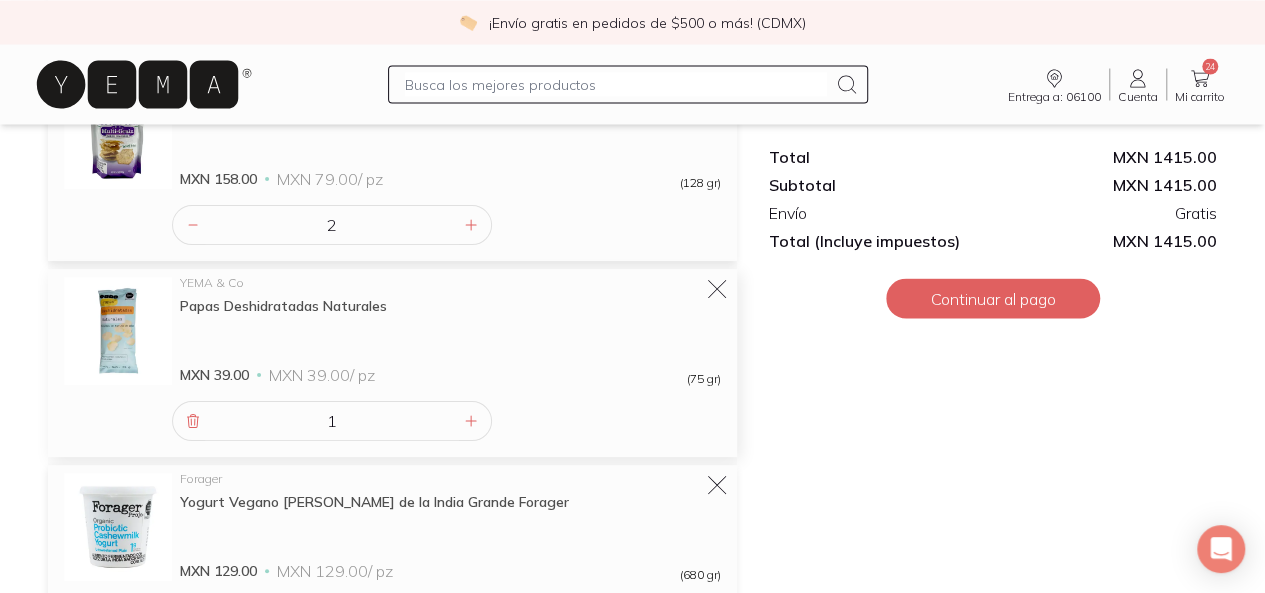 click on "1" at bounding box center [332, 421] 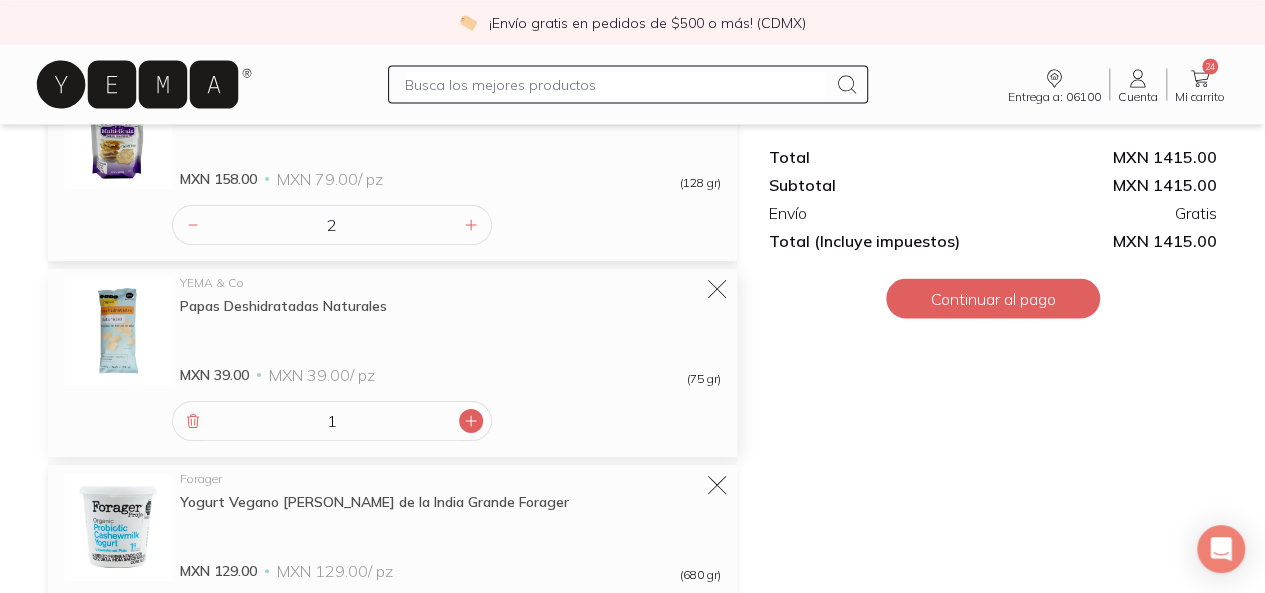 click at bounding box center (471, 421) 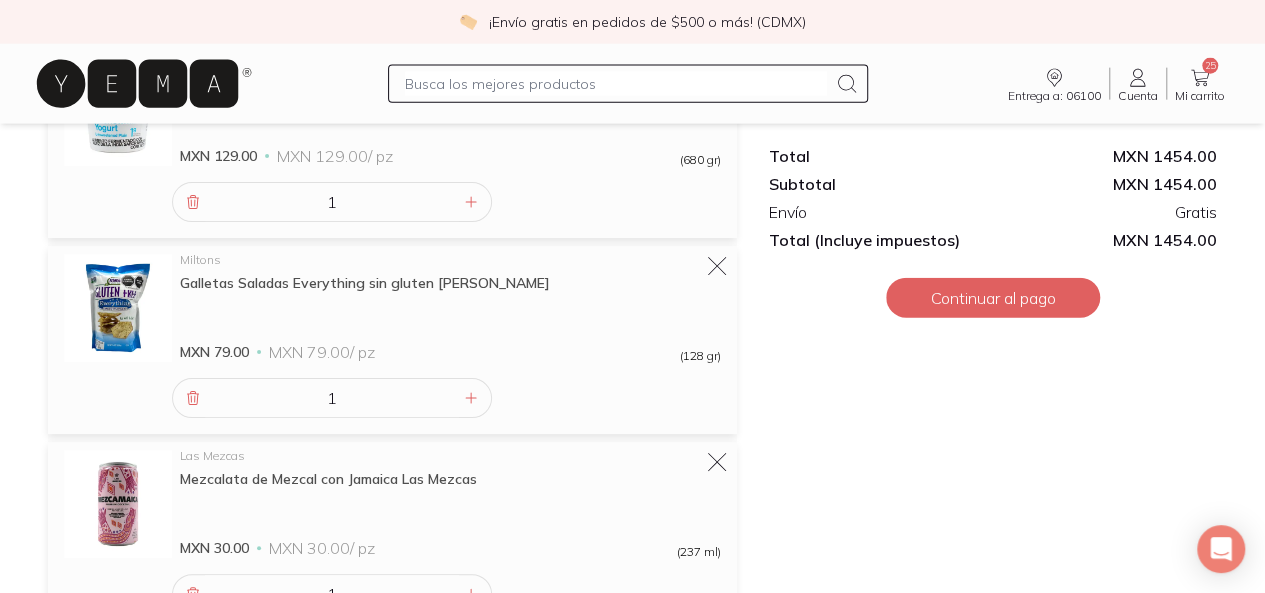 scroll, scrollTop: 2308, scrollLeft: 0, axis: vertical 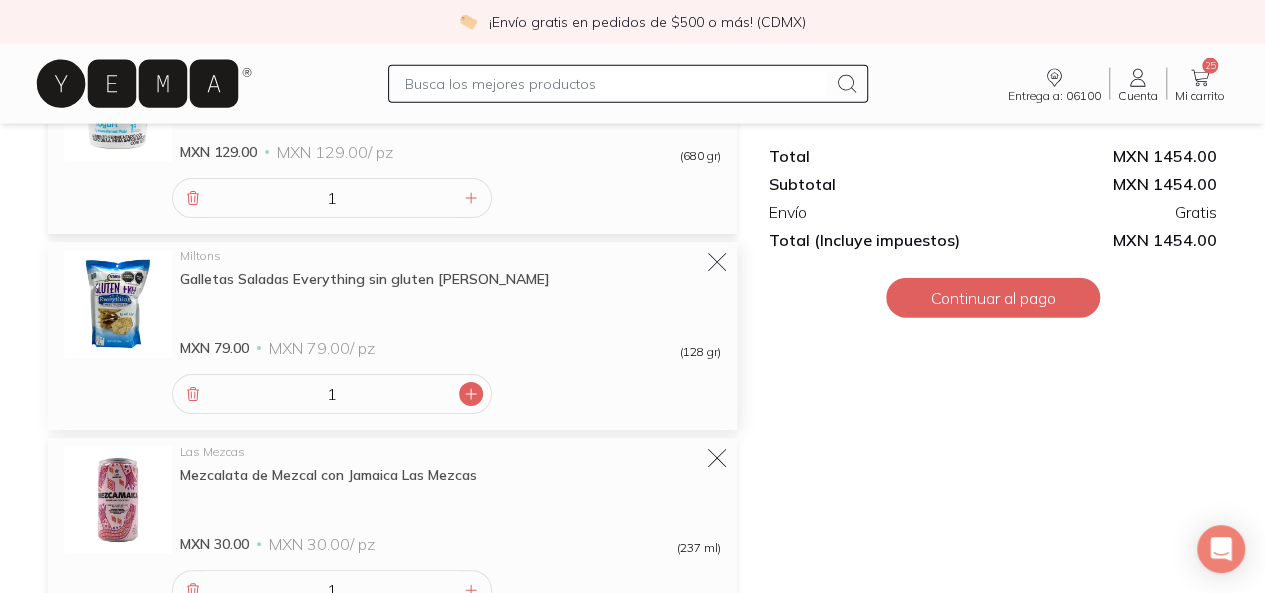 click at bounding box center (471, 394) 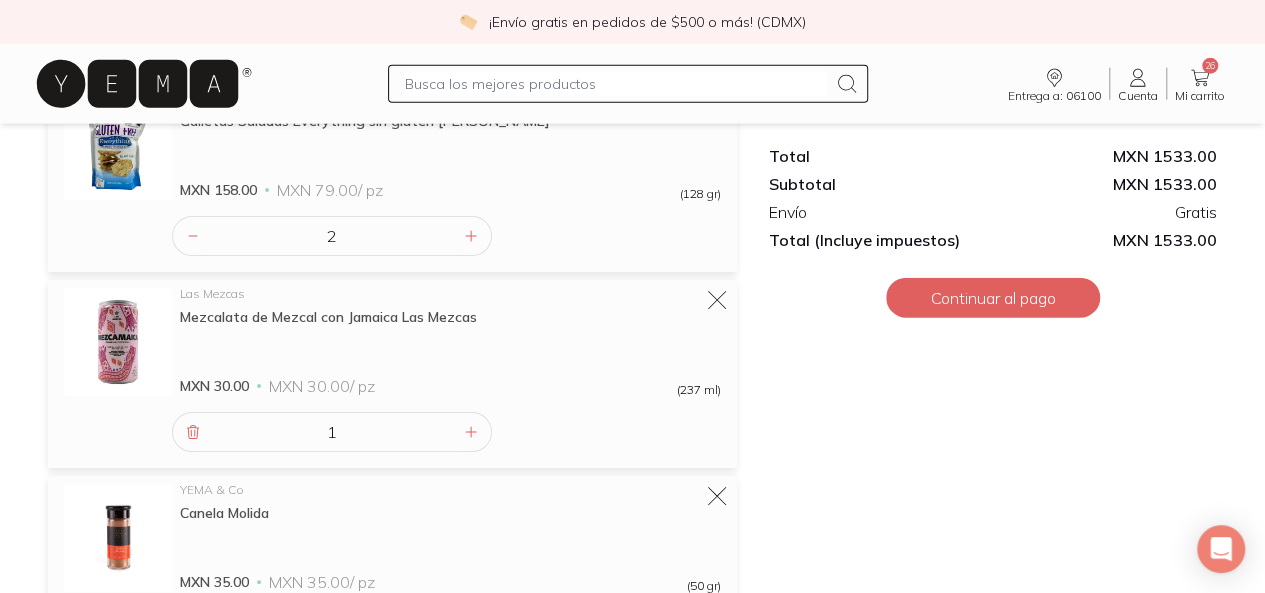 scroll, scrollTop: 2474, scrollLeft: 0, axis: vertical 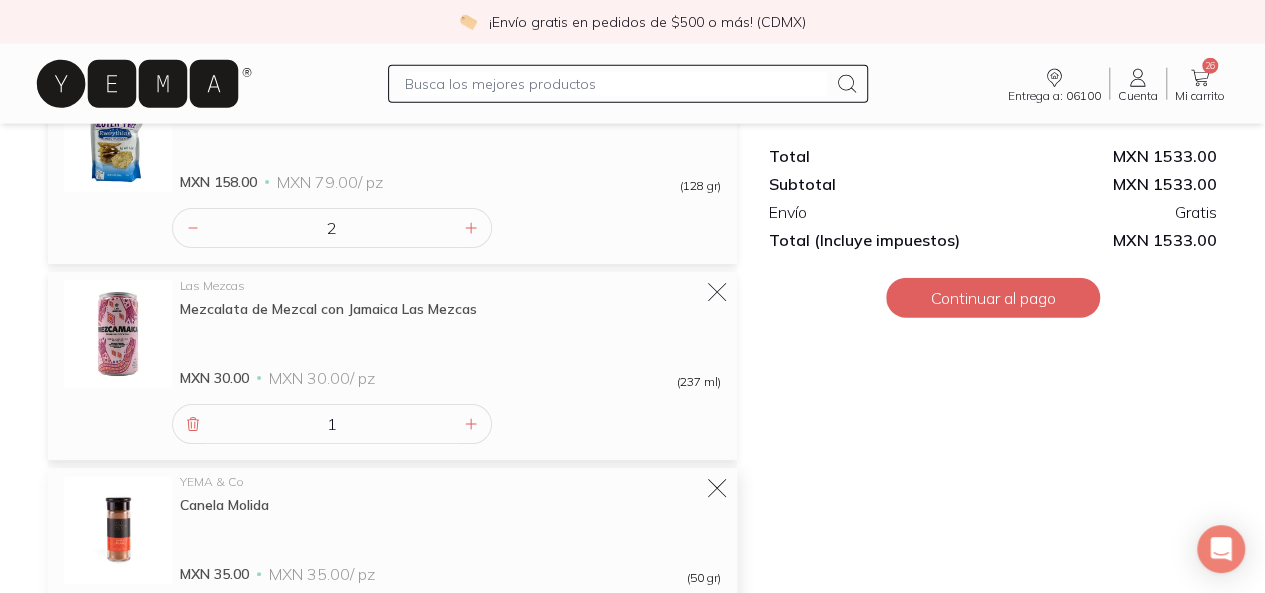 click 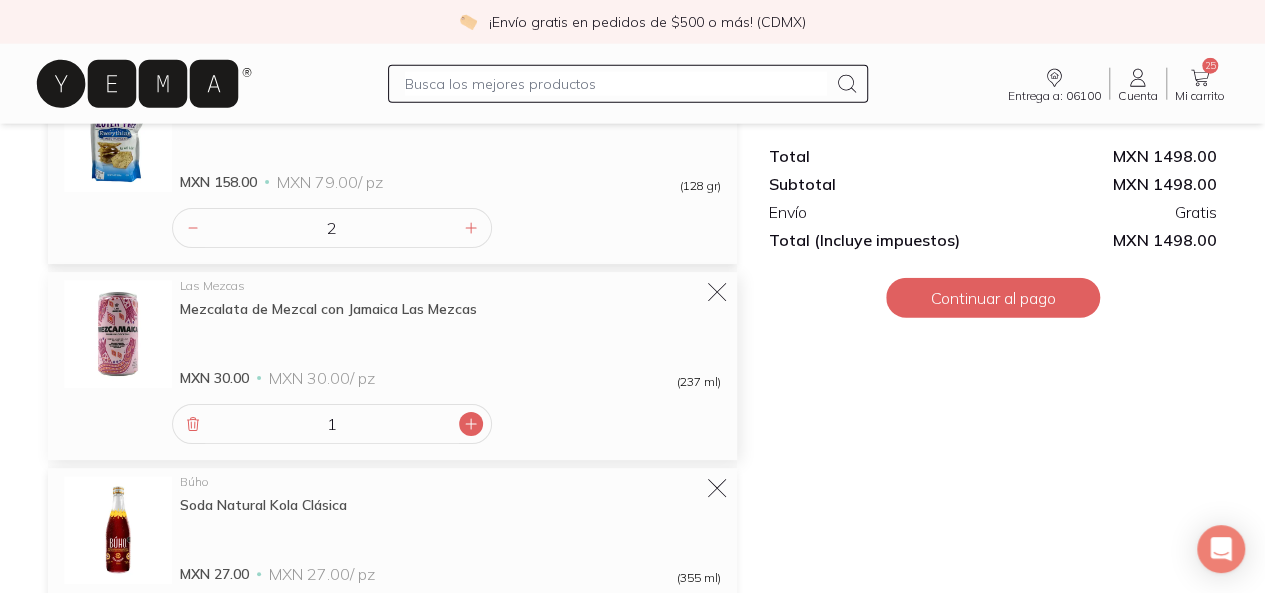 click 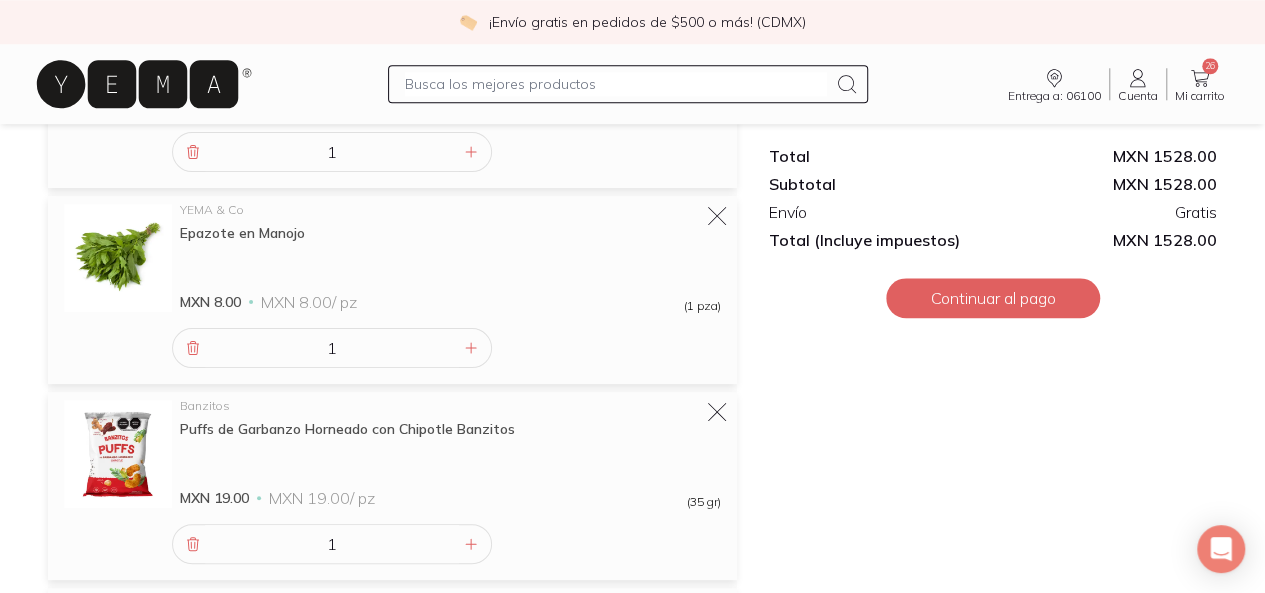 scroll, scrollTop: 995, scrollLeft: 0, axis: vertical 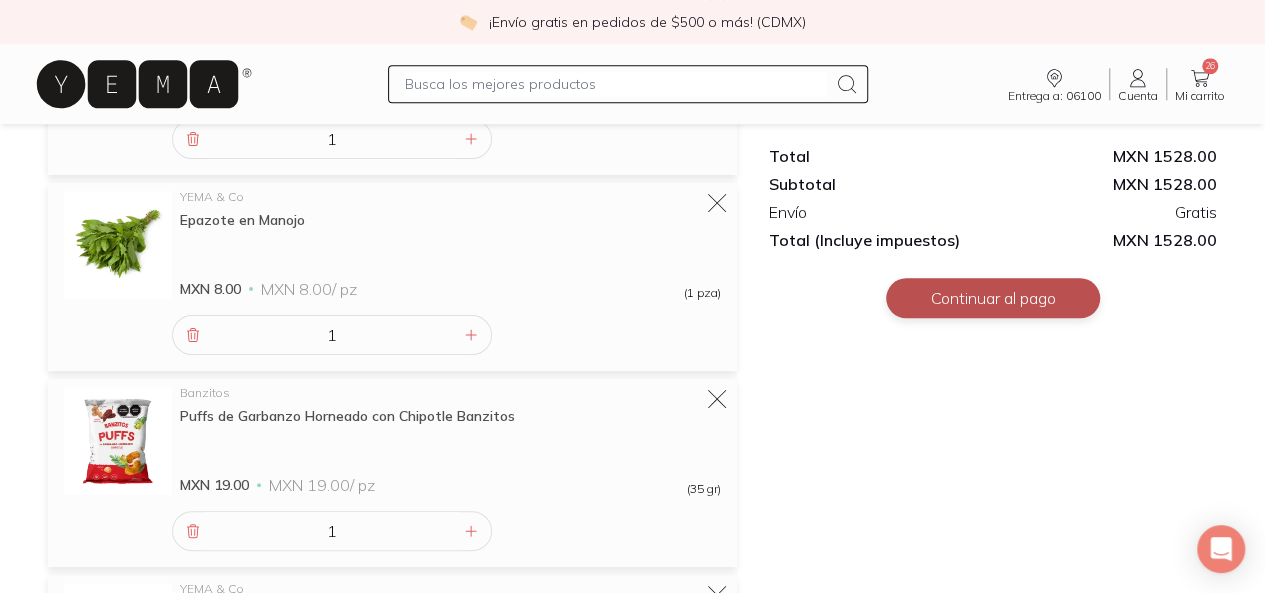 click on "Continuar al pago" at bounding box center [993, 298] 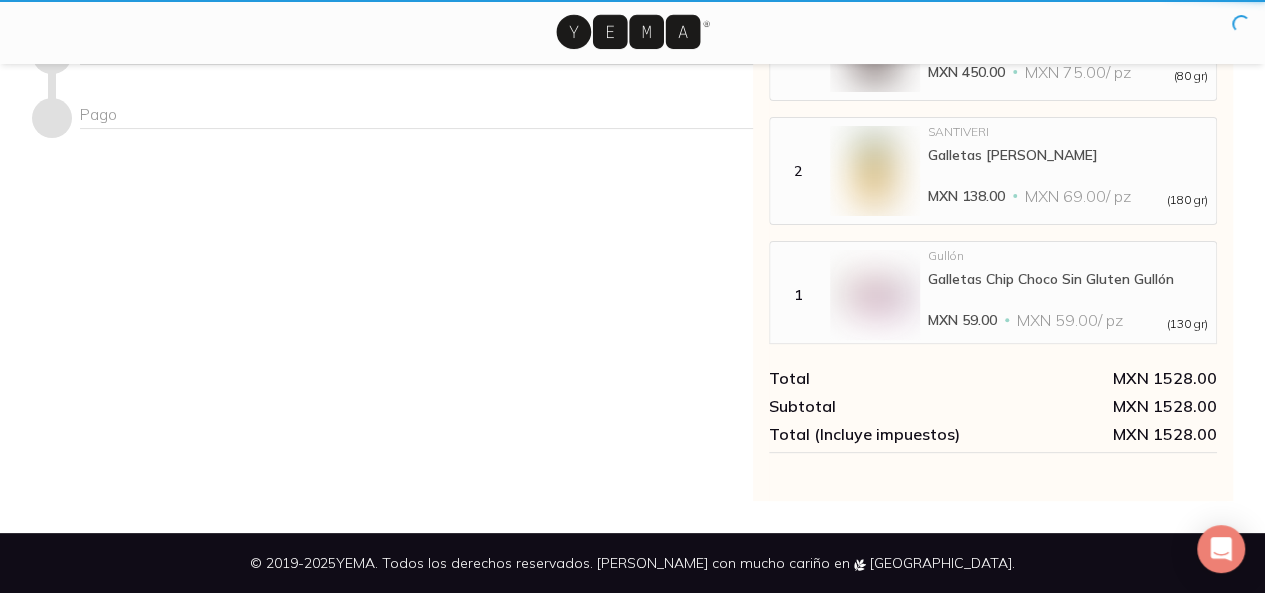 scroll, scrollTop: 0, scrollLeft: 0, axis: both 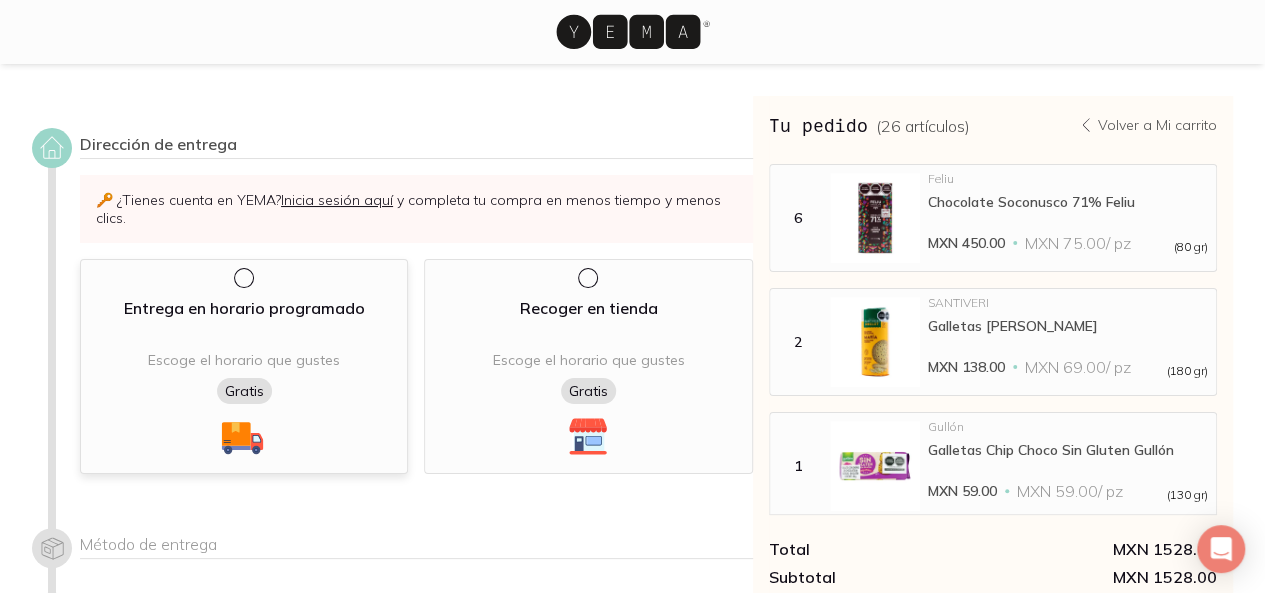 click at bounding box center [242, 276] 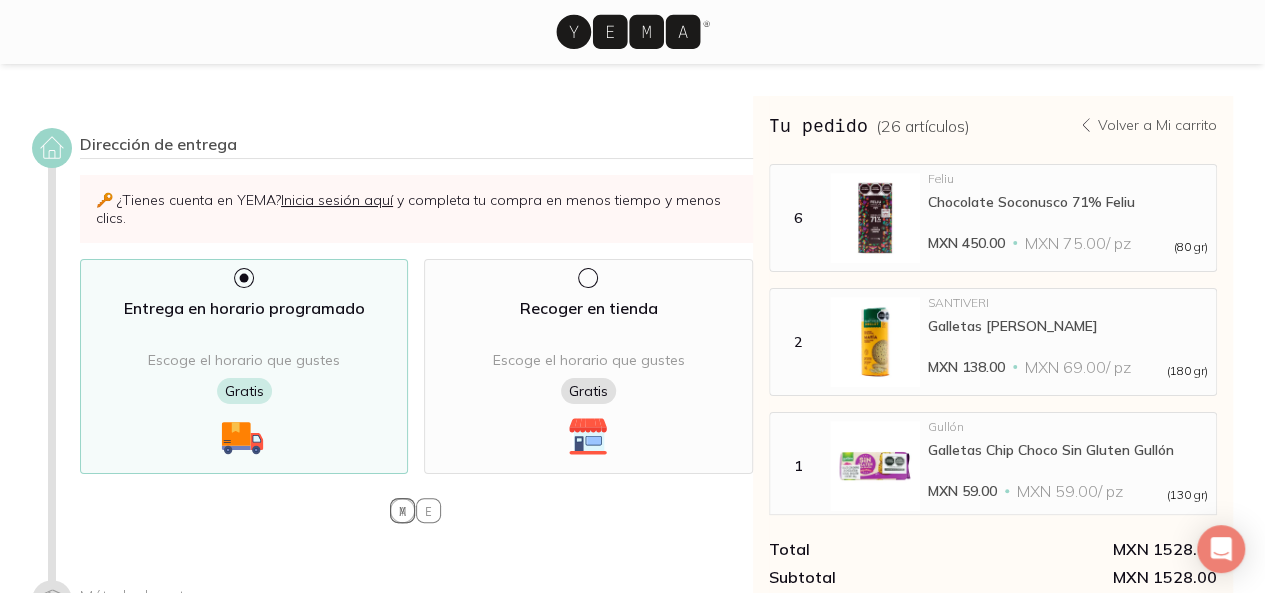 select on "204" 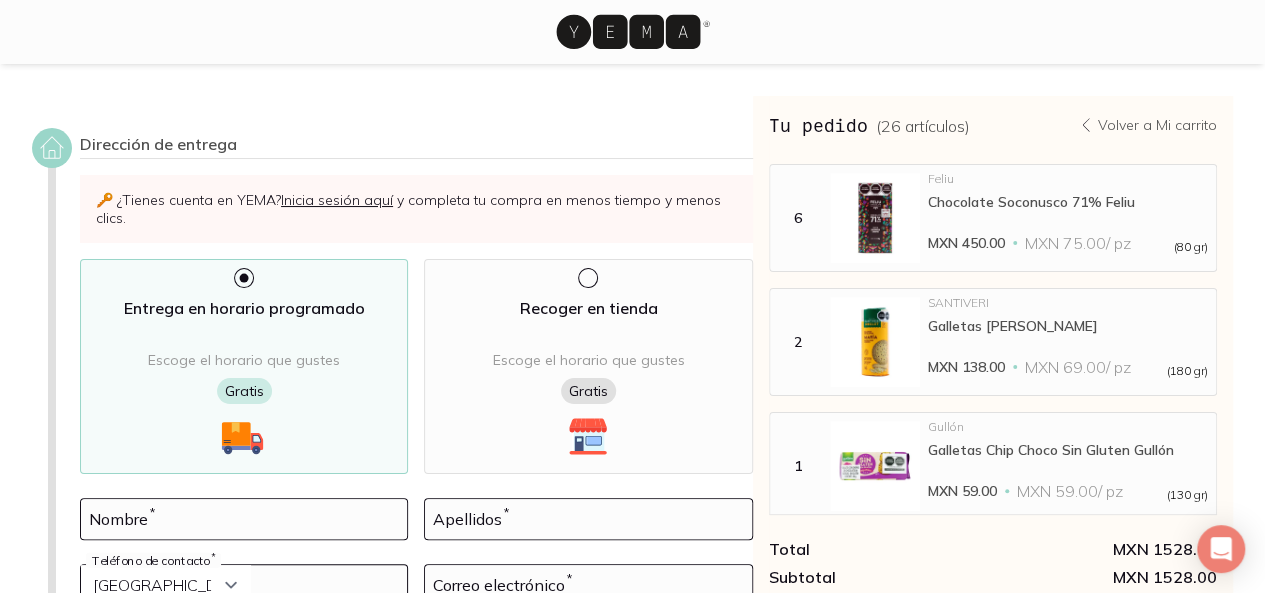 drag, startPoint x: 334, startPoint y: 200, endPoint x: 597, endPoint y: 32, distance: 312.07852 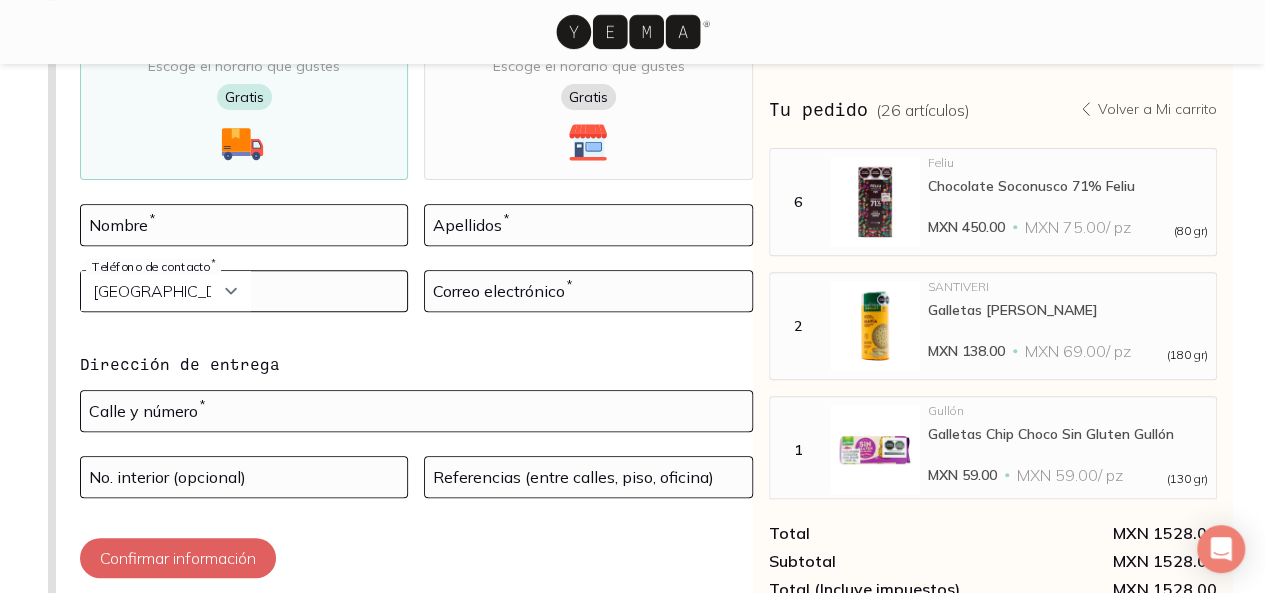 scroll, scrollTop: 296, scrollLeft: 0, axis: vertical 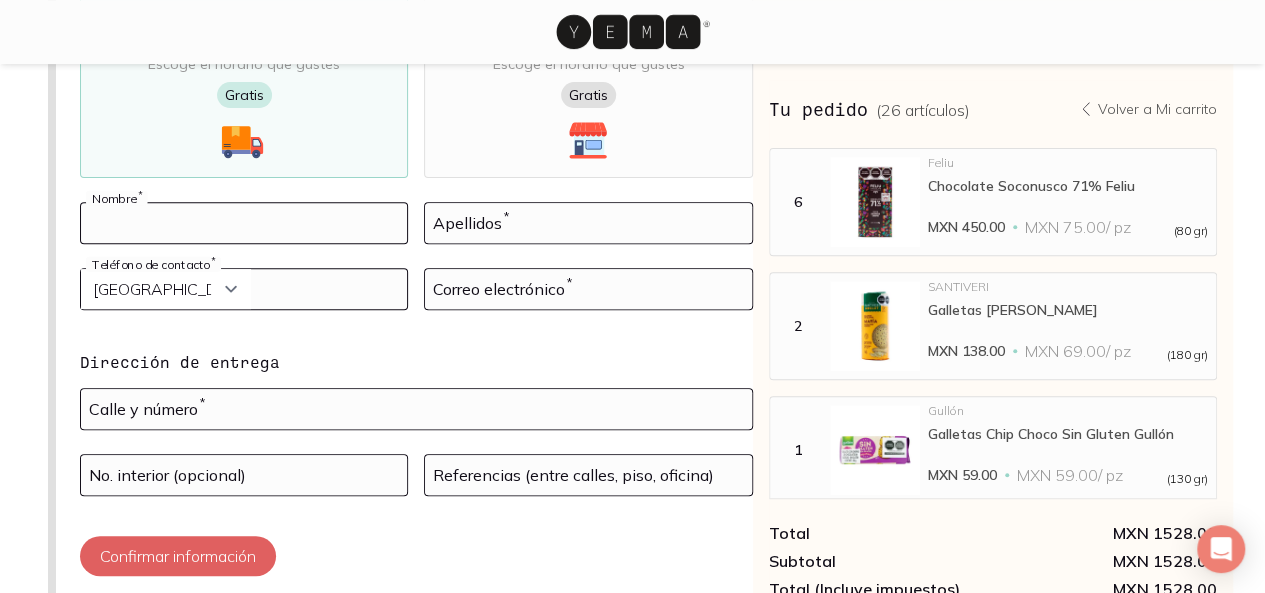 click at bounding box center [244, 223] 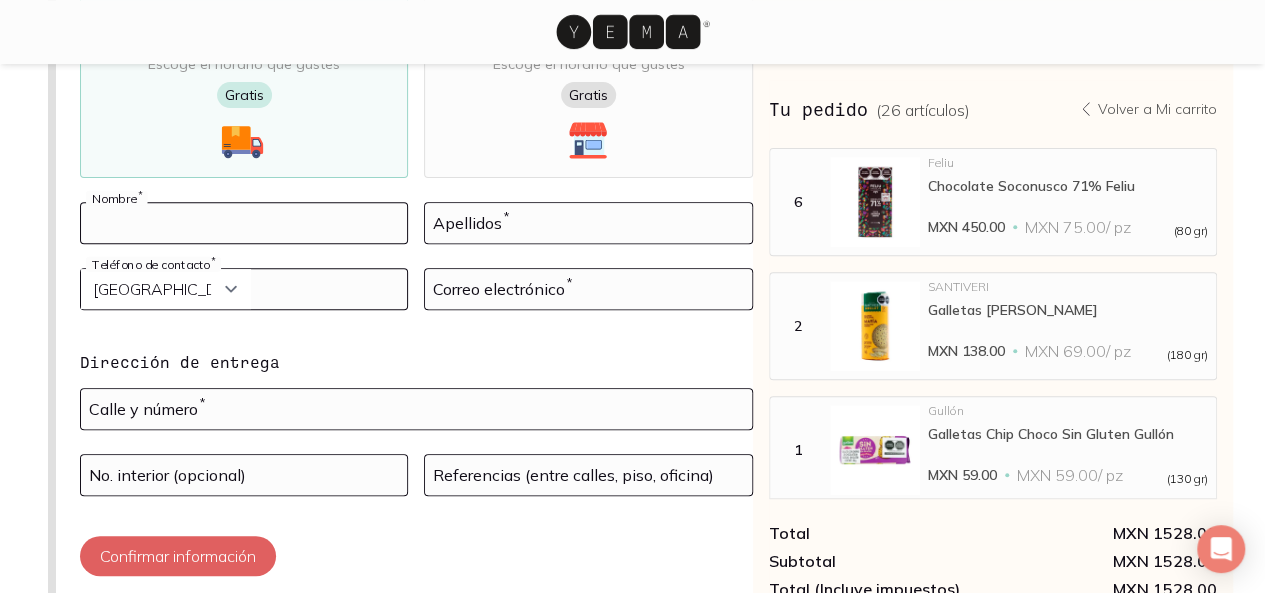 type on "Allison" 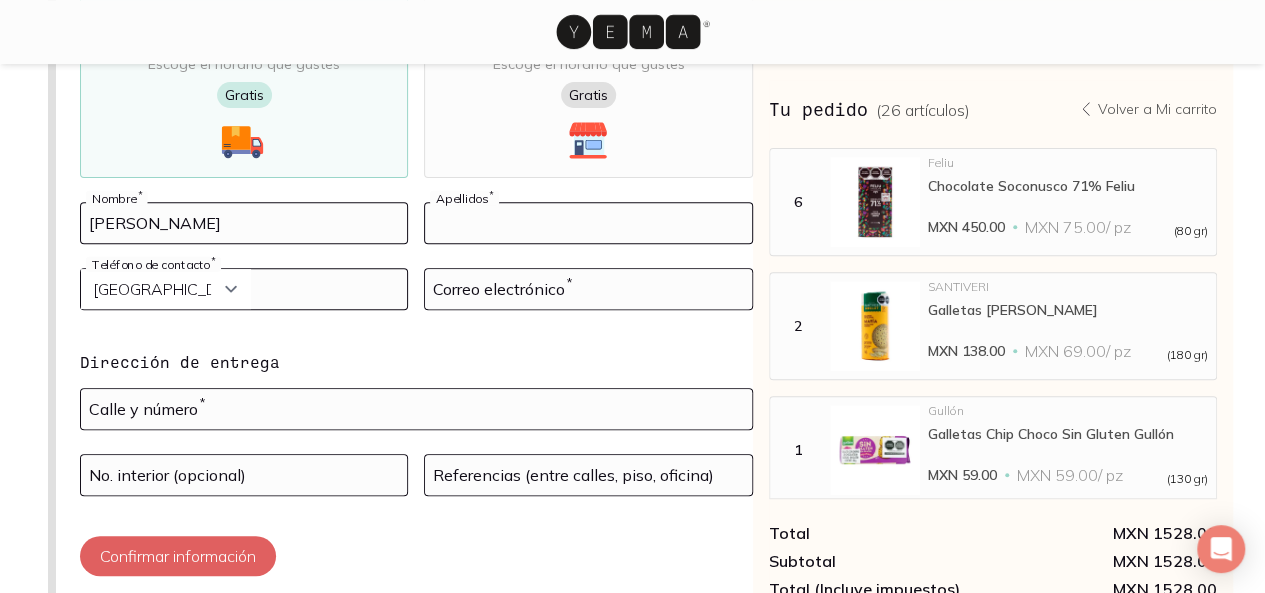click at bounding box center (588, 223) 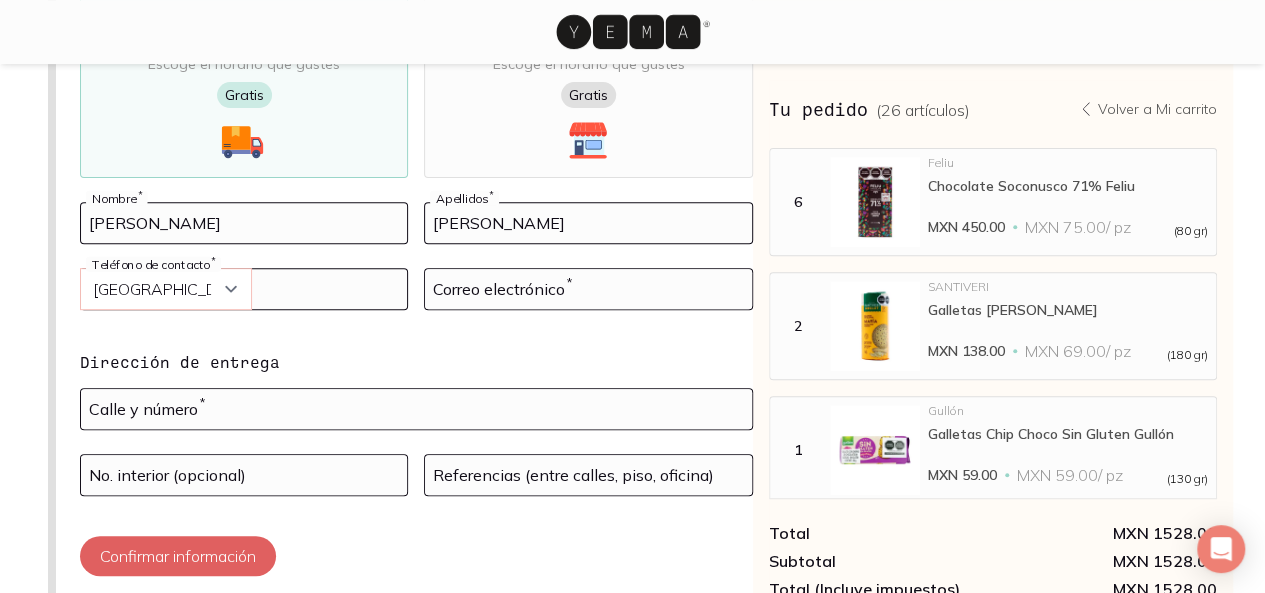 click on "Curazao (+5999) Jamaica (+1876) San Cristóbal y Nieves (+1869) Trinidad y Tobago (+1868) República Dominicana (+1809) San Vicente y las Granadinas (+1784) Dominica (+1767) Santa Lucía (+1758) Sint Maarten (+1721) Samoa Americana (+1684) Guam (+1671) Islas Marianas del Norte (+1670) Montserrat (+1664) Islas Turcas y Caicos (+1649) San Martín (Francia) (+1599) Granada (+1473) Islas Bermudas (+1441) Islas Caimán (+1345) Islas Vírgenes de los Estados Unidos (+1340) Islas Vírgenes Británicas (+1284) Antigua y Barbuda (+1268) Anguila (+1264) Barbados (+1246) Bahamas (+1242) Uzbekistán (+998) Kirguistán (+996) Georgia (+995) Azerbaiyán (+994) Turkmenistán (+993) Tayikistán (+992) Nepal (+977) Mongolia (+976) Bhután (+975) Qatar (+974) Bahrein (+973) Israel (+972) Emiratos Árabes Unidos (+971) Omán (+968) Yemen (+967) Arabia Saudita (+966) Kuwait (+965) Irak (+964) Siria (+963) Jordania (+962) Líbano (+961) Islas Maldivas (+960) Taiwán (+886) Bangladesh (+880) Islas Pitcairn (+870) Laos (+856)" at bounding box center [166, 289] 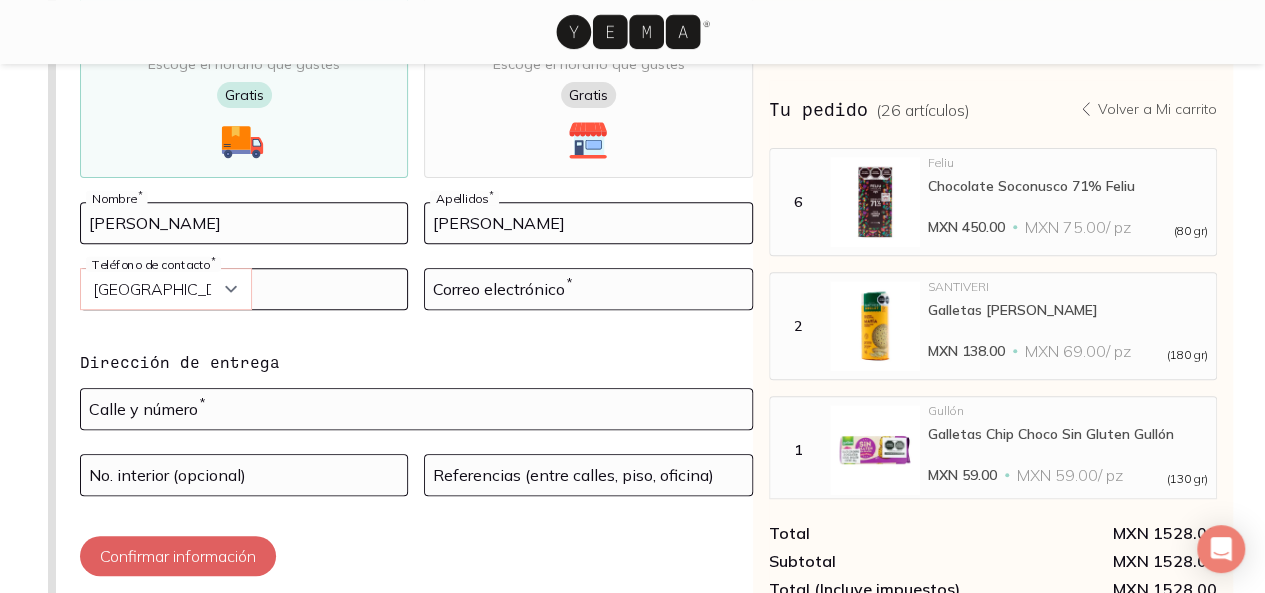select on "229" 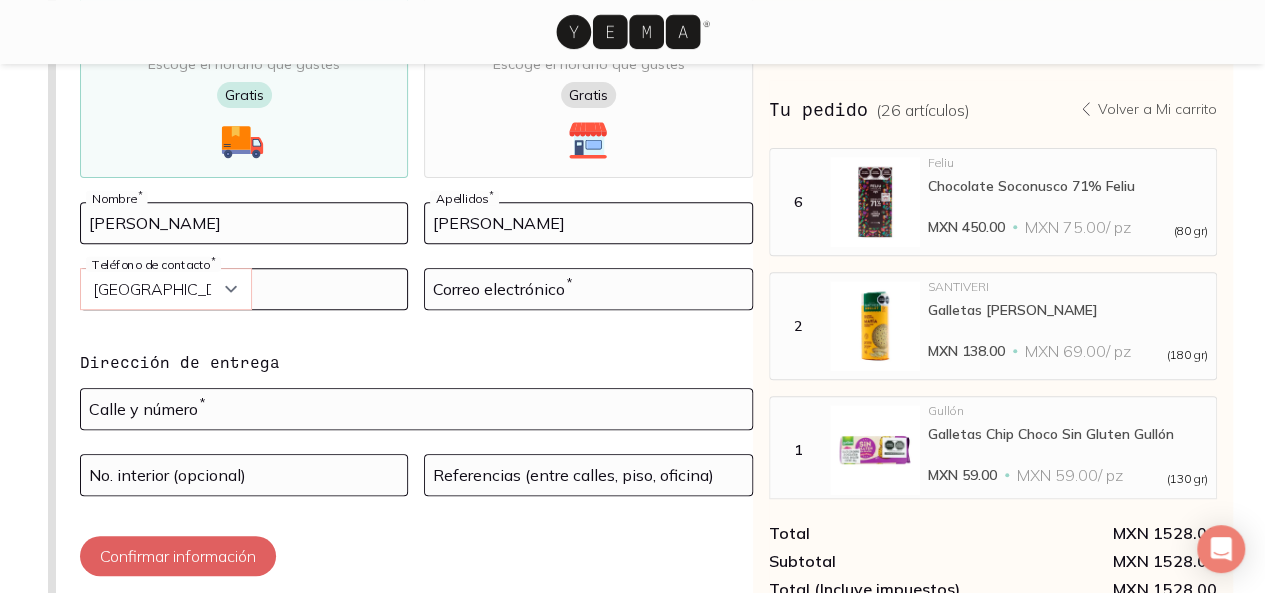 click on "Curazao (+5999) Jamaica (+1876) San Cristóbal y Nieves (+1869) Trinidad y Tobago (+1868) República Dominicana (+1809) San Vicente y las Granadinas (+1784) Dominica (+1767) Santa Lucía (+1758) Sint Maarten (+1721) Samoa Americana (+1684) Guam (+1671) Islas Marianas del Norte (+1670) Montserrat (+1664) Islas Turcas y Caicos (+1649) San Martín (Francia) (+1599) Granada (+1473) Islas Bermudas (+1441) Islas Caimán (+1345) Islas Vírgenes de los Estados Unidos (+1340) Islas Vírgenes Británicas (+1284) Antigua y Barbuda (+1268) Anguila (+1264) Barbados (+1246) Bahamas (+1242) Uzbekistán (+998) Kirguistán (+996) Georgia (+995) Azerbaiyán (+994) Turkmenistán (+993) Tayikistán (+992) Nepal (+977) Mongolia (+976) Bhután (+975) Qatar (+974) Bahrein (+973) Israel (+972) Emiratos Árabes Unidos (+971) Omán (+968) Yemen (+967) Arabia Saudita (+966) Kuwait (+965) Irak (+964) Siria (+963) Jordania (+962) Líbano (+961) Islas Maldivas (+960) Taiwán (+886) Bangladesh (+880) Islas Pitcairn (+870) Laos (+856)" at bounding box center [166, 289] 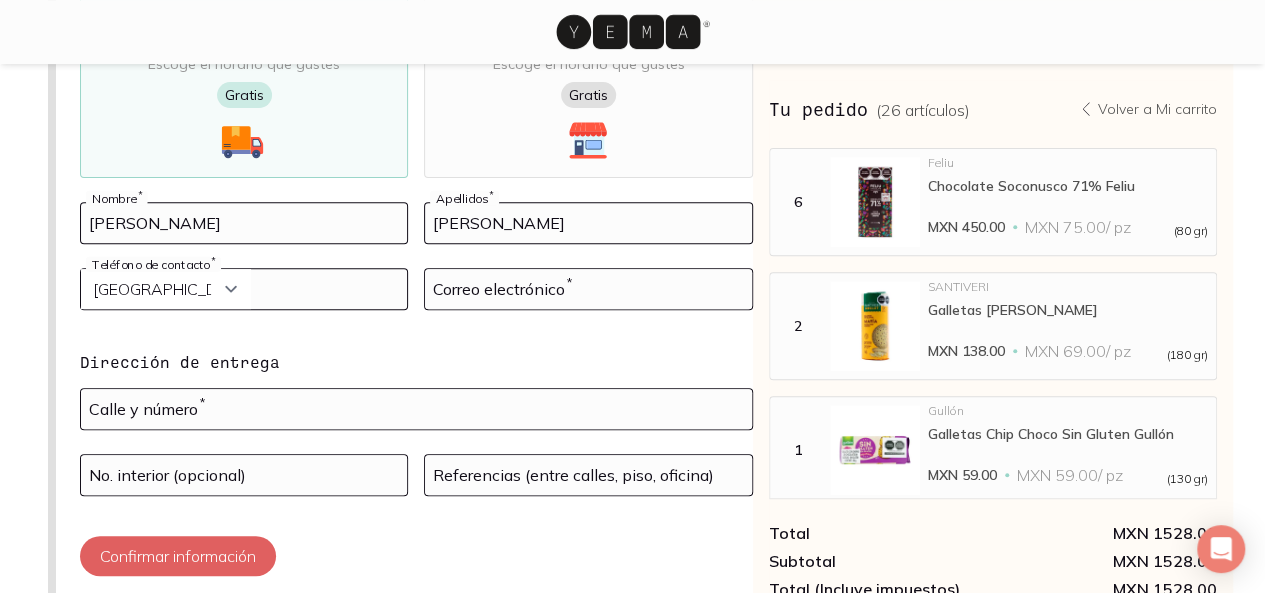 click at bounding box center (244, 289) 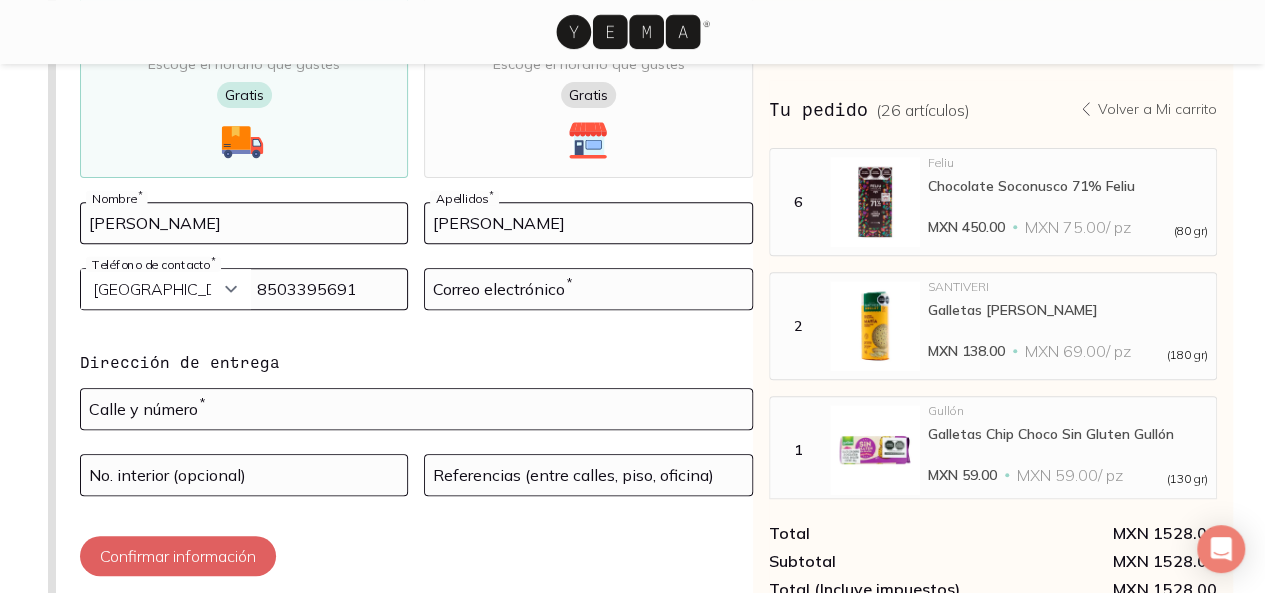 type on "8503395691" 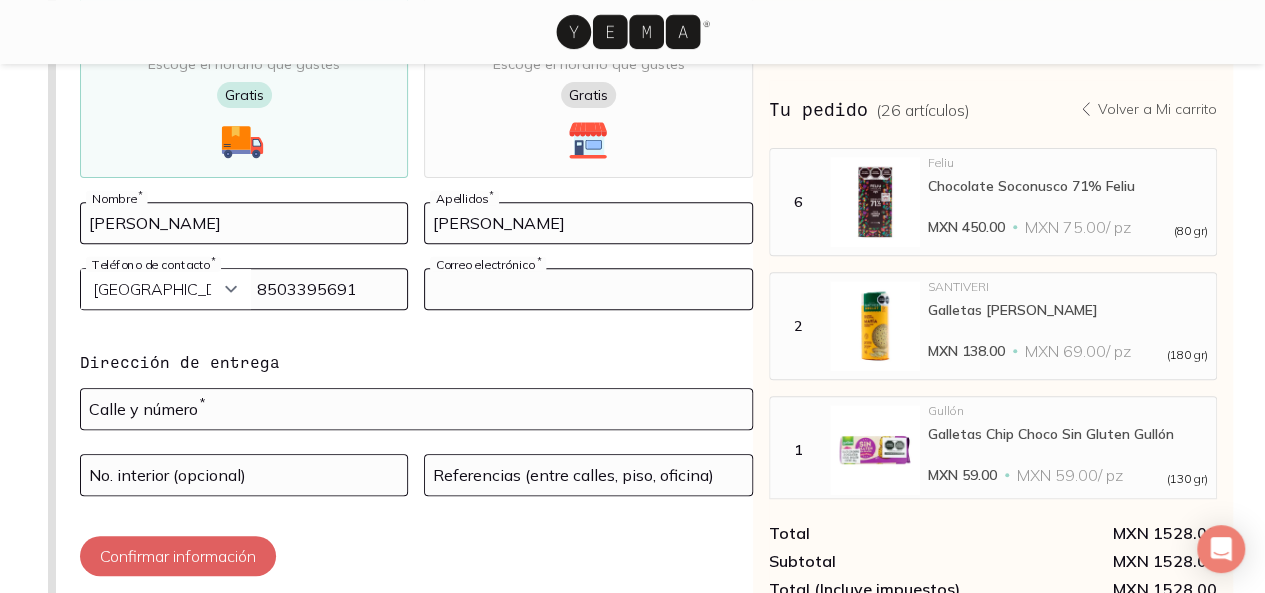 click at bounding box center (588, 289) 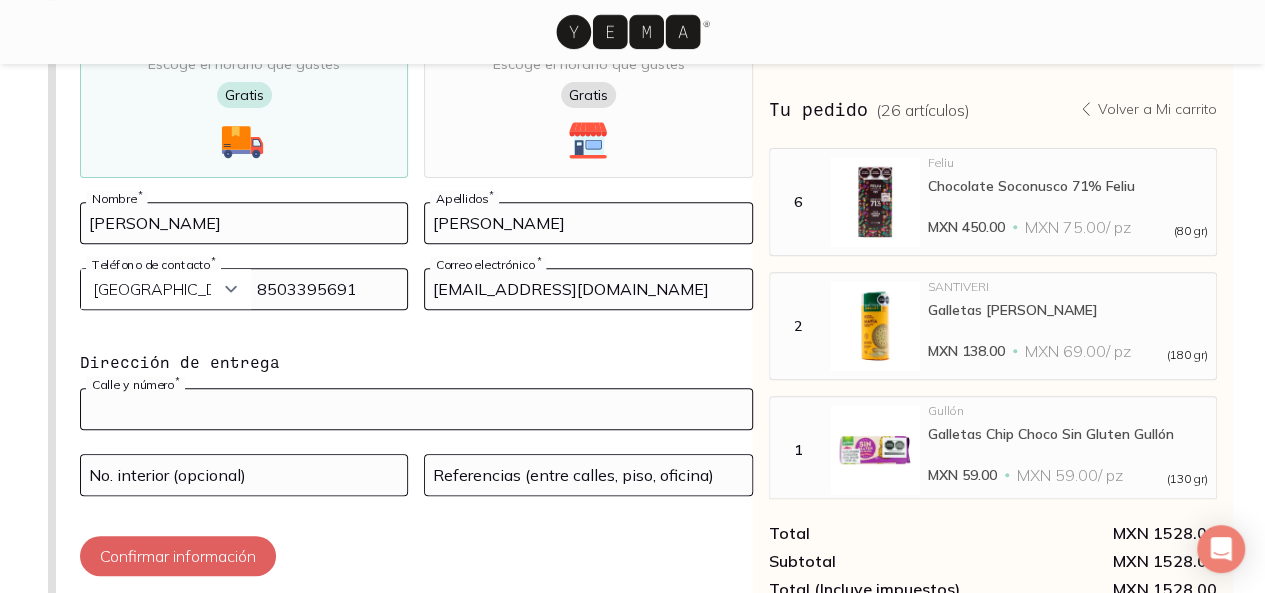 click at bounding box center (416, 409) 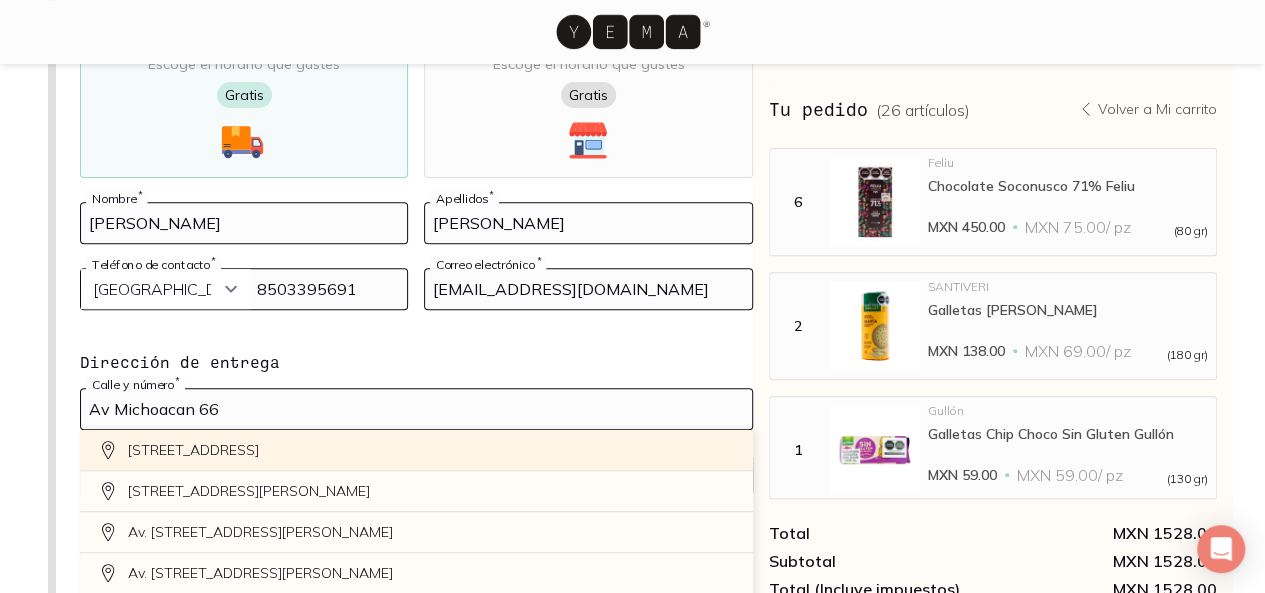 click on "Av Michoacán 66, Hipódromo, Mexico City, CDMX, Mexico" 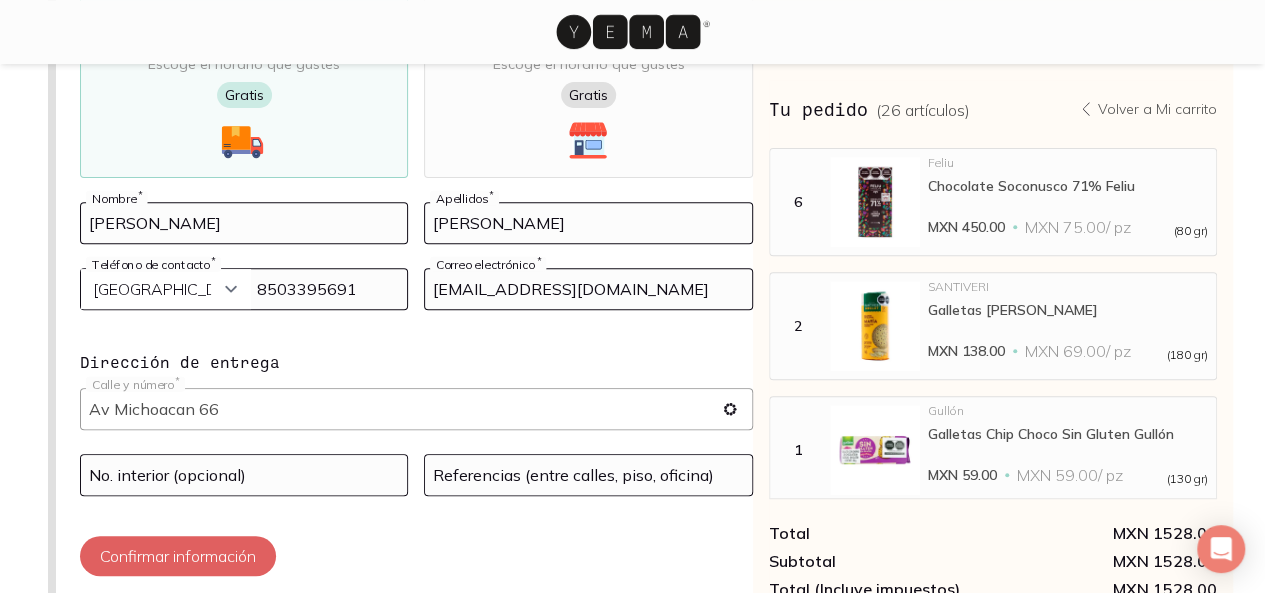 type on "Av Michoacán 66, Hipódromo, Cuauhtémoc, 06100 Ciudad de México, CDMX, Mexico" 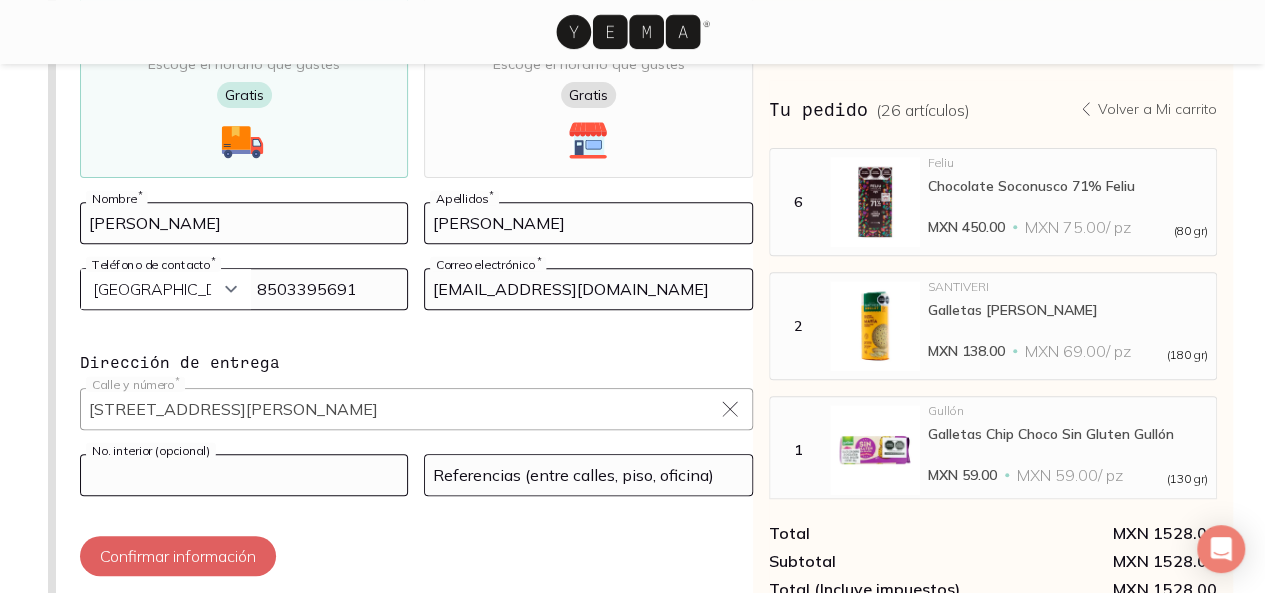 click at bounding box center [244, 475] 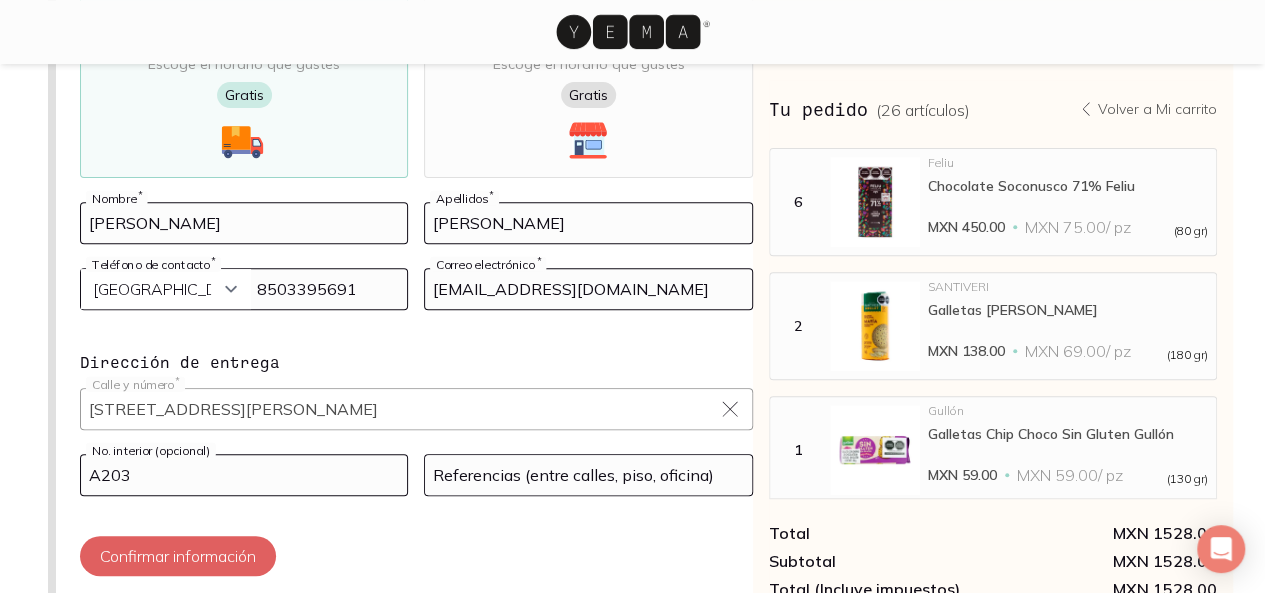 type on "A203" 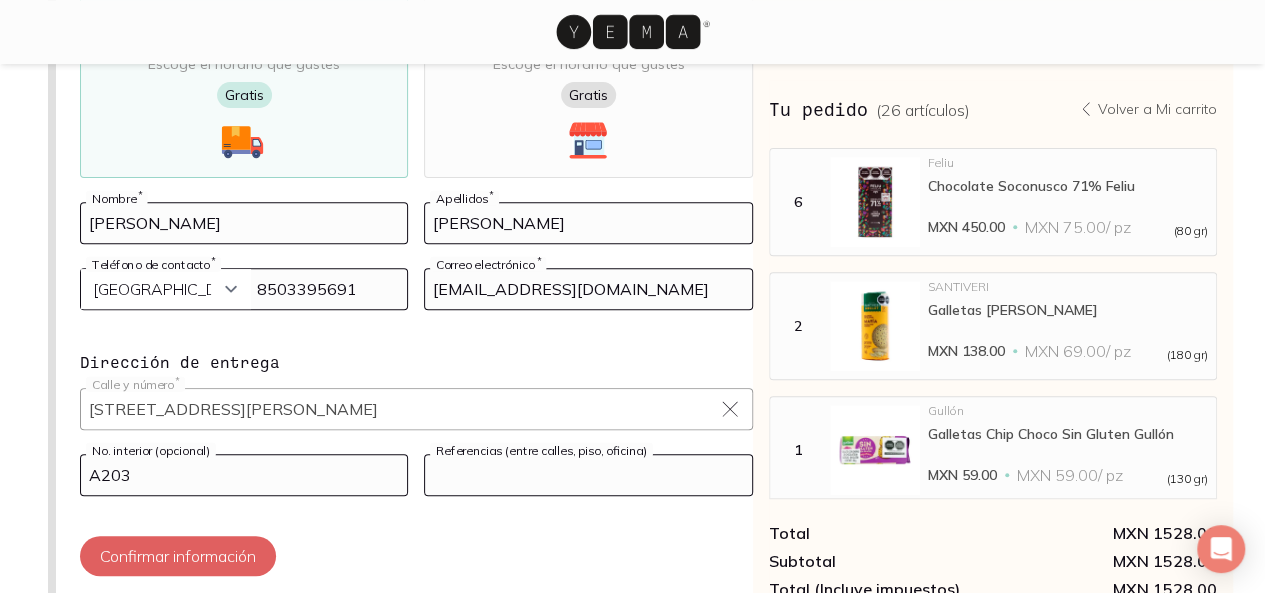 click at bounding box center (588, 475) 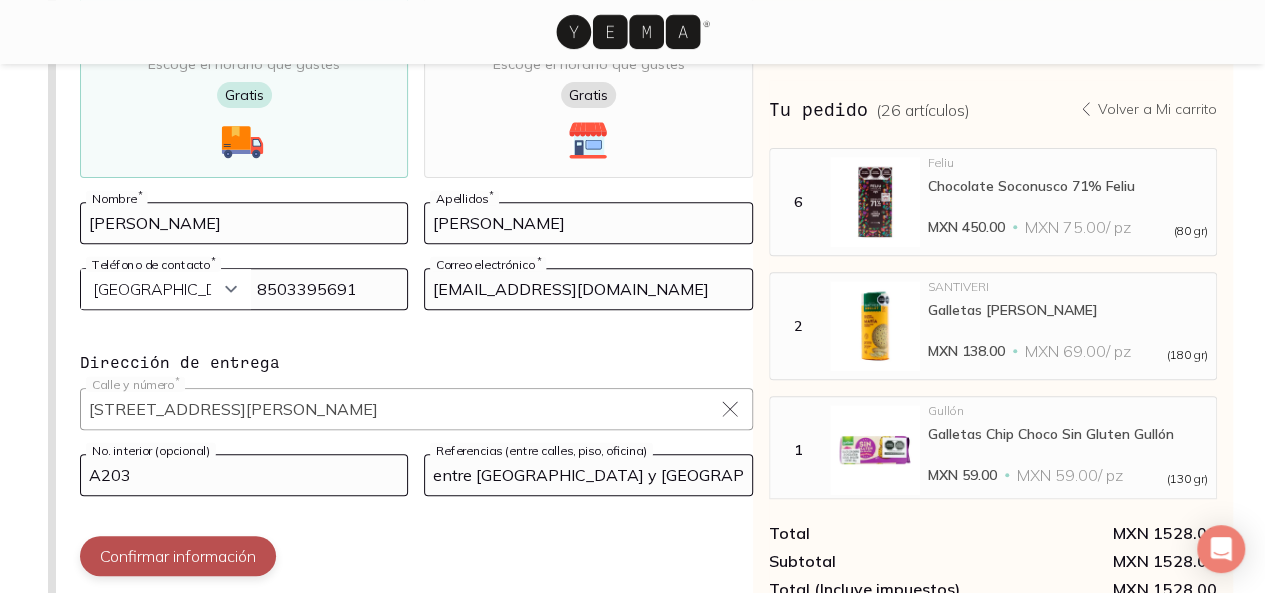 type on "entre Nuevo Leon y Tamaulipas" 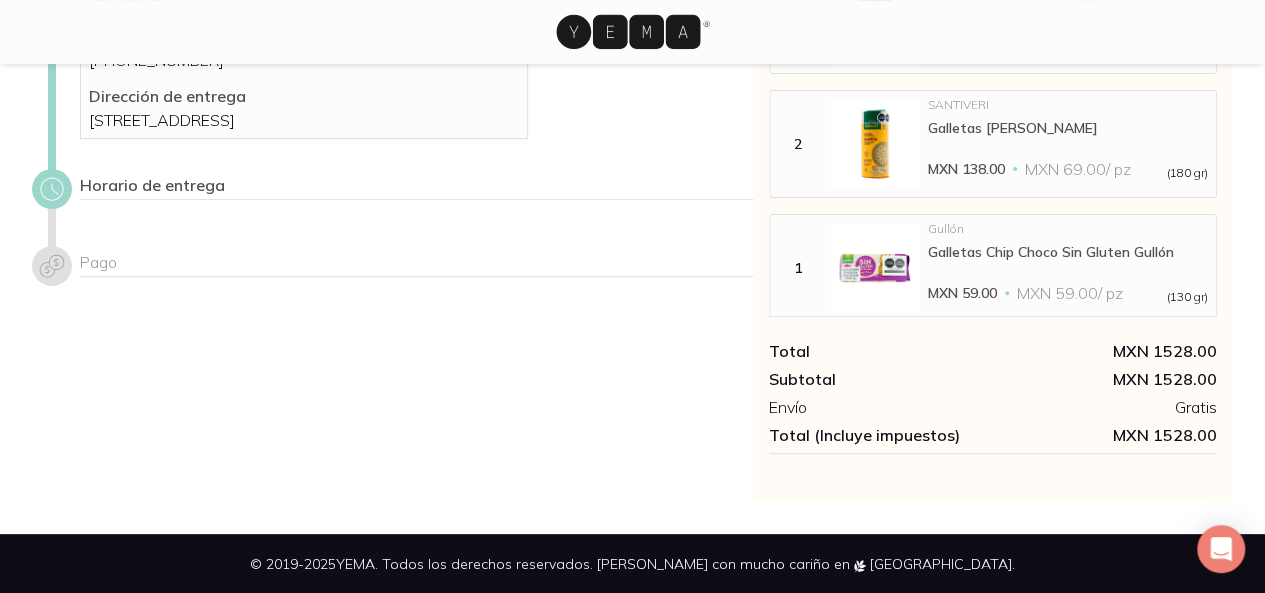 scroll, scrollTop: 233, scrollLeft: 0, axis: vertical 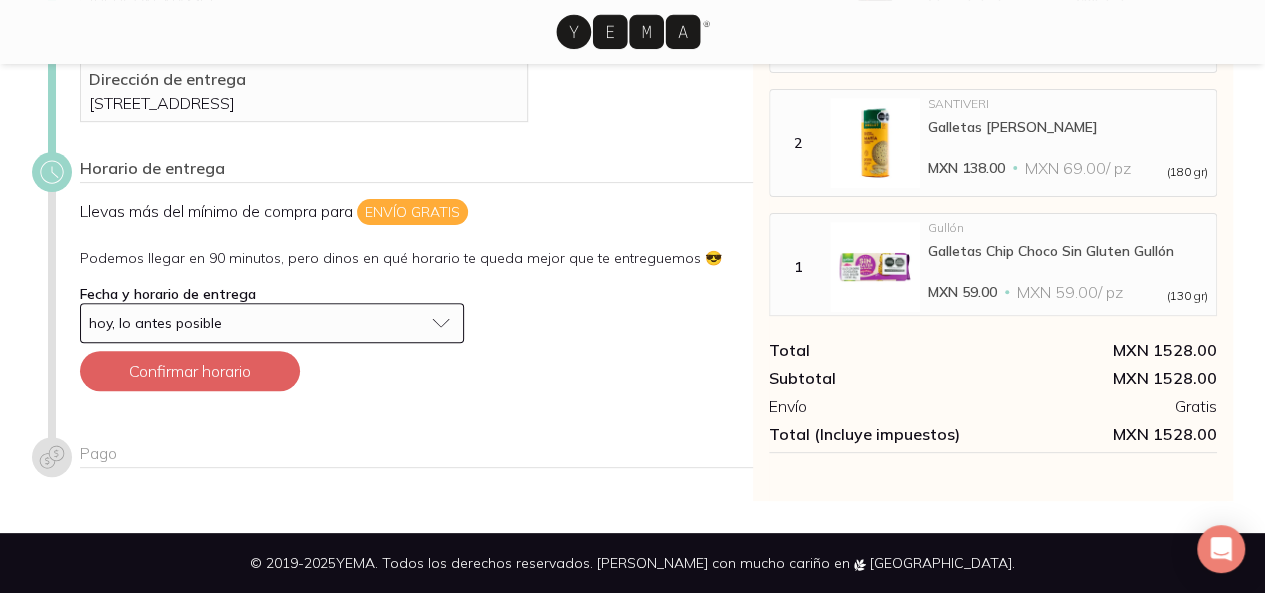 click on "hoy, lo antes posible" at bounding box center (256, 323) 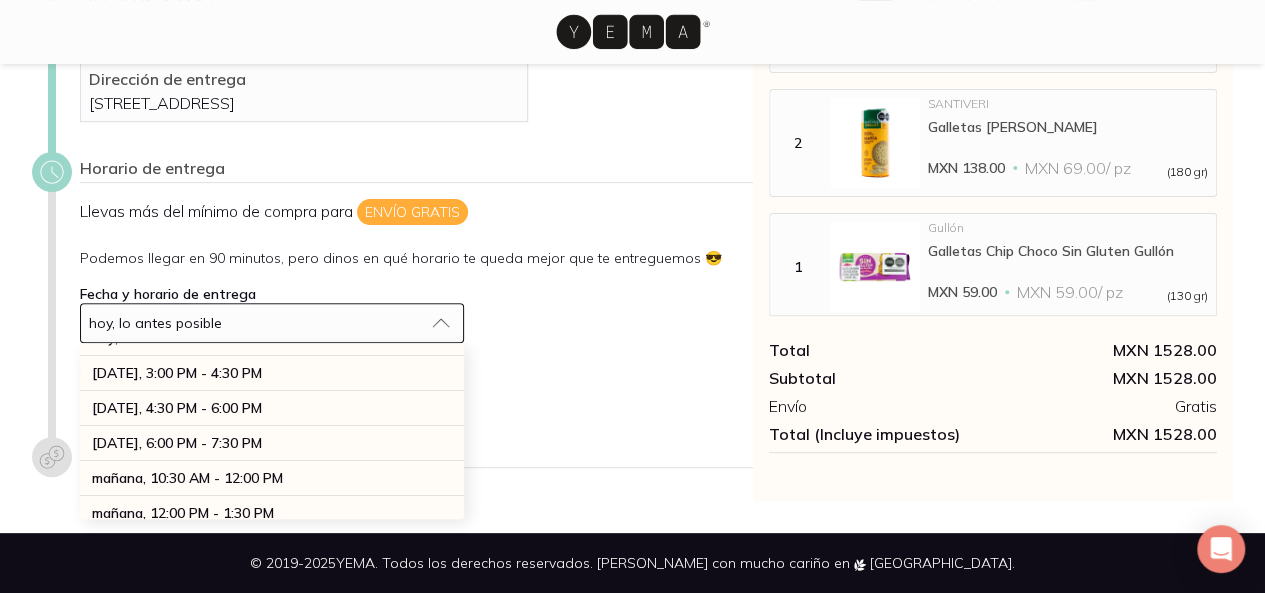 scroll, scrollTop: 123, scrollLeft: 0, axis: vertical 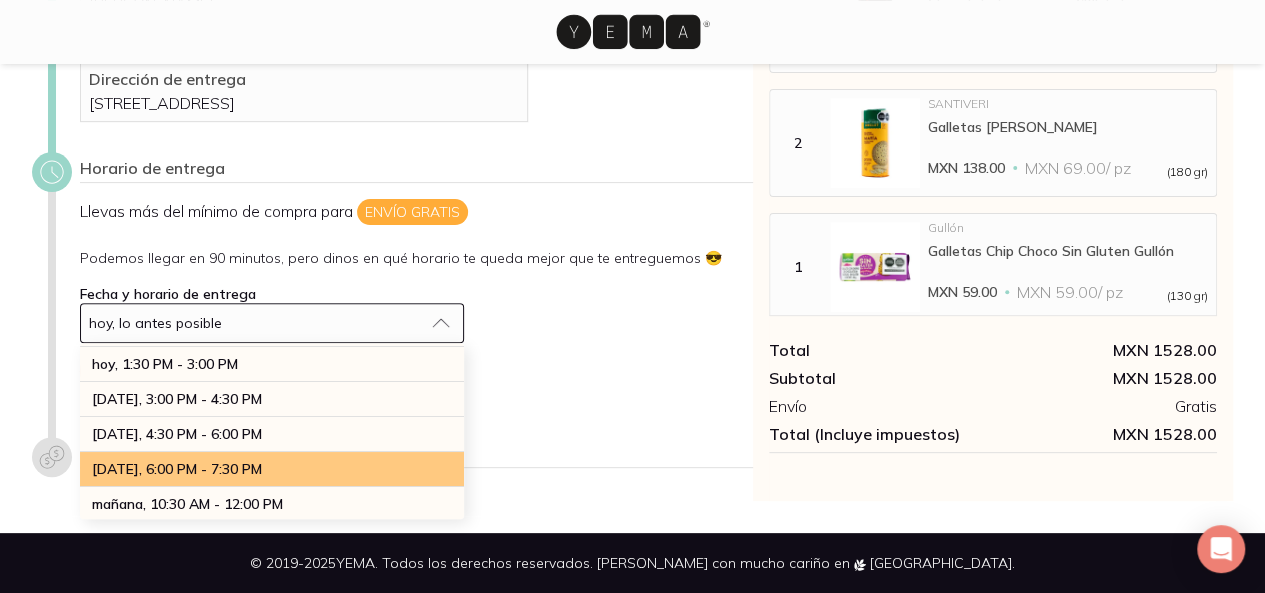 click on "hoy, 6:00 PM - 7:30 PM" at bounding box center [177, 469] 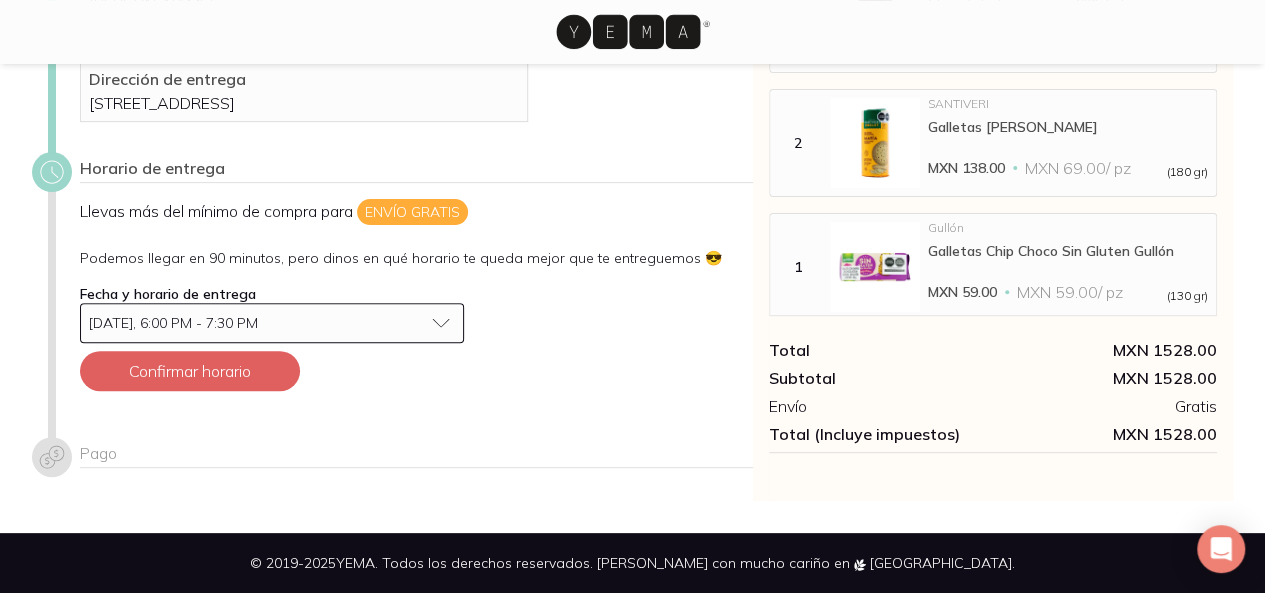 click on "Llevas más del mínimo de compra para   Envío gratis Podemos llegar en 90 minutos, pero dinos en qué horario te queda mejor que te entreguemos   😎 Fecha y horario de entrega hoy, 6:00 PM - 7:30 PM Confirmar horario" at bounding box center [416, 303] 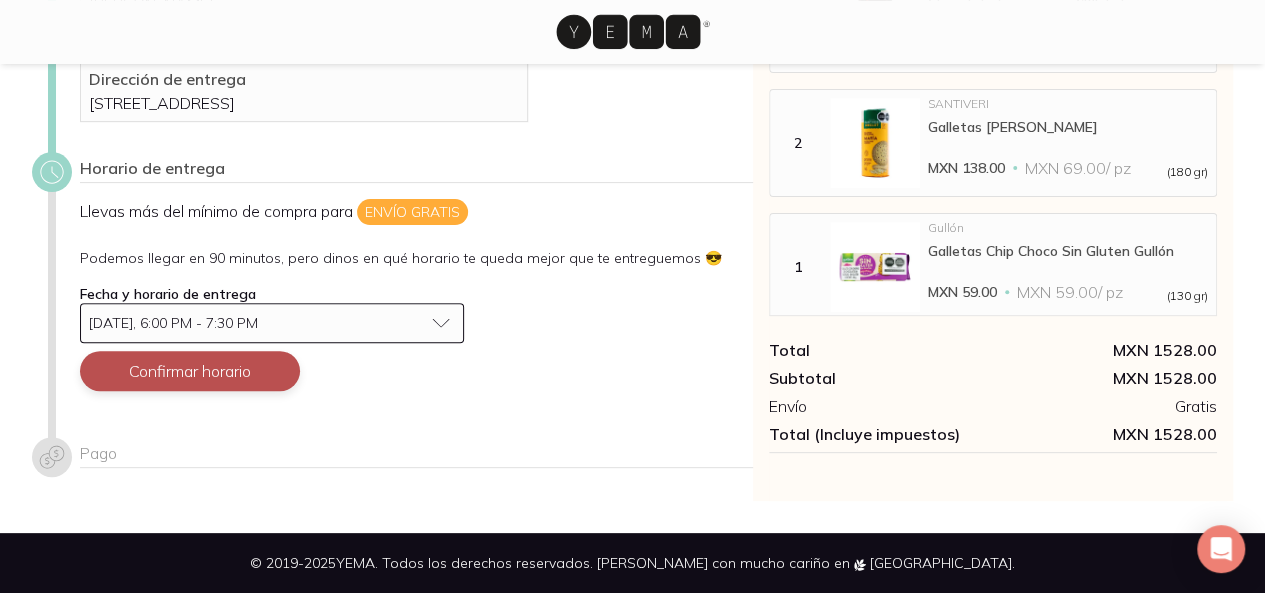 click on "Confirmar horario" at bounding box center (190, 371) 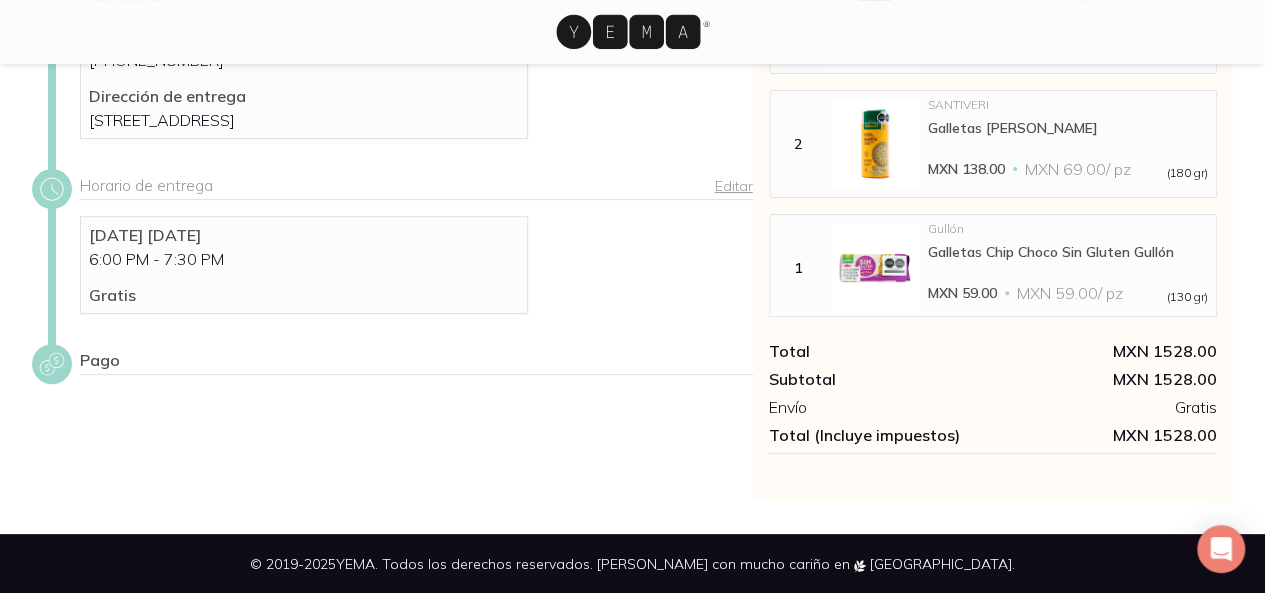 scroll, scrollTop: 233, scrollLeft: 0, axis: vertical 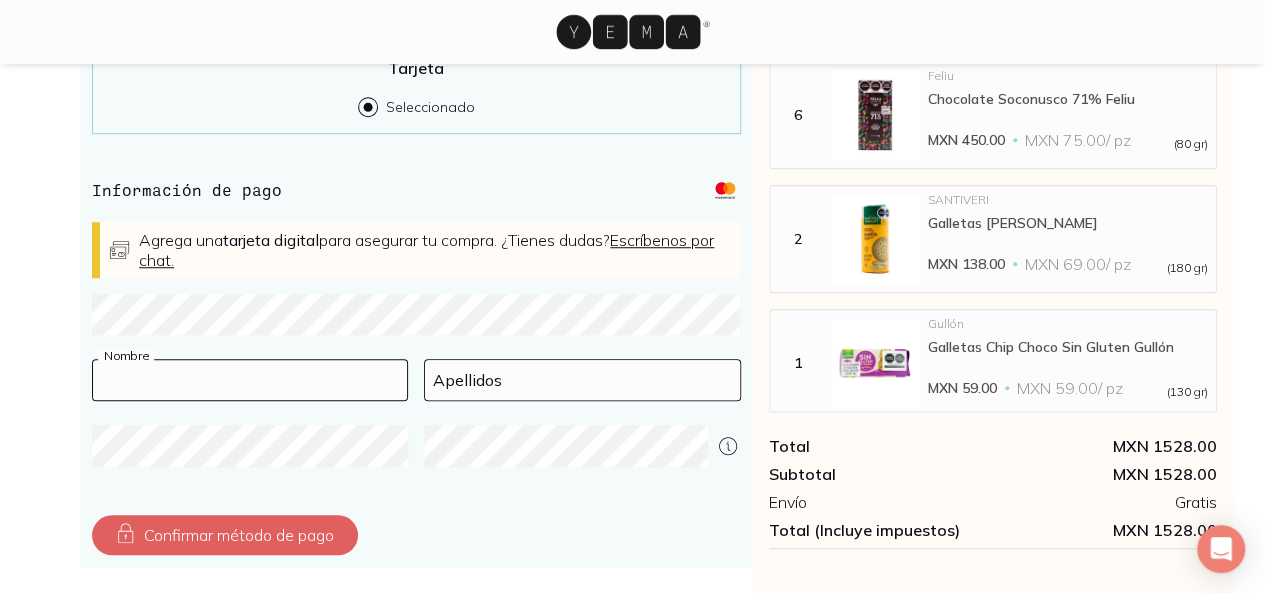 click at bounding box center [250, 380] 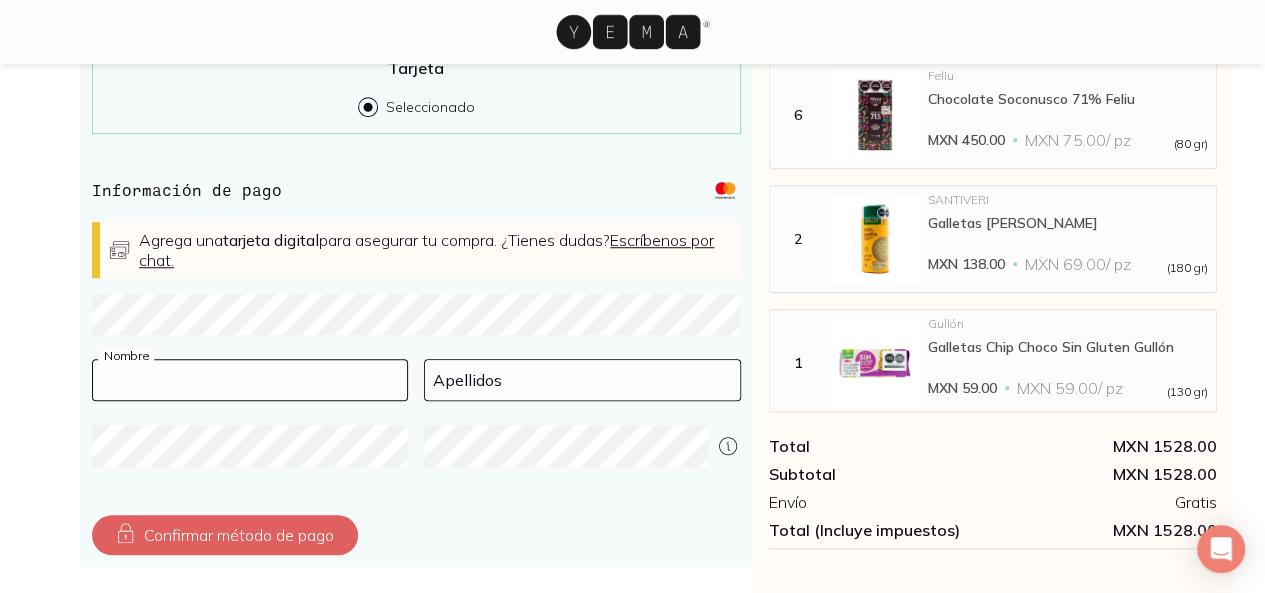 type on "Spencer" 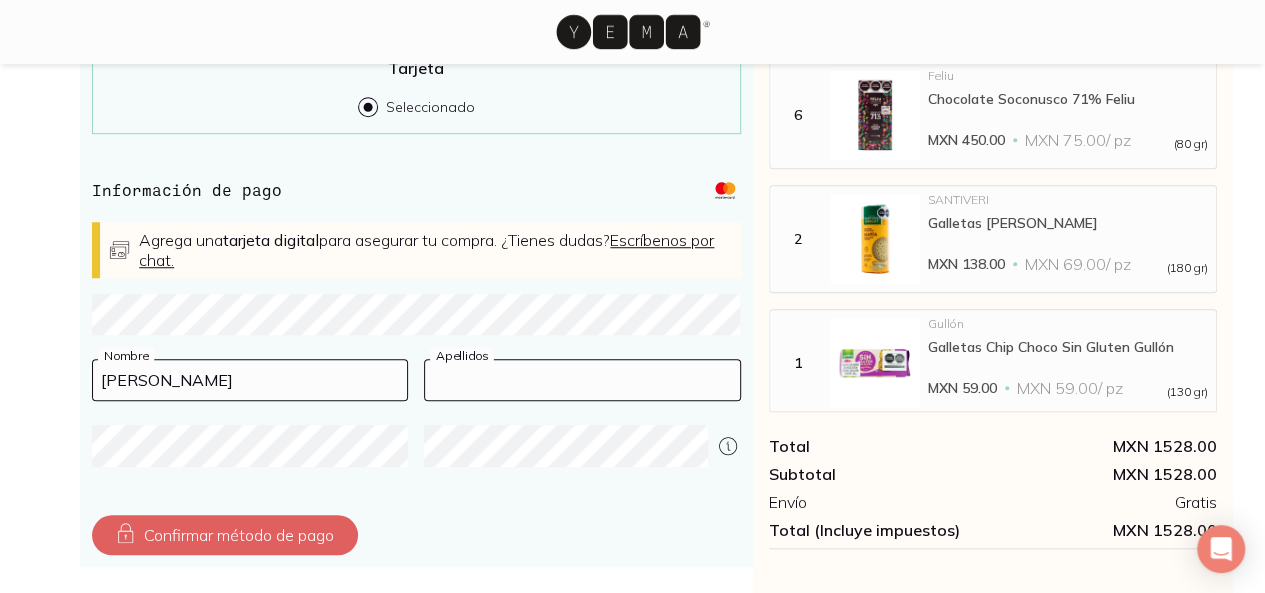 click at bounding box center (582, 380) 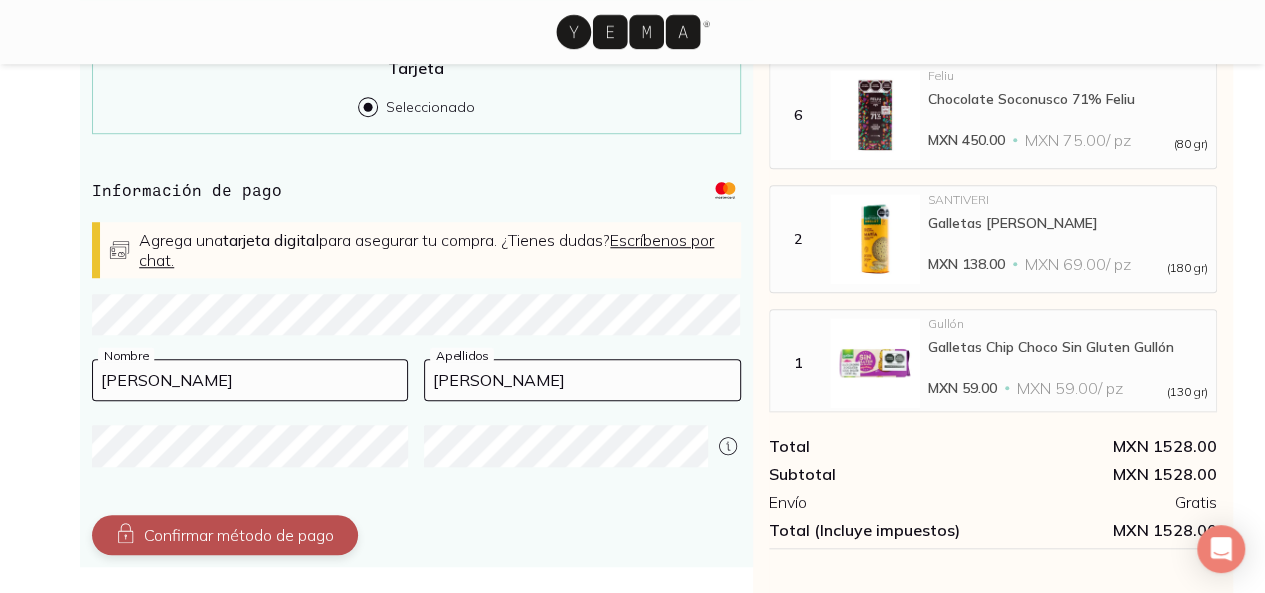click on "Confirmar método de pago" at bounding box center (225, 535) 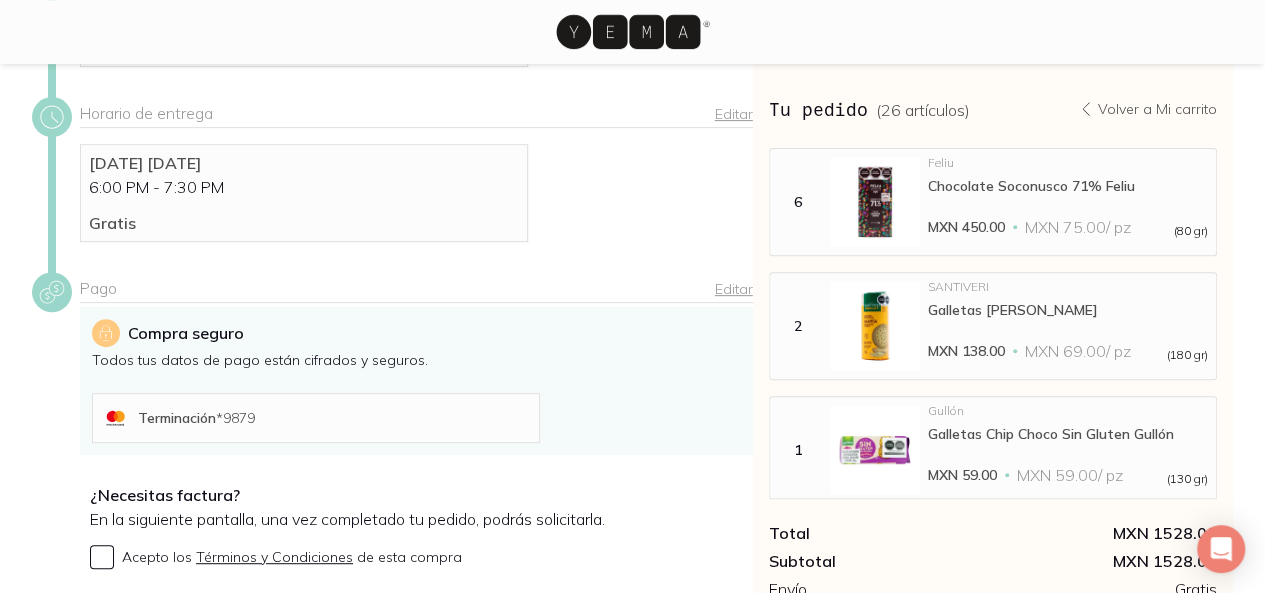 scroll, scrollTop: 530, scrollLeft: 0, axis: vertical 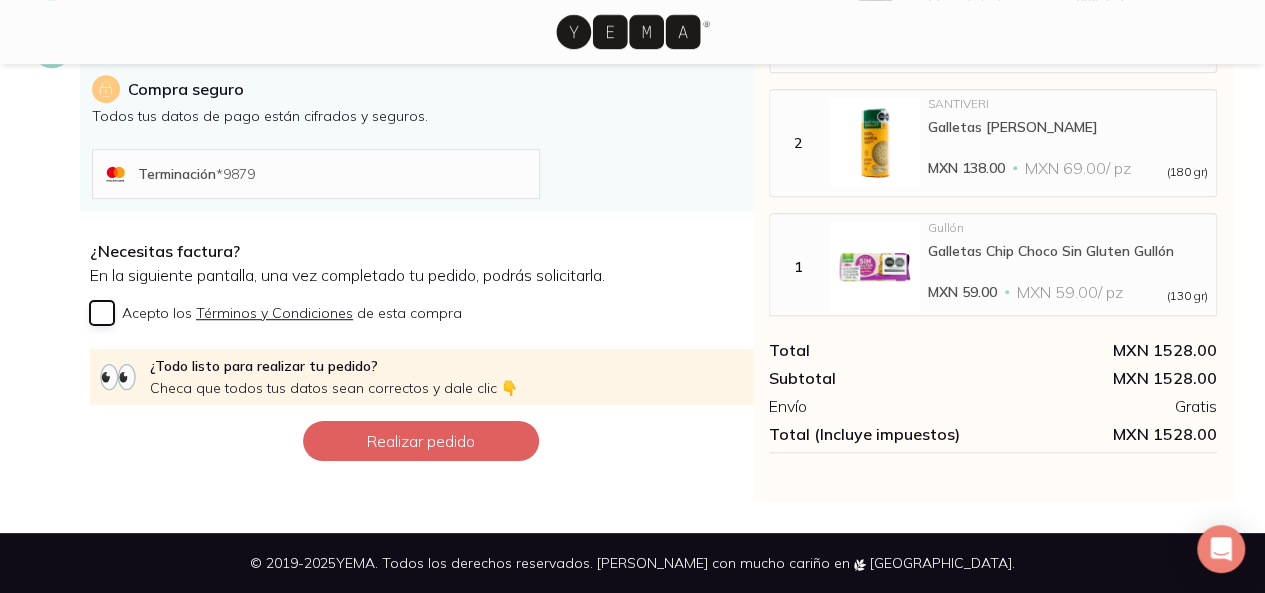 click on "Acepto los   Términos y Condiciones   de esta compra" at bounding box center (102, 313) 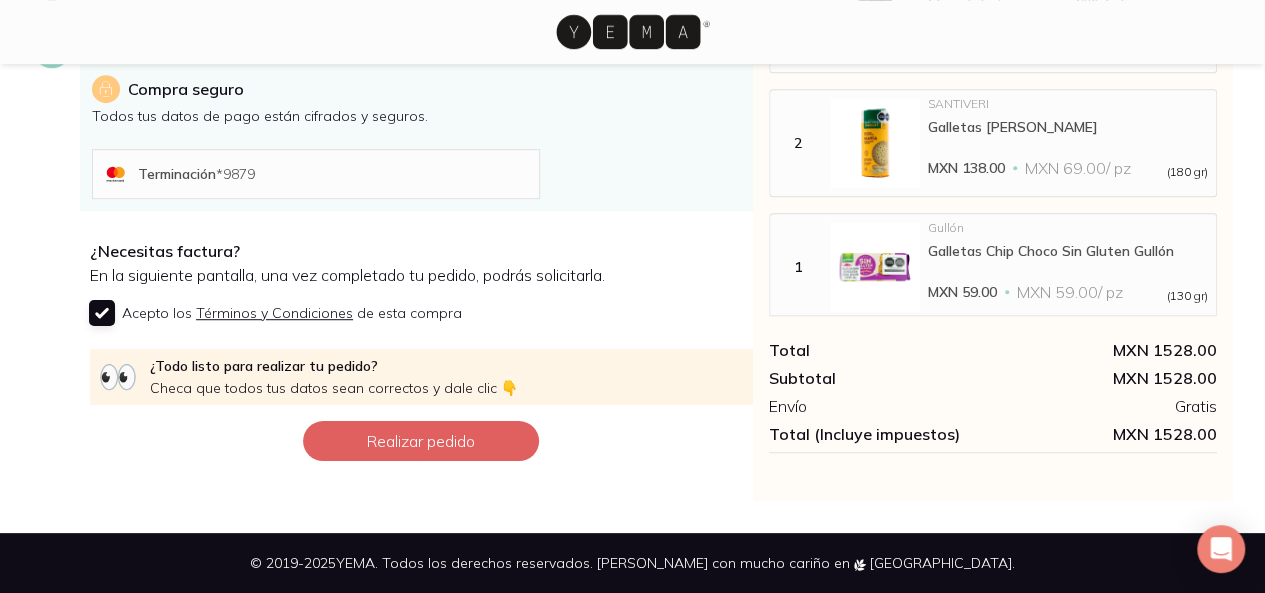 checkbox on "true" 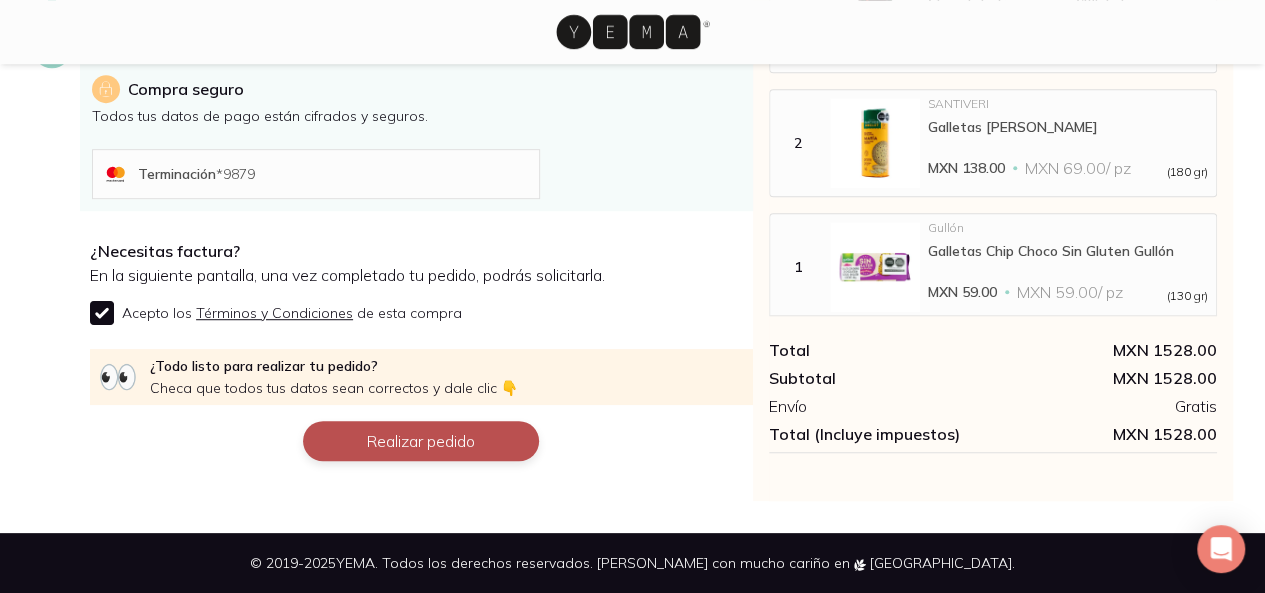 click on "Realizar pedido" at bounding box center (421, 441) 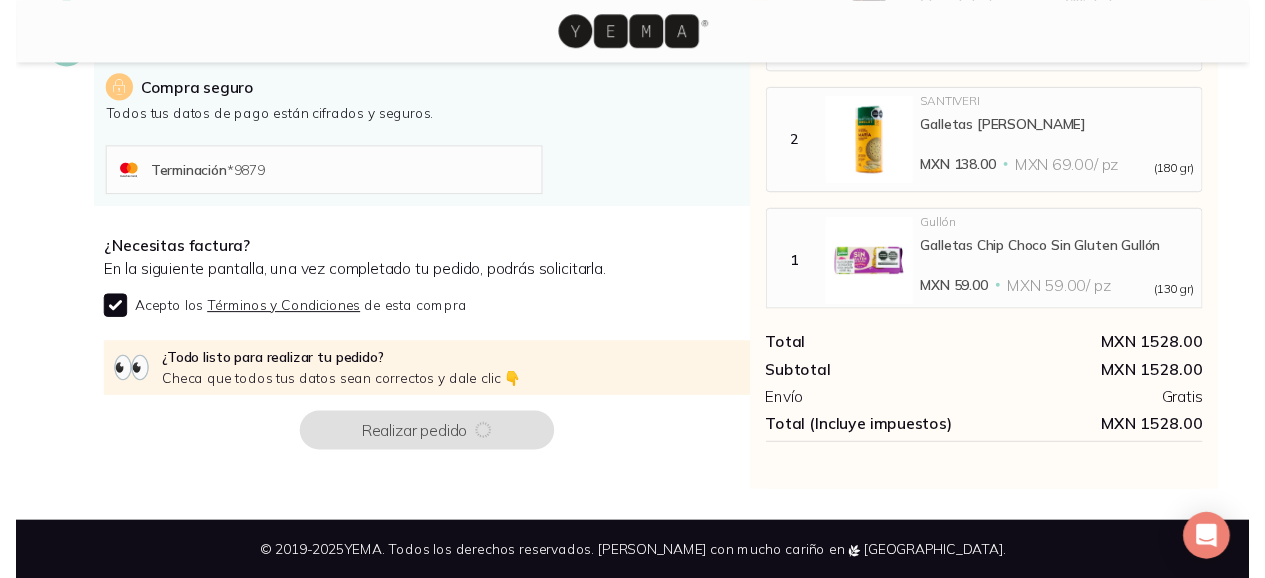 scroll, scrollTop: 0, scrollLeft: 0, axis: both 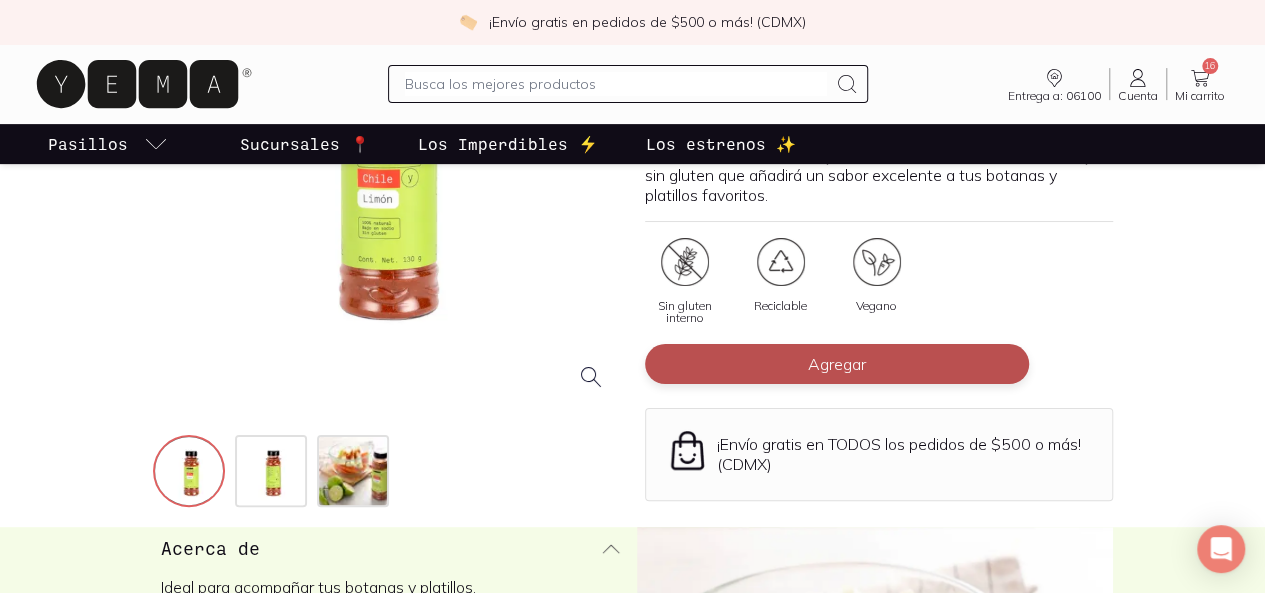 click on "Agregar" at bounding box center (837, 364) 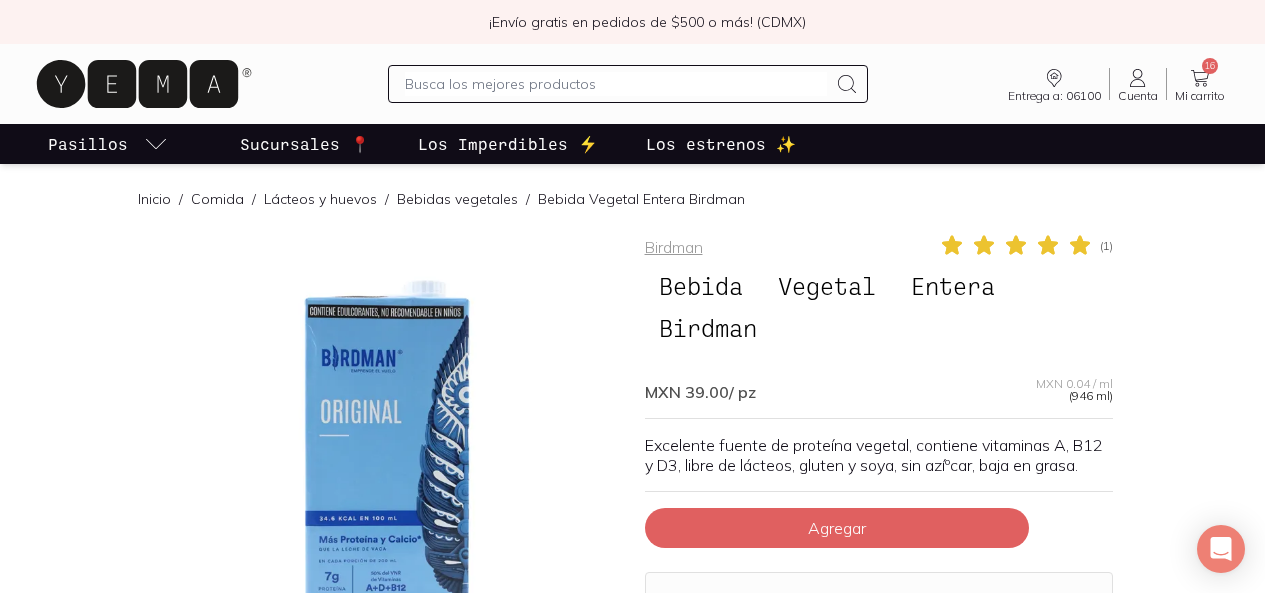 scroll, scrollTop: 0, scrollLeft: 0, axis: both 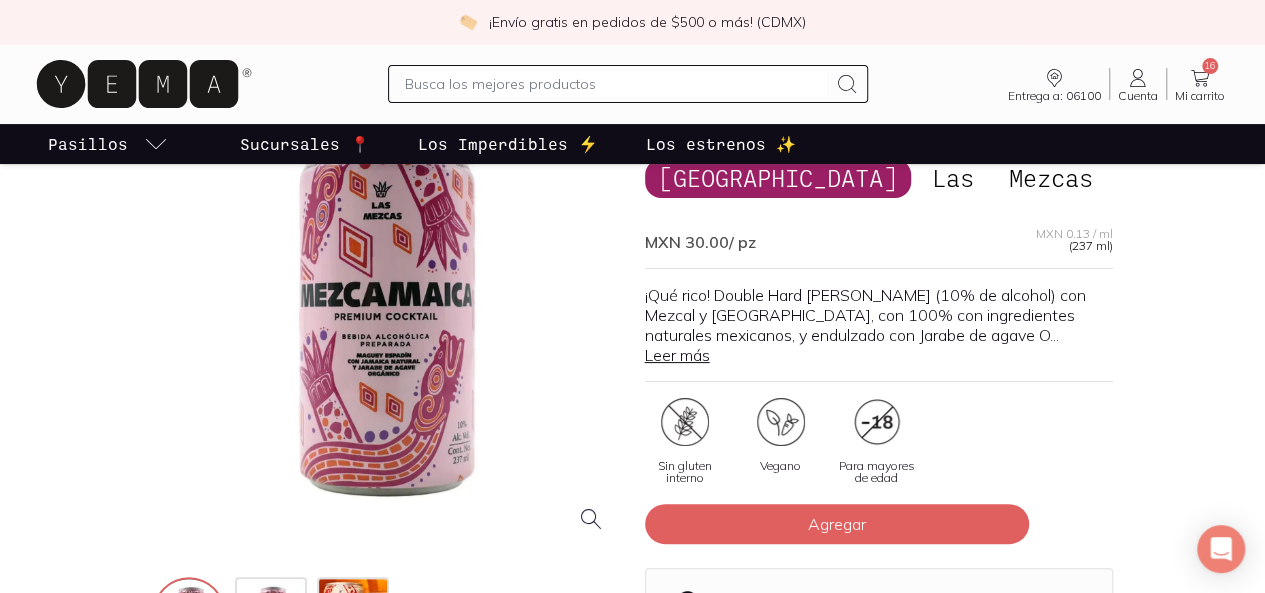 click on "Leer más" at bounding box center (677, 355) 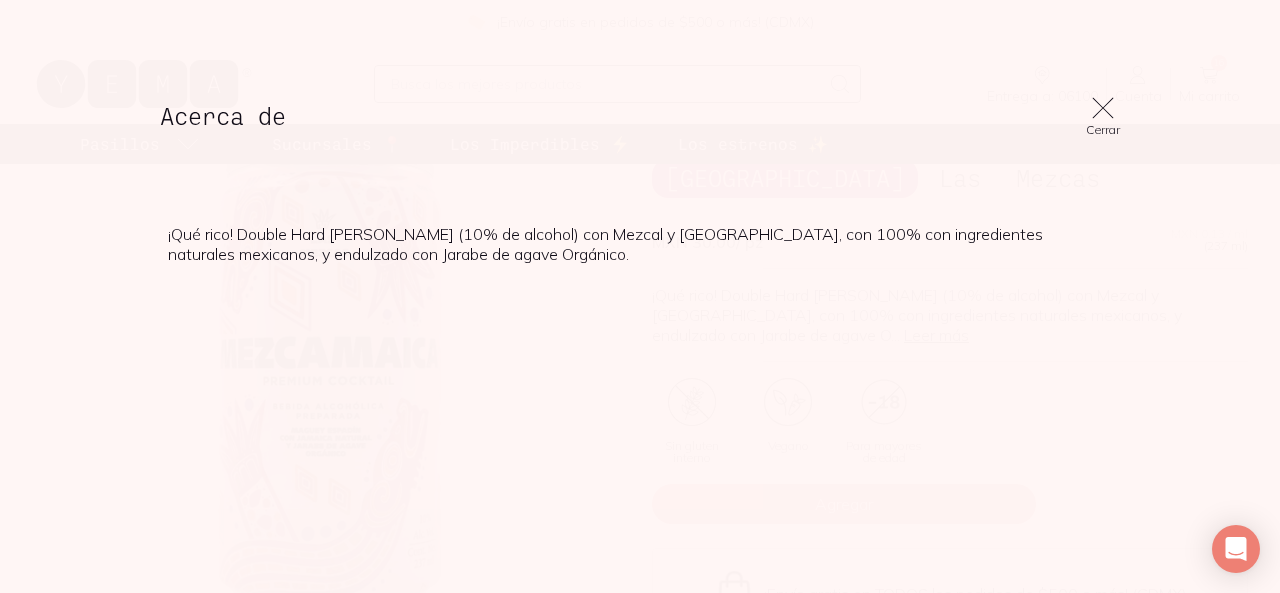 click 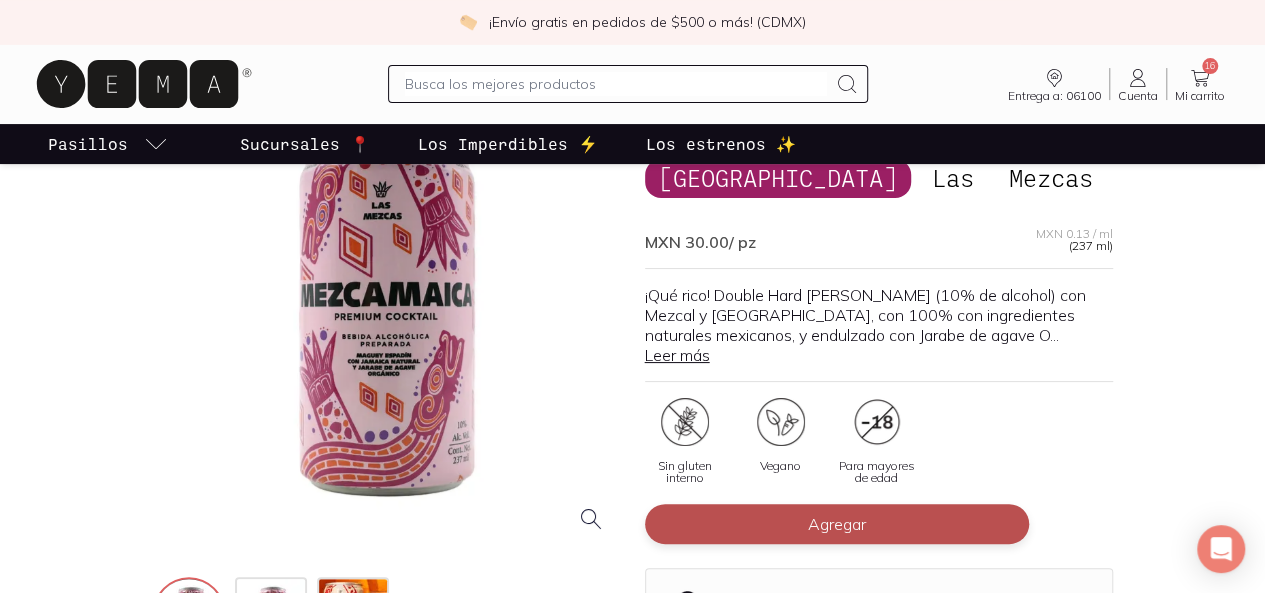 click on "Agregar" at bounding box center [837, 524] 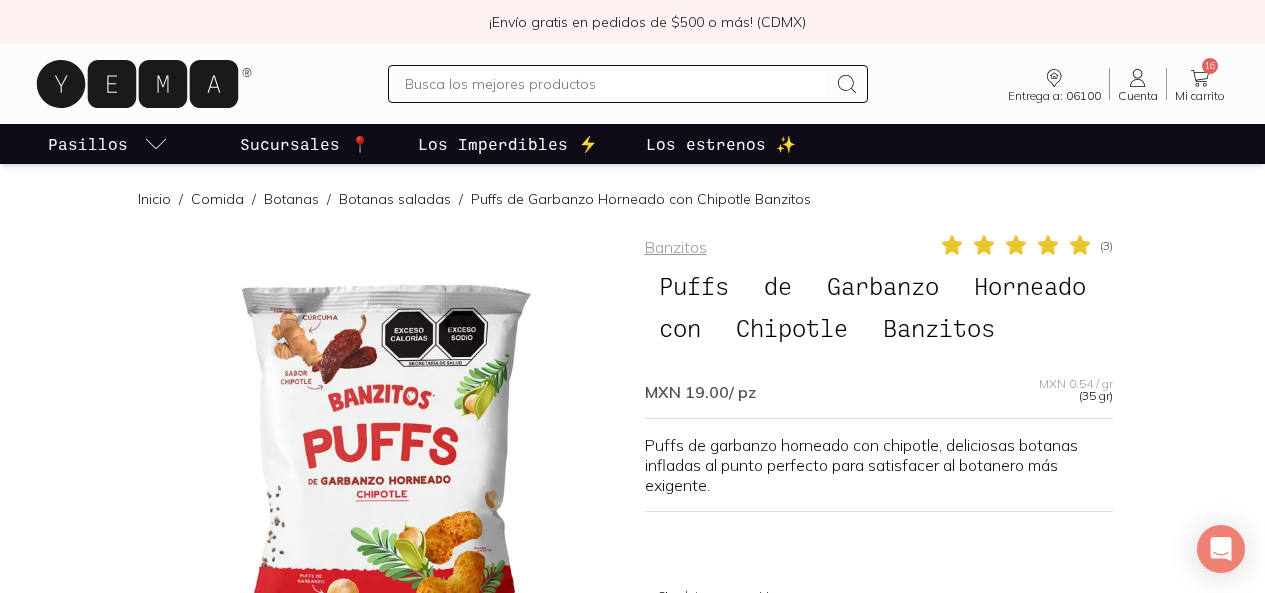 scroll, scrollTop: 0, scrollLeft: 0, axis: both 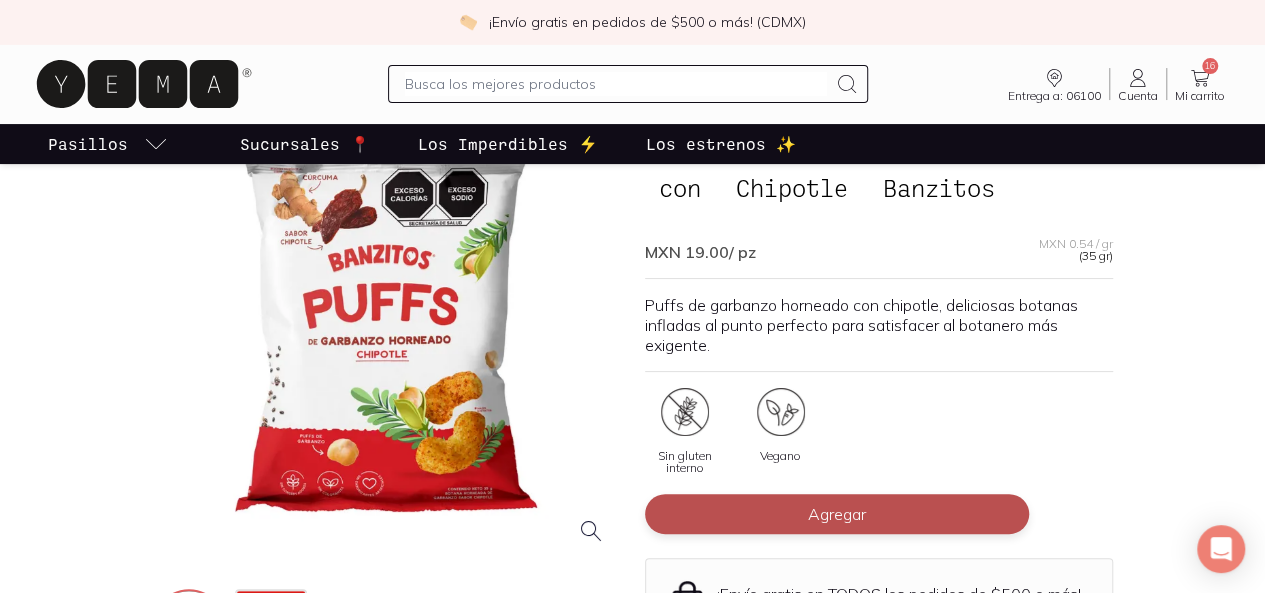 click on "Agregar" at bounding box center (837, 514) 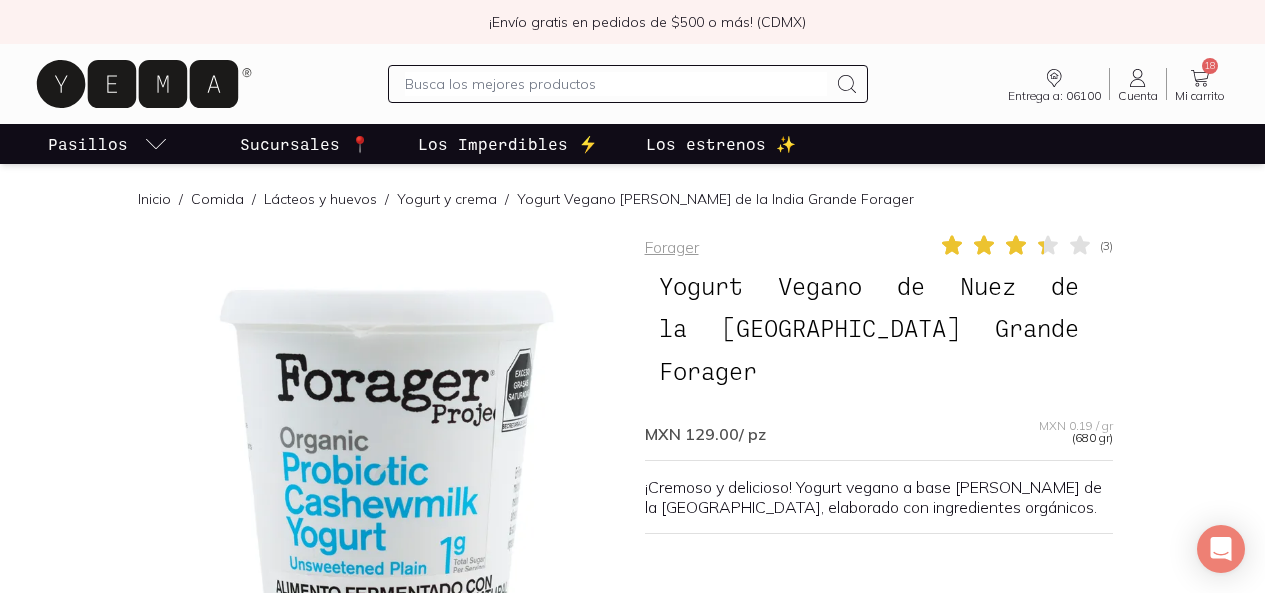 scroll, scrollTop: 0, scrollLeft: 0, axis: both 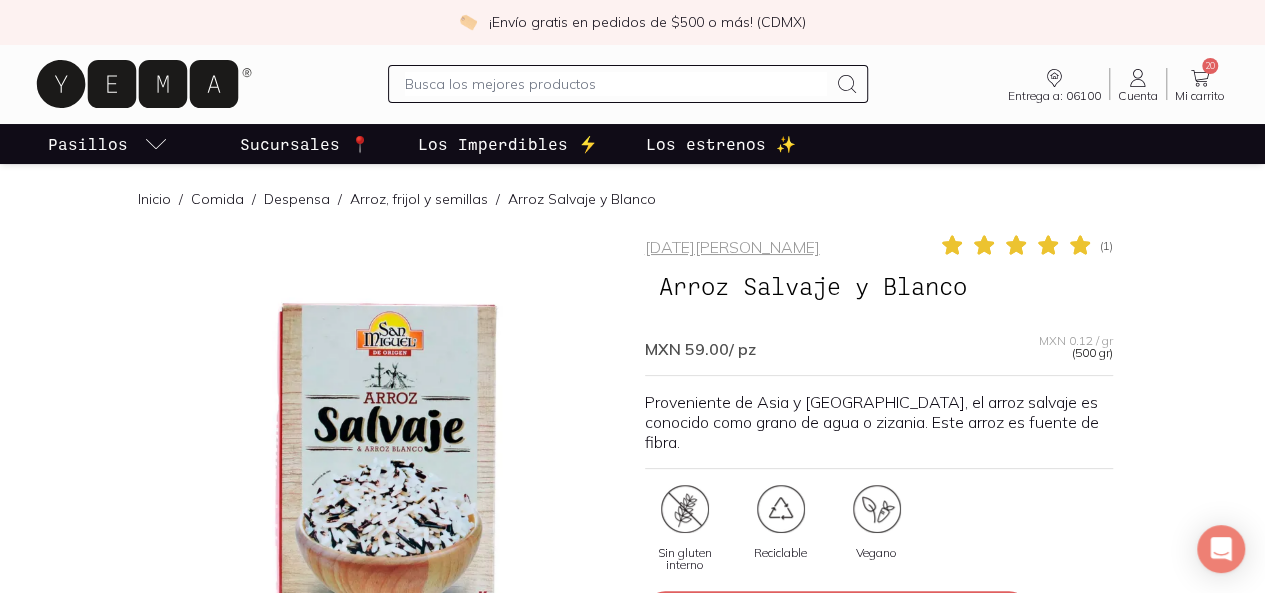 drag, startPoint x: 1263, startPoint y: 67, endPoint x: 1270, endPoint y: 130, distance: 63.387695 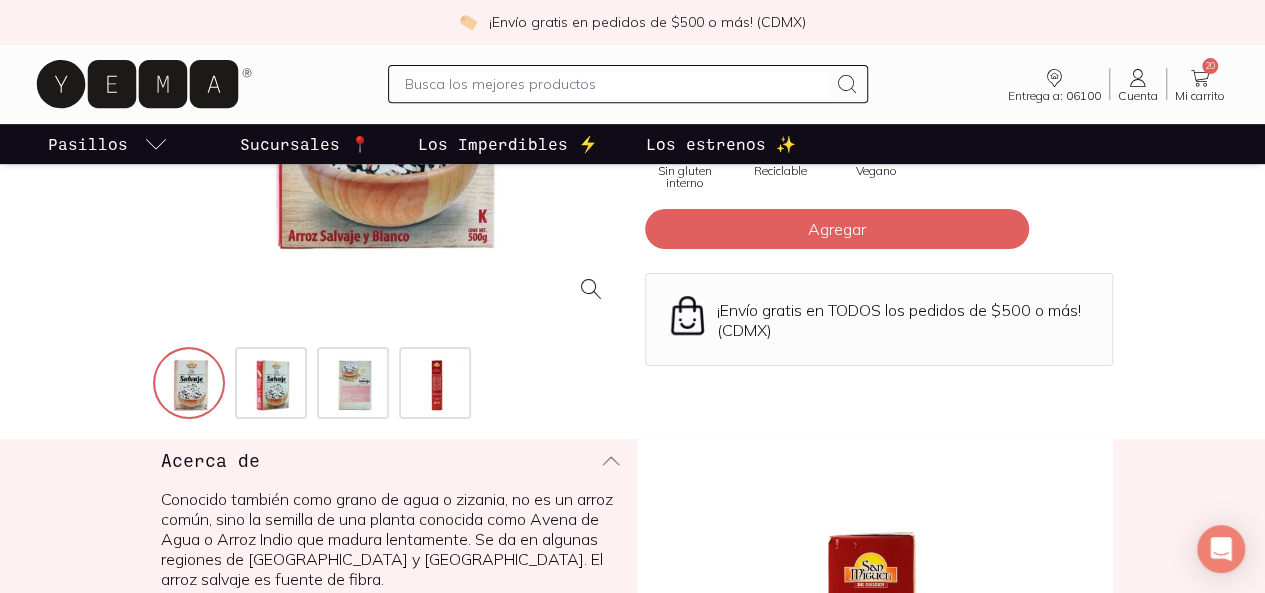scroll, scrollTop: 542, scrollLeft: 0, axis: vertical 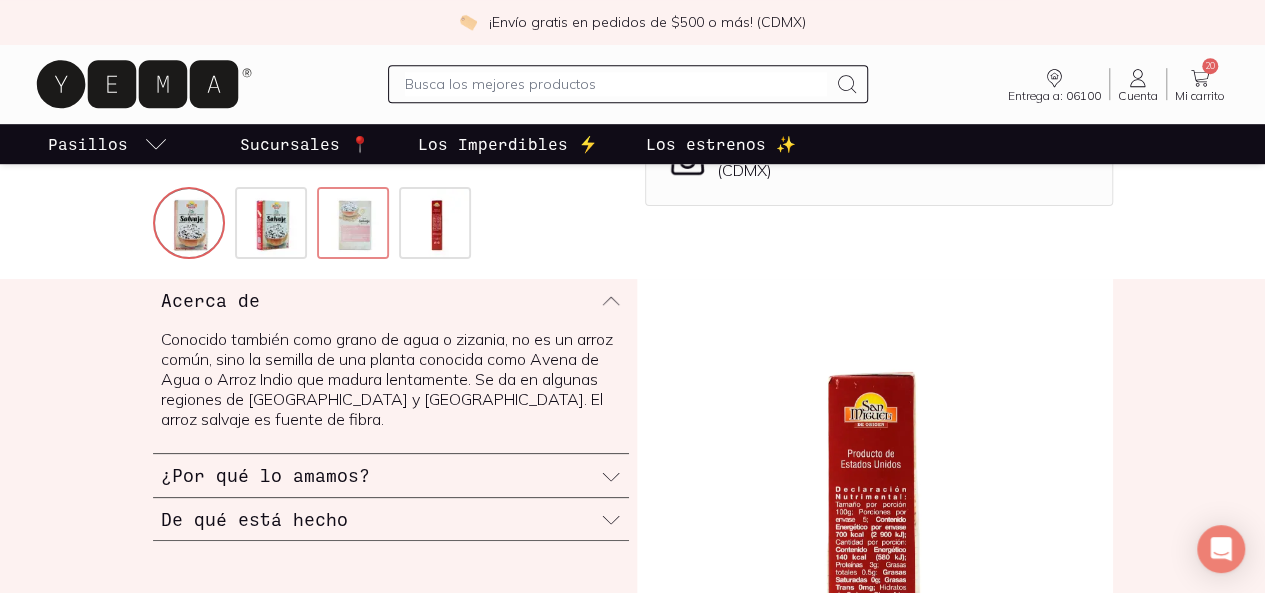 click at bounding box center (355, 225) 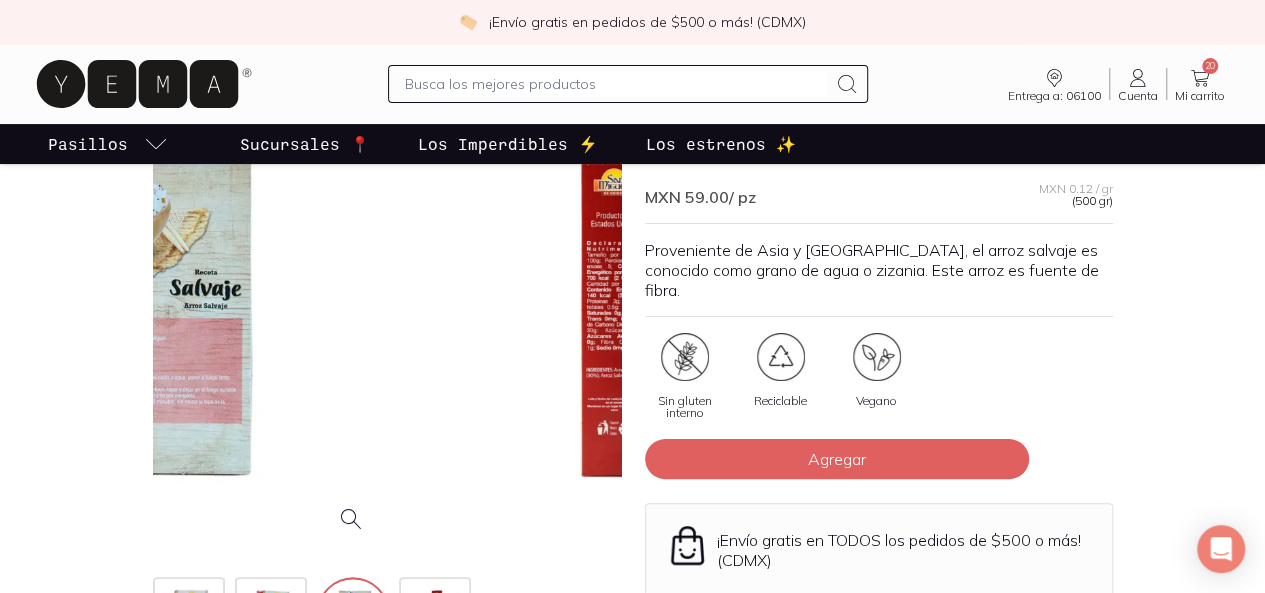 scroll, scrollTop: 148, scrollLeft: 0, axis: vertical 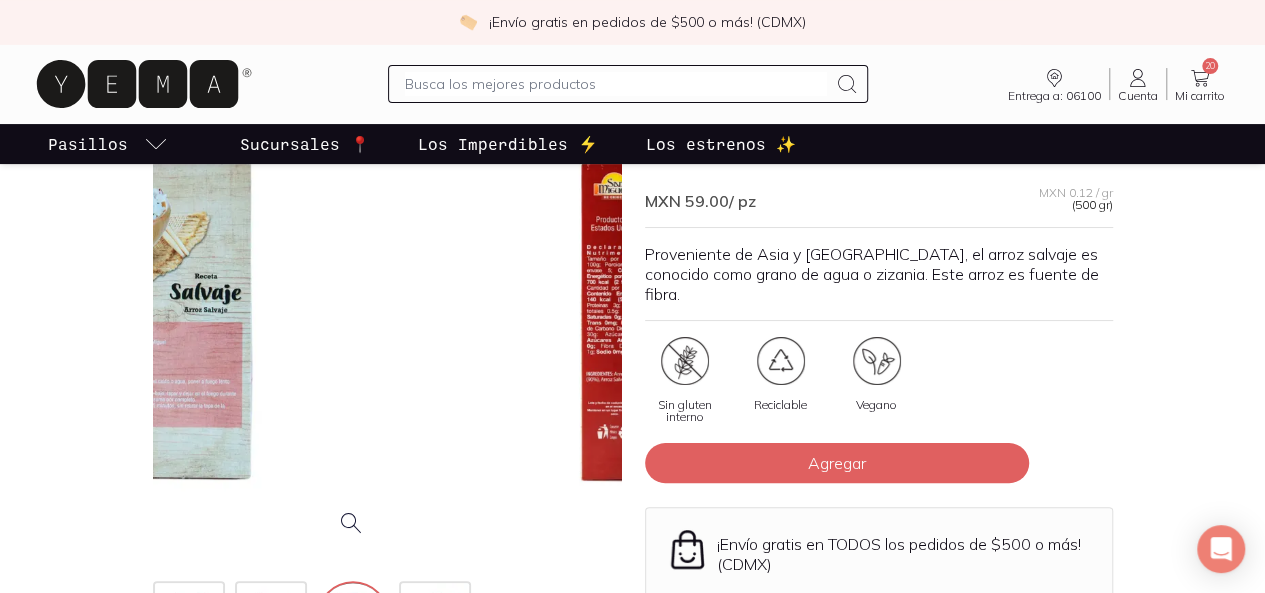 click at bounding box center [147, 319] 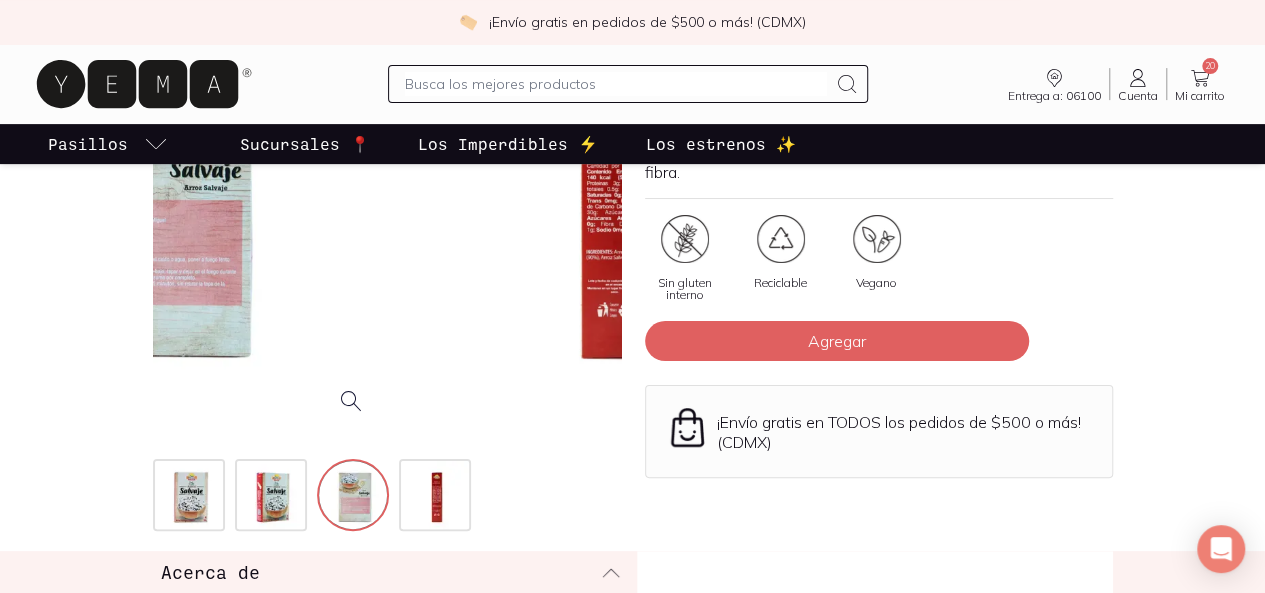 scroll, scrollTop: 470, scrollLeft: 0, axis: vertical 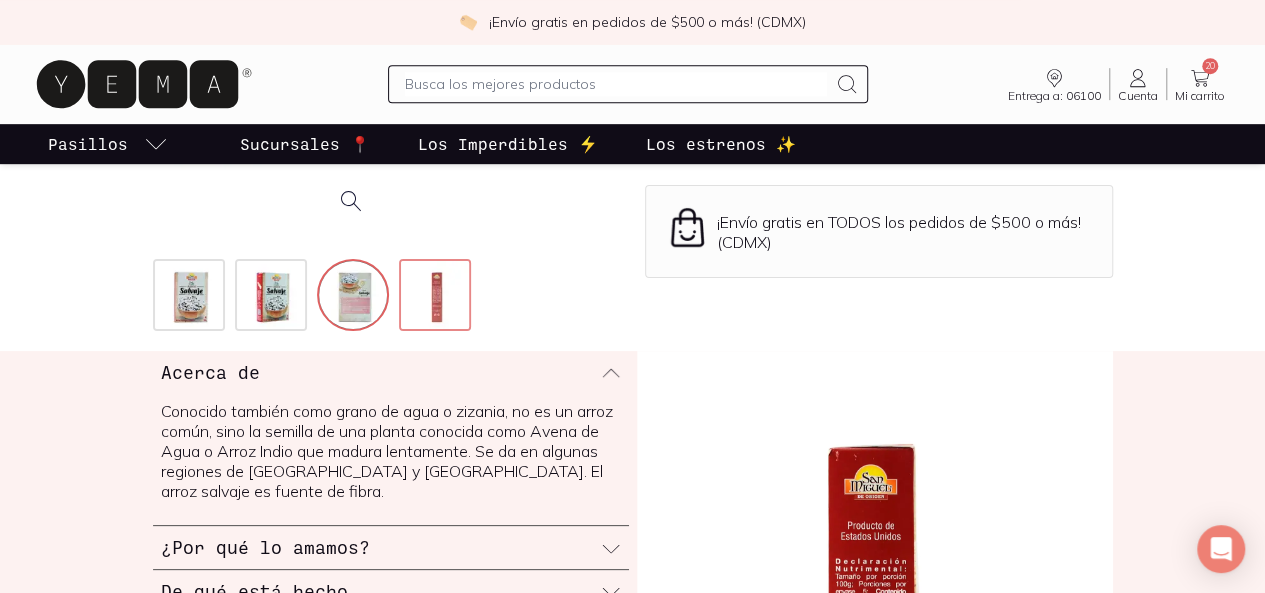 click at bounding box center [437, 297] 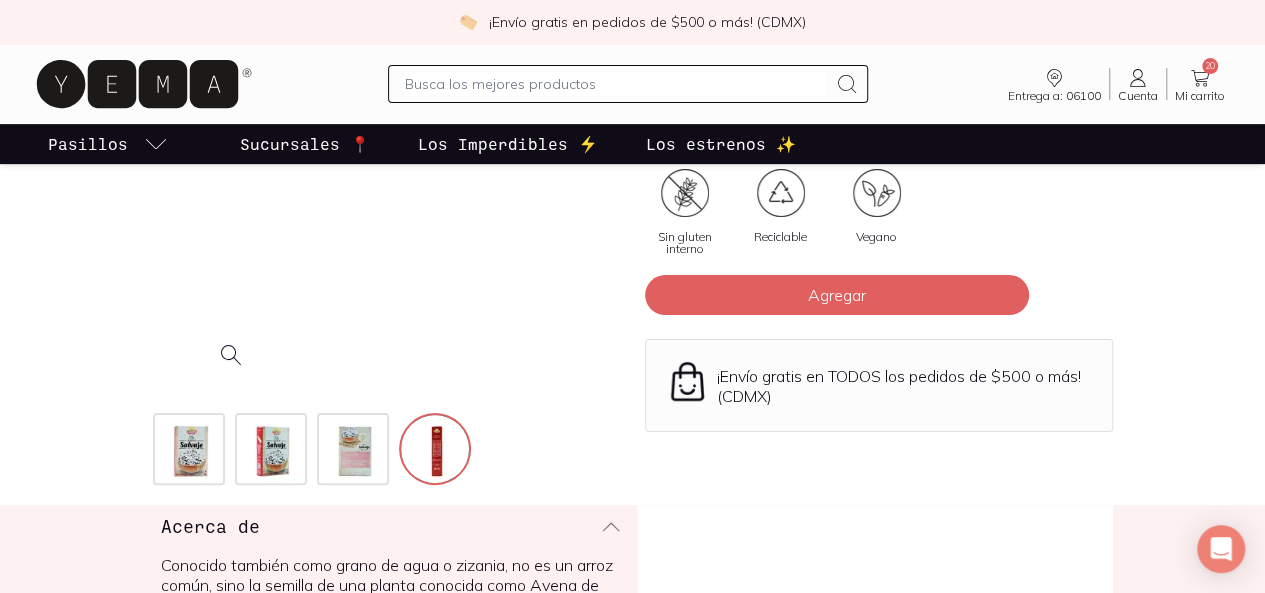 scroll, scrollTop: 116, scrollLeft: 0, axis: vertical 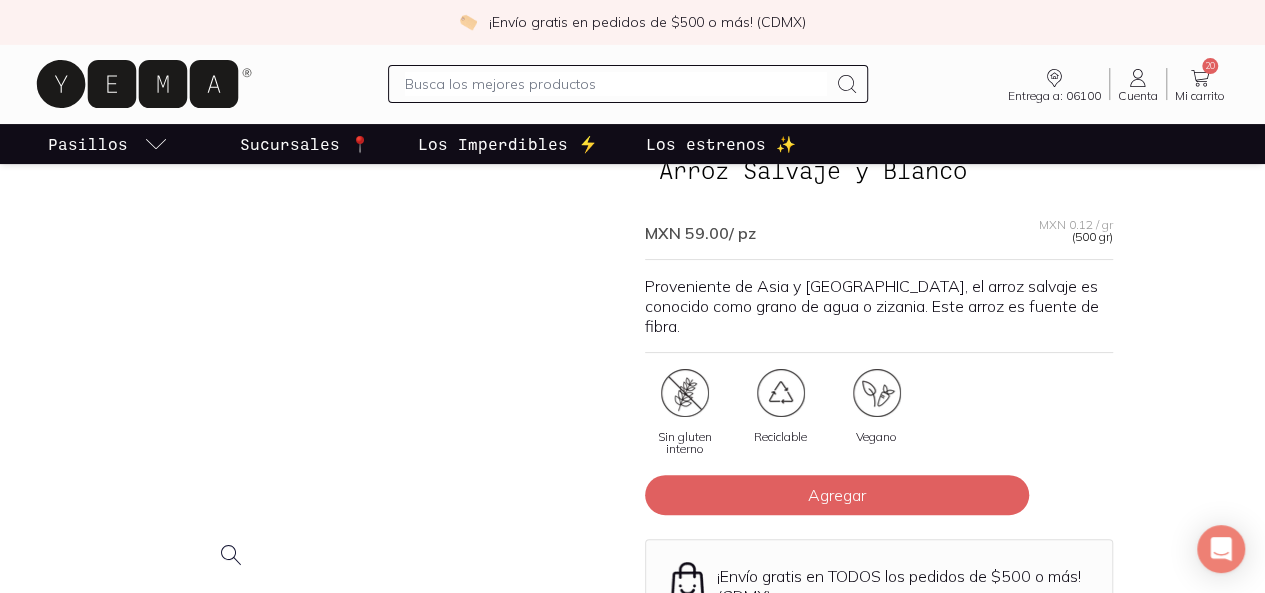 click at bounding box center [27, 351] 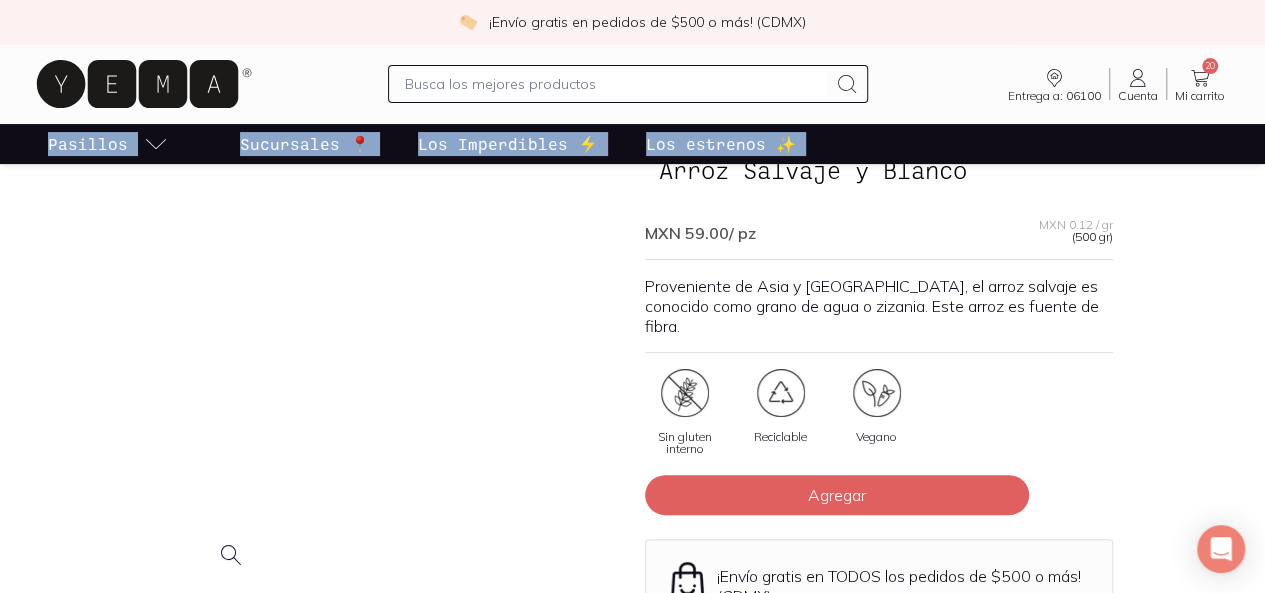 drag, startPoint x: 1273, startPoint y: 96, endPoint x: 1270, endPoint y: 125, distance: 29.15476 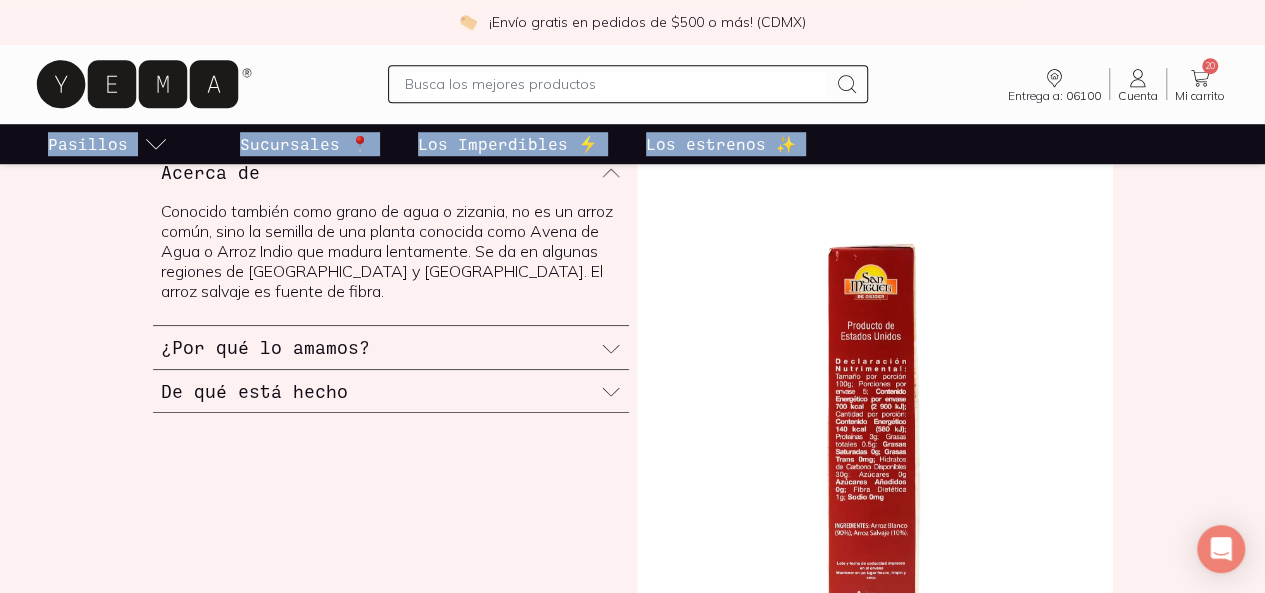 scroll, scrollTop: 678, scrollLeft: 0, axis: vertical 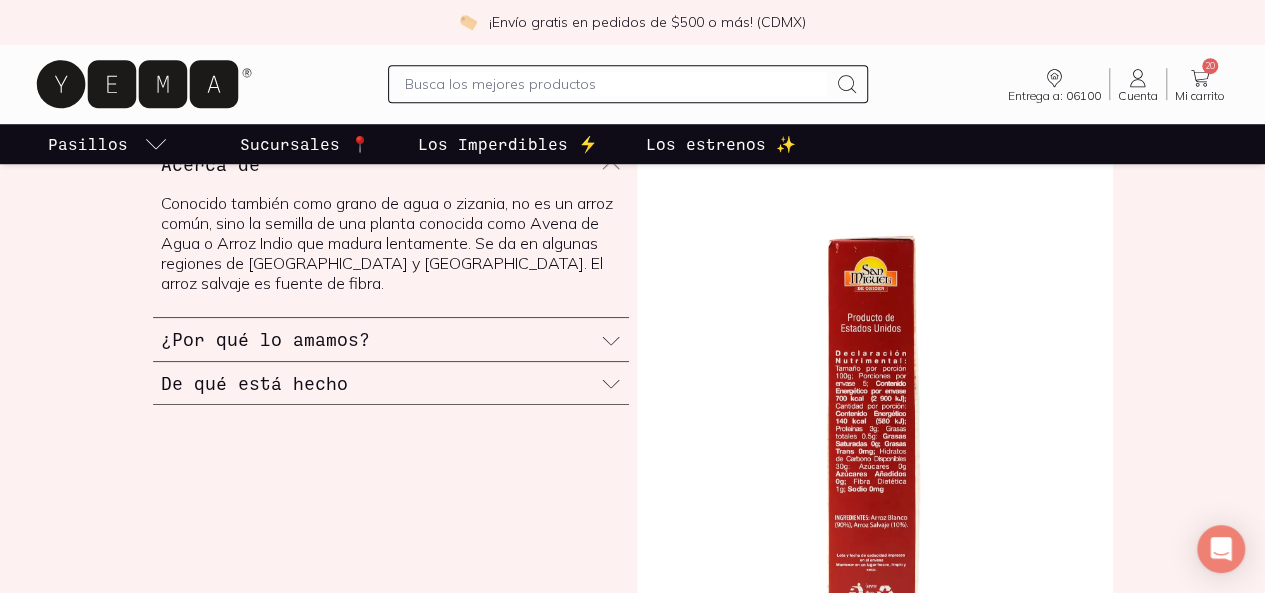 click 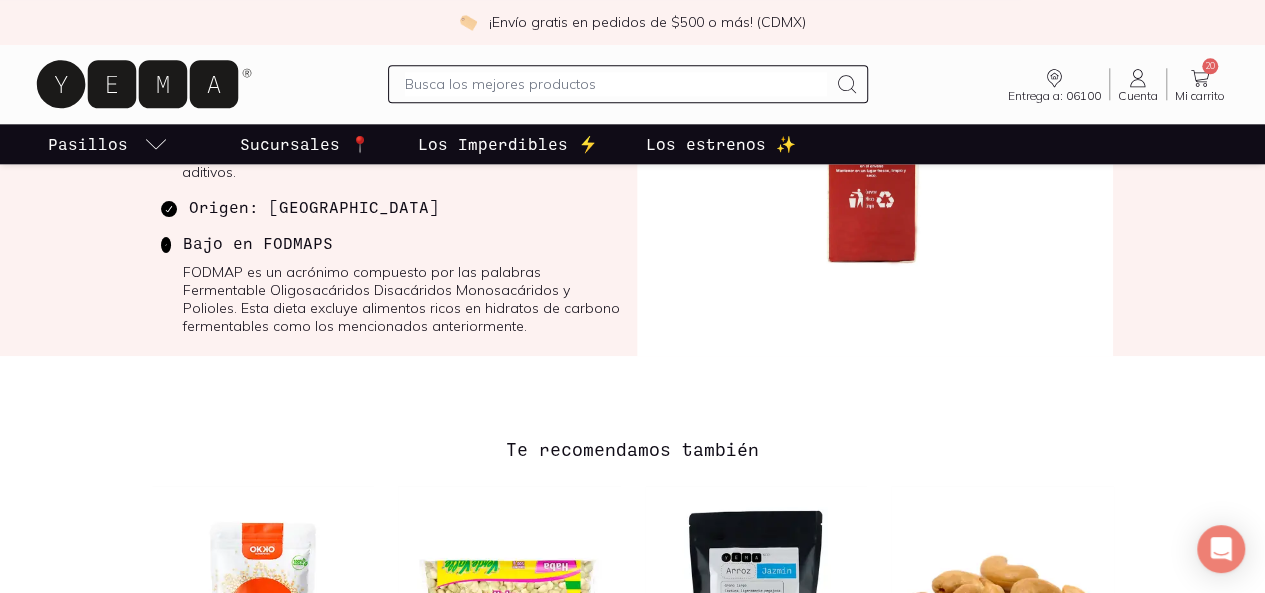 scroll, scrollTop: 1076, scrollLeft: 0, axis: vertical 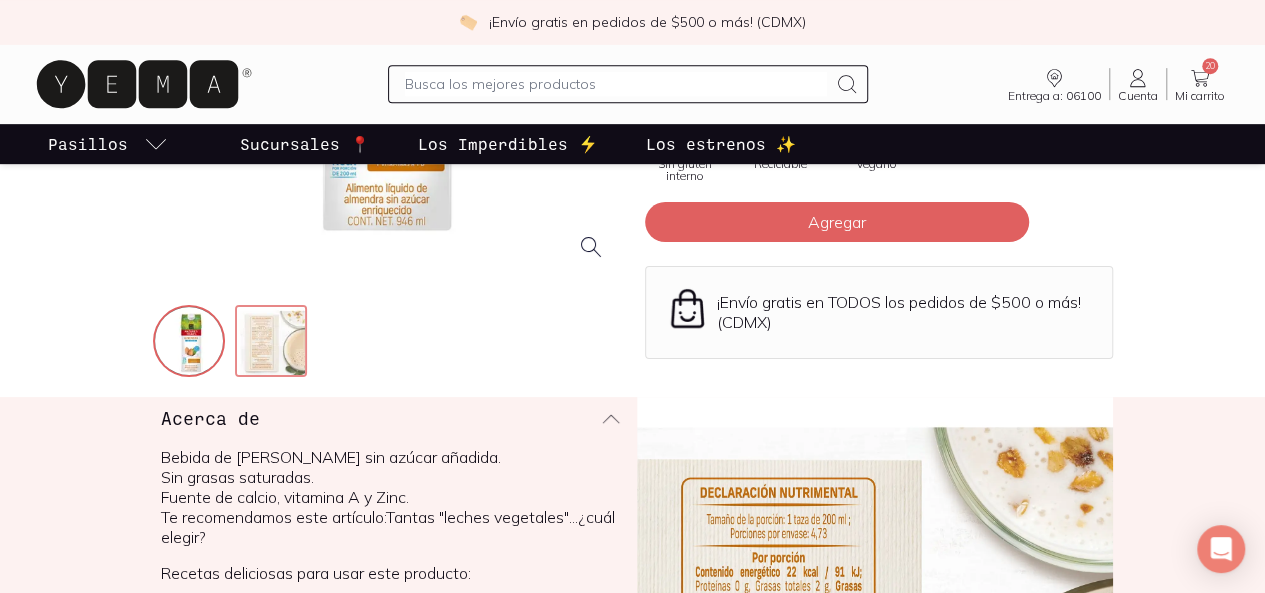 click at bounding box center (273, 343) 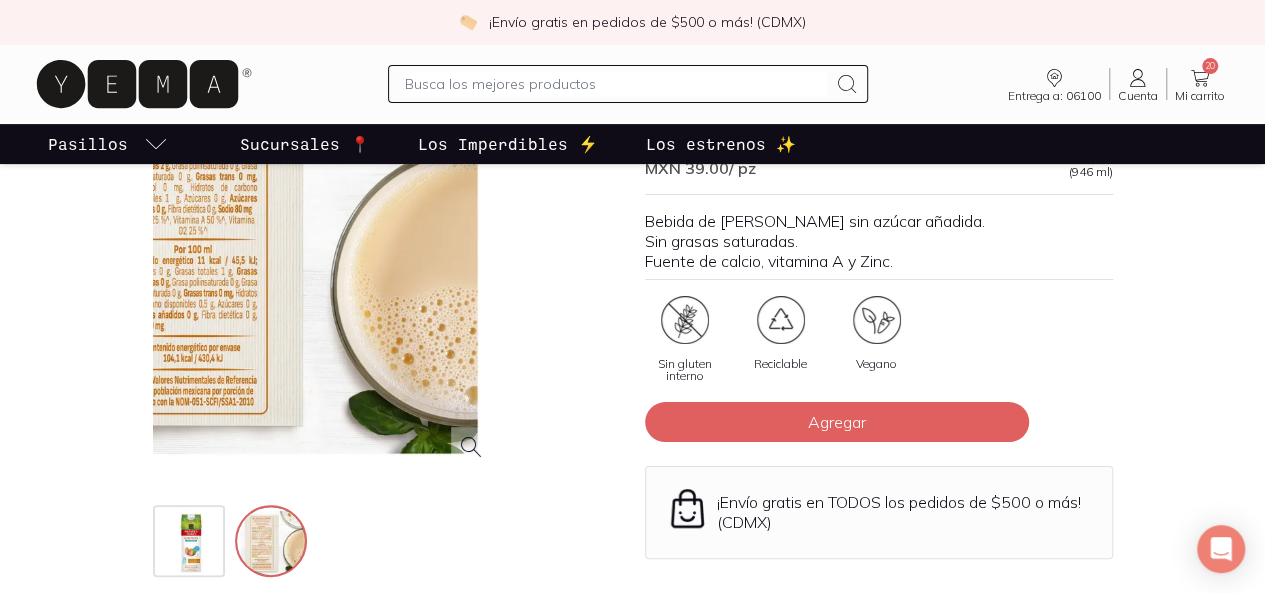 scroll, scrollTop: 229, scrollLeft: 0, axis: vertical 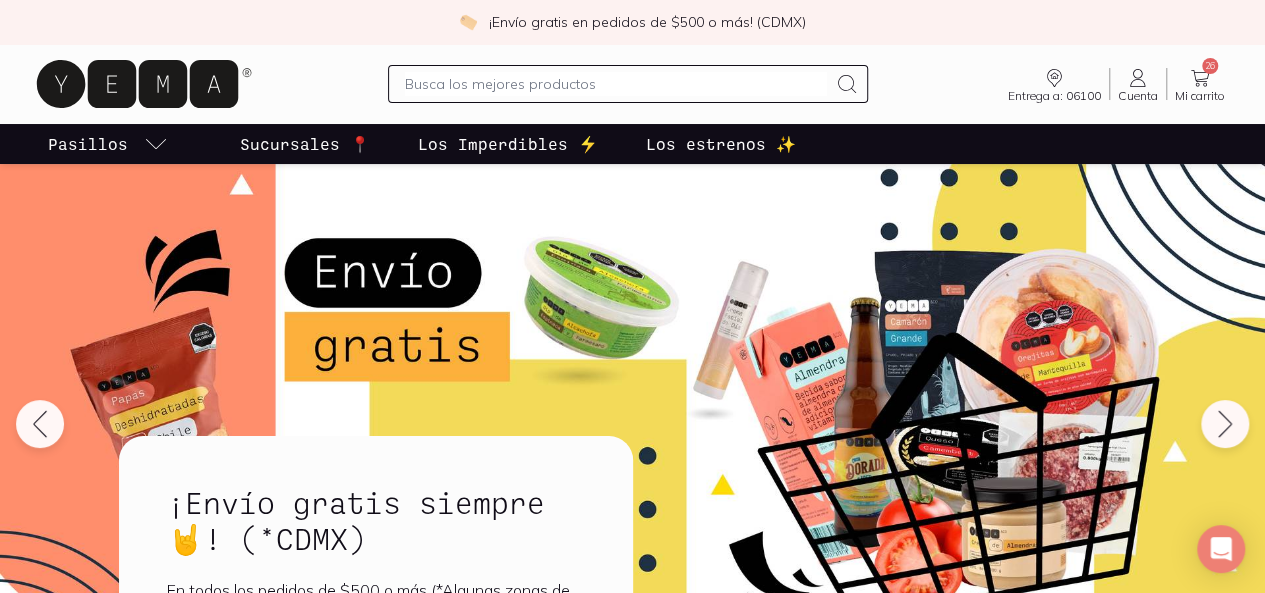 click on "Cuenta Cuenta" at bounding box center [1138, 84] 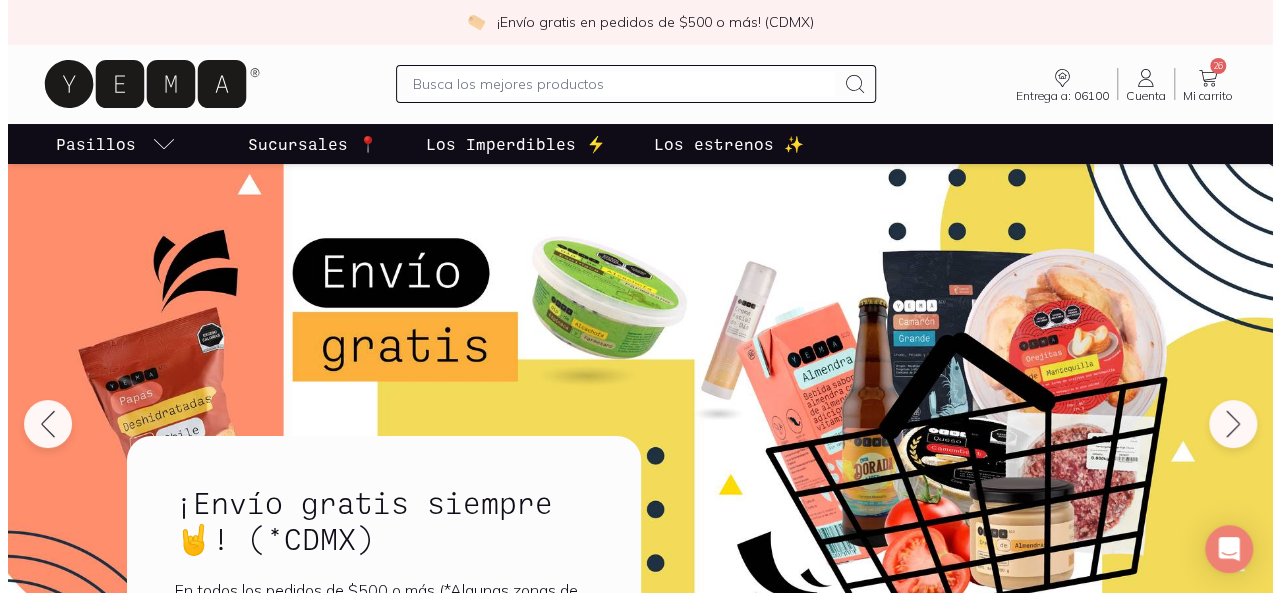 scroll, scrollTop: 0, scrollLeft: 0, axis: both 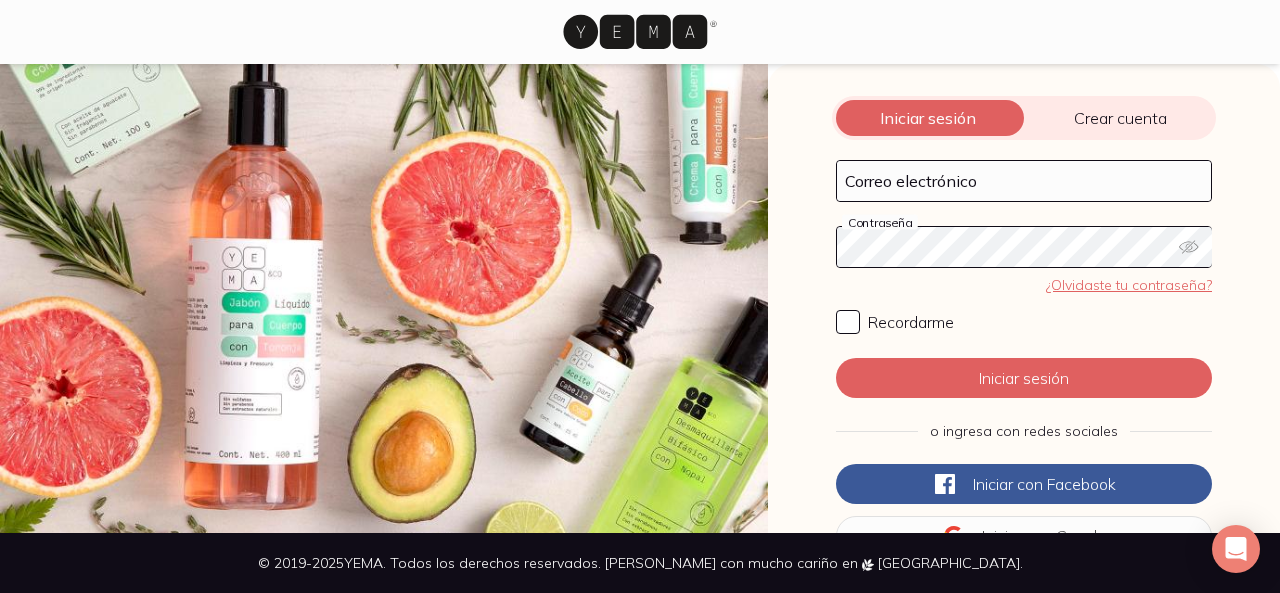click on "¿Olvidaste tu contraseña?" at bounding box center [1129, 285] 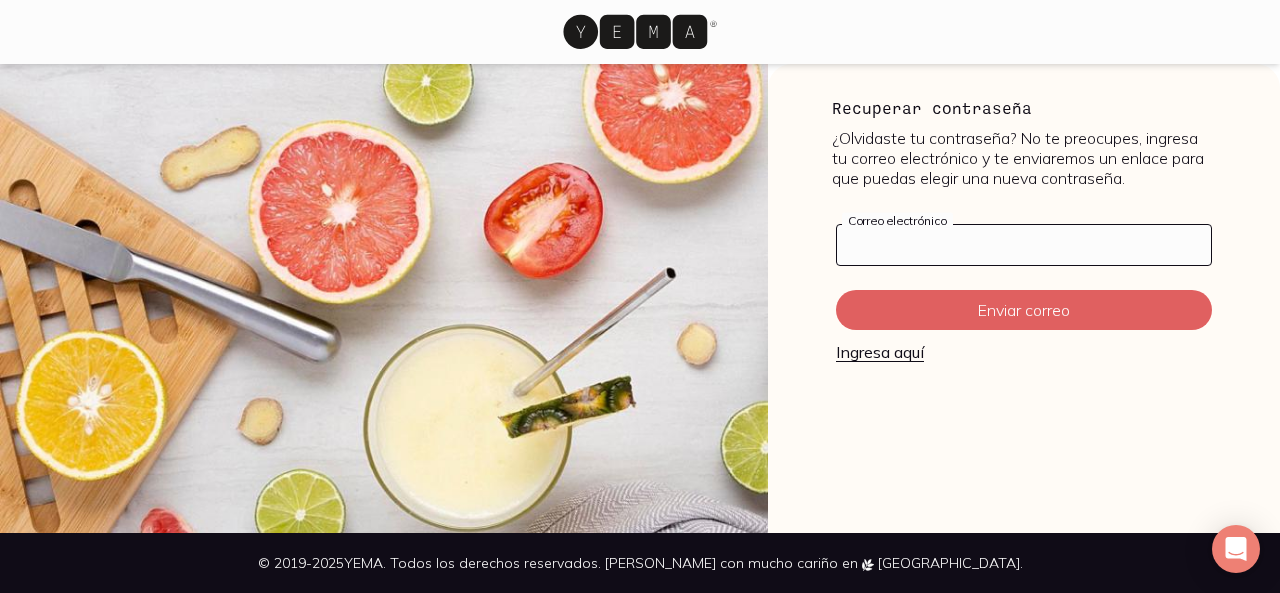 click on "Correo electrónico" at bounding box center (1024, 245) 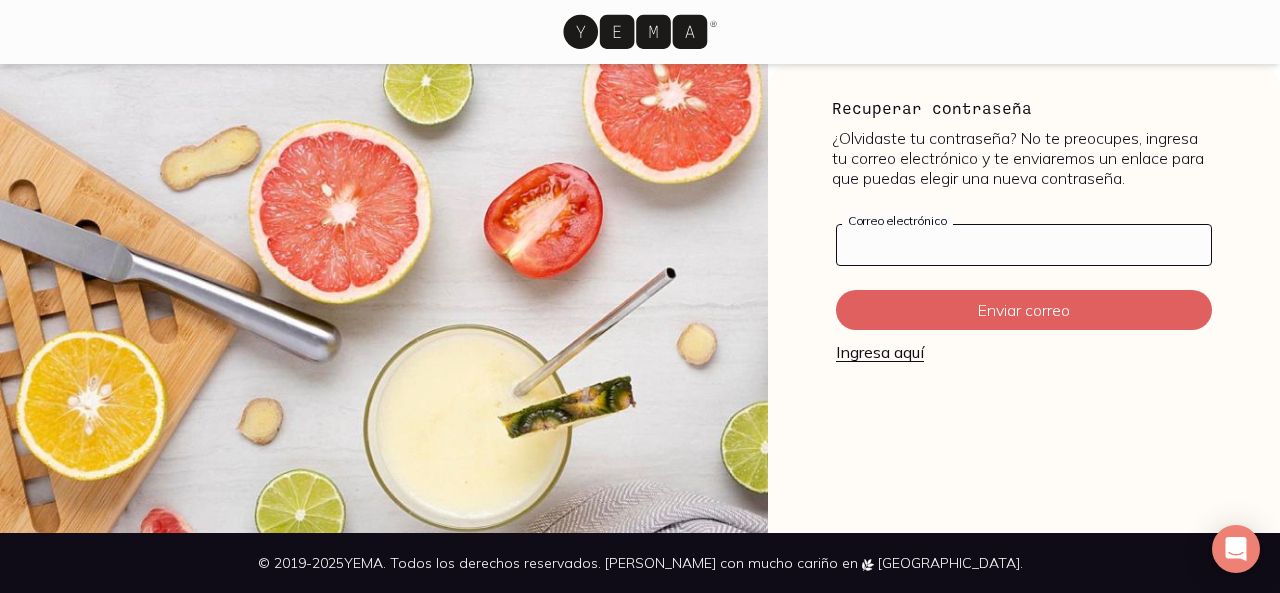 type on "[EMAIL_ADDRESS][DOMAIN_NAME]" 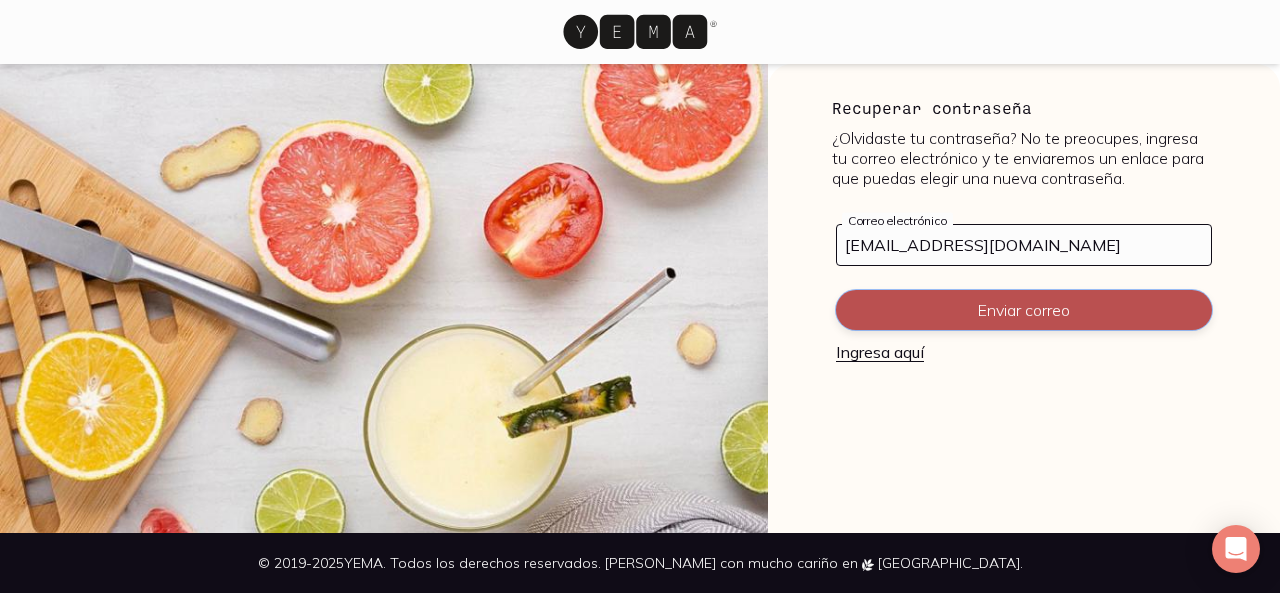 click on "Enviar correo" at bounding box center (1024, 310) 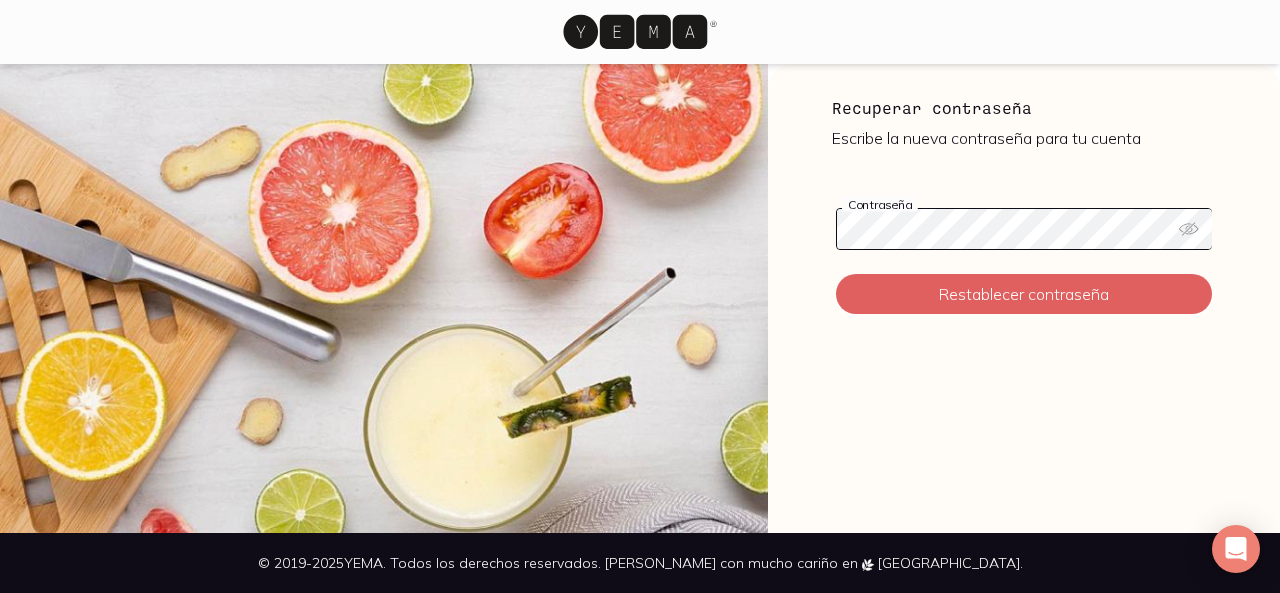 scroll, scrollTop: 0, scrollLeft: 0, axis: both 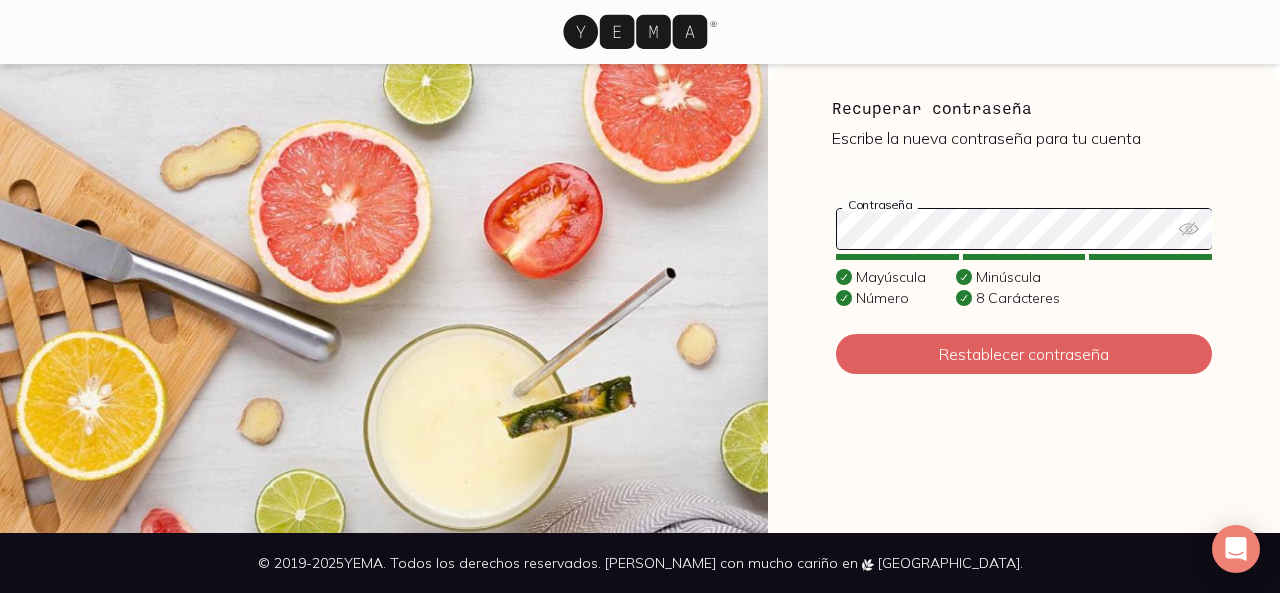 click on "Restablecer contraseña" at bounding box center (1024, 354) 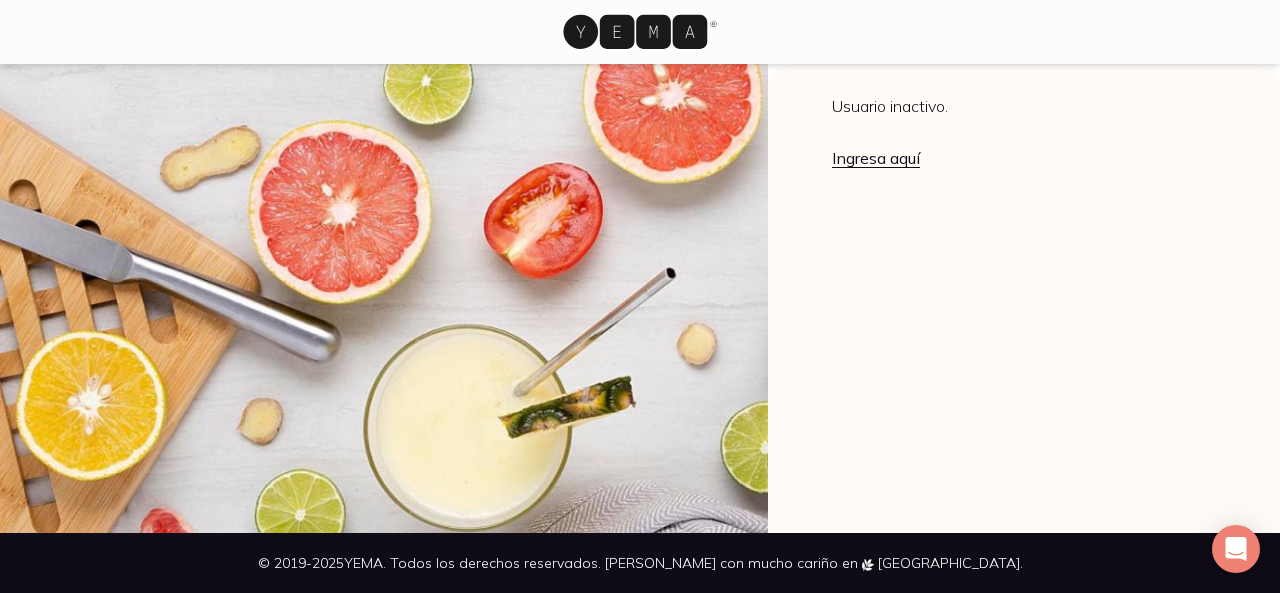 click on "Ingresa aquí" at bounding box center [876, 158] 